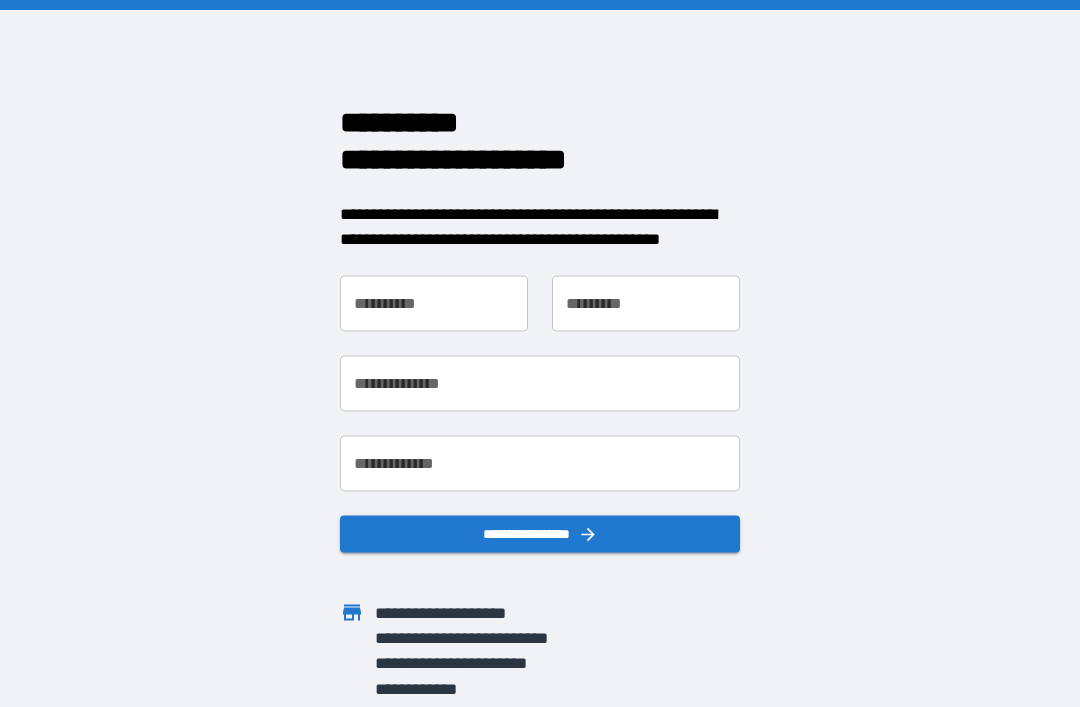 scroll, scrollTop: 0, scrollLeft: 0, axis: both 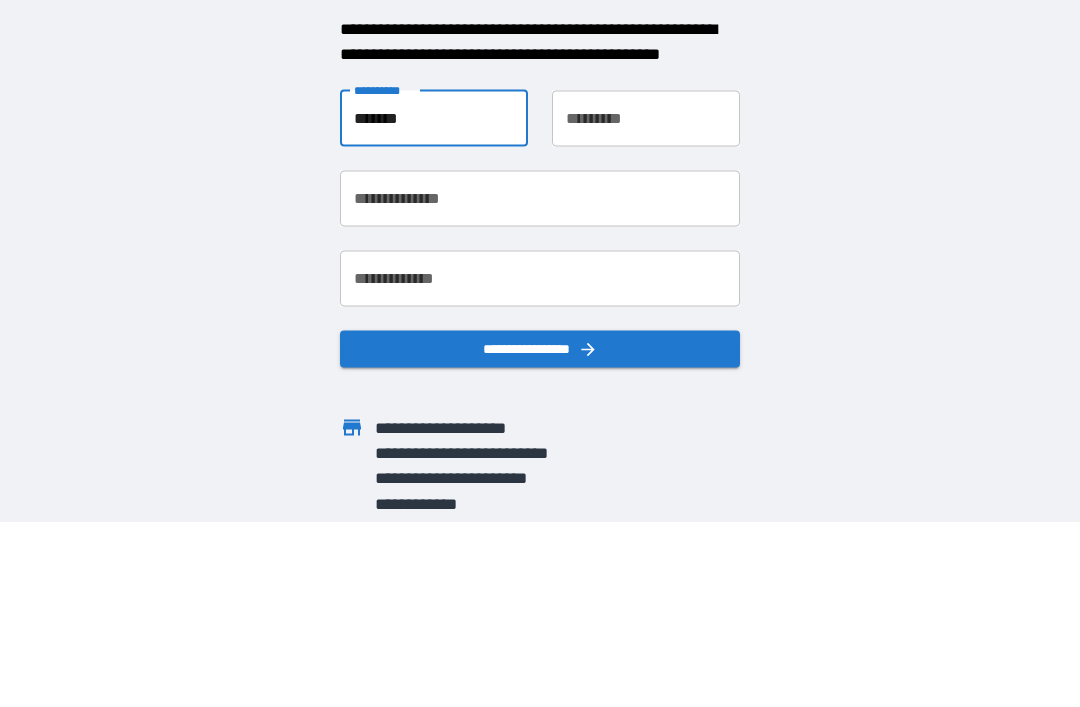 type on "*******" 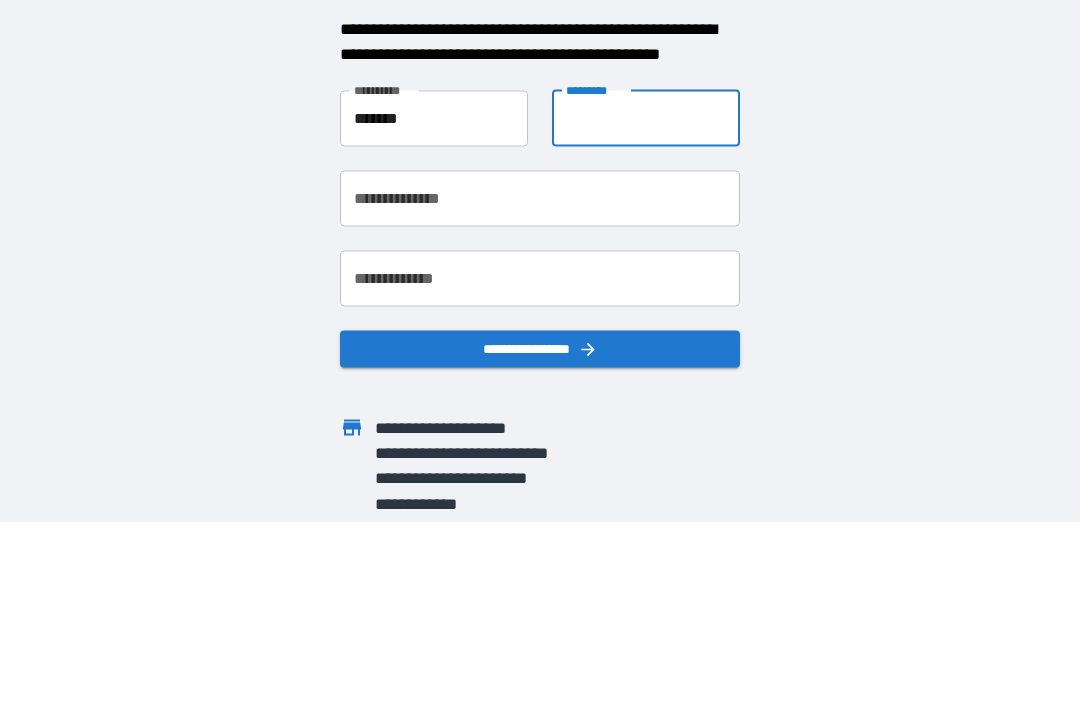 type on "******" 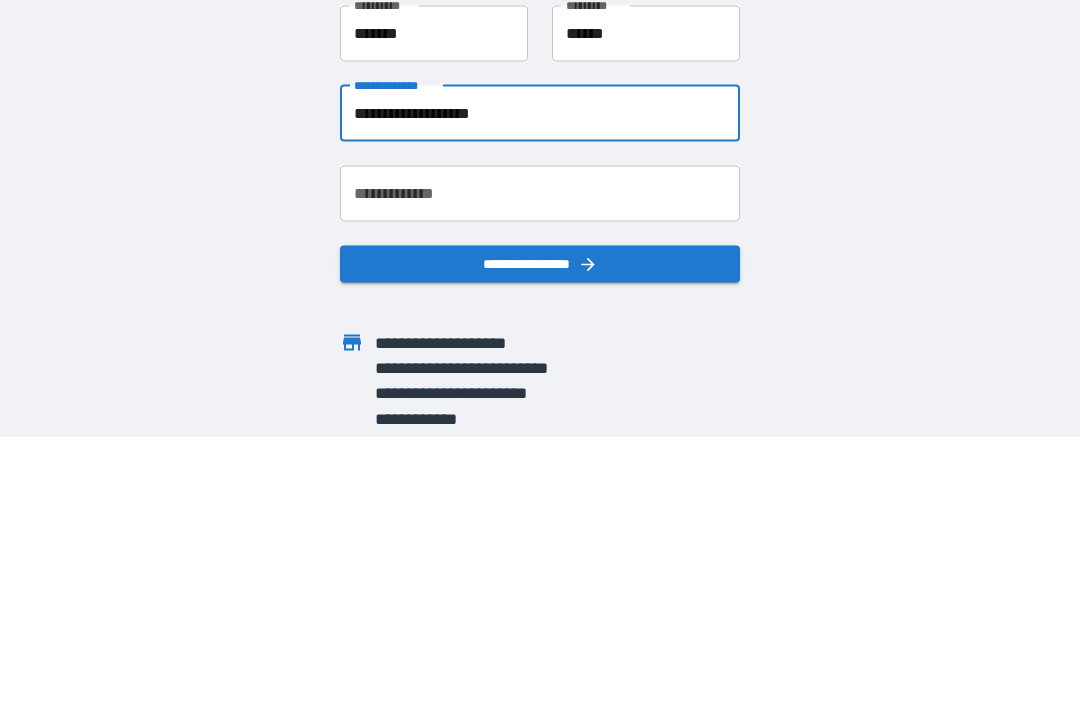 type on "**********" 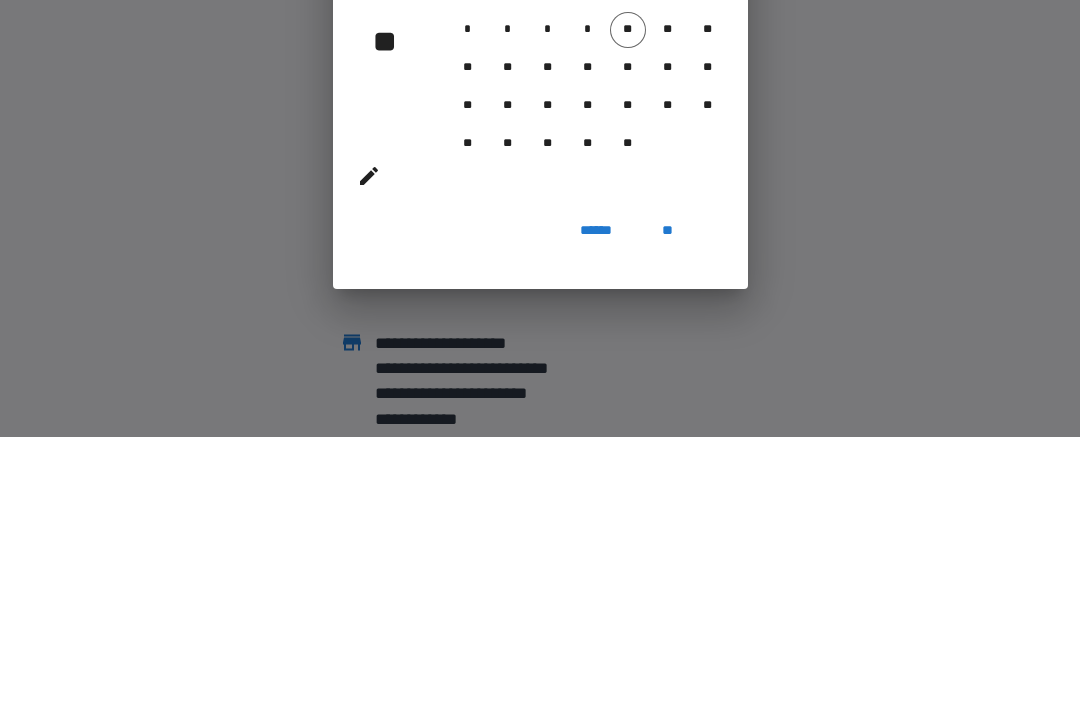 scroll, scrollTop: 64, scrollLeft: 0, axis: vertical 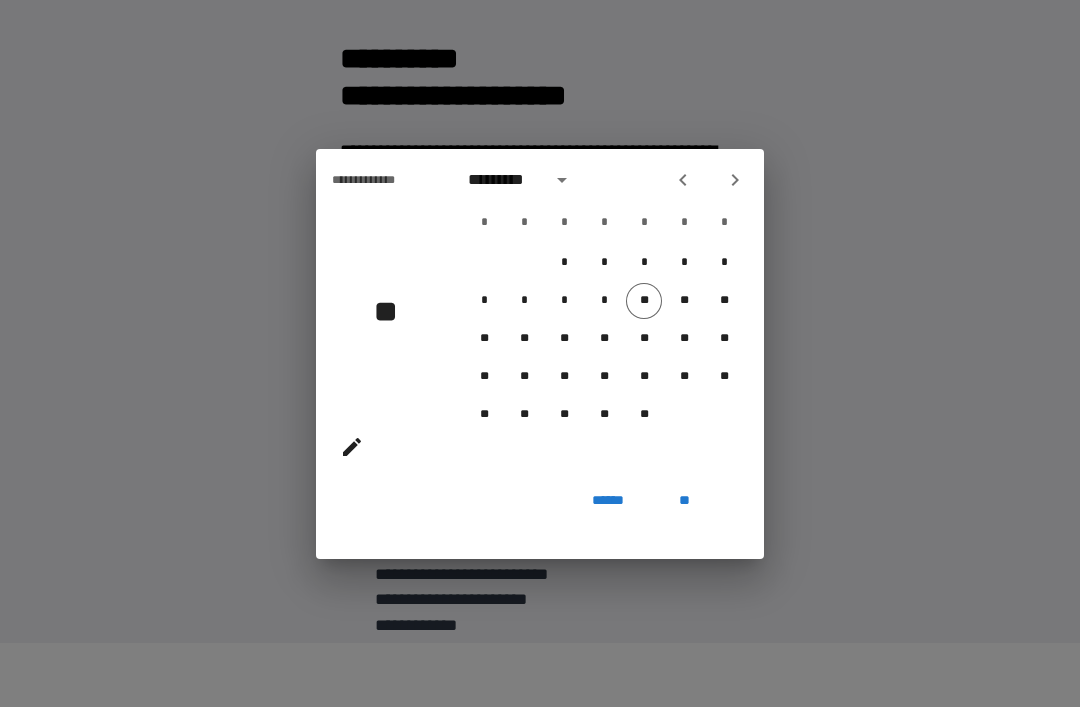 click at bounding box center [562, 180] 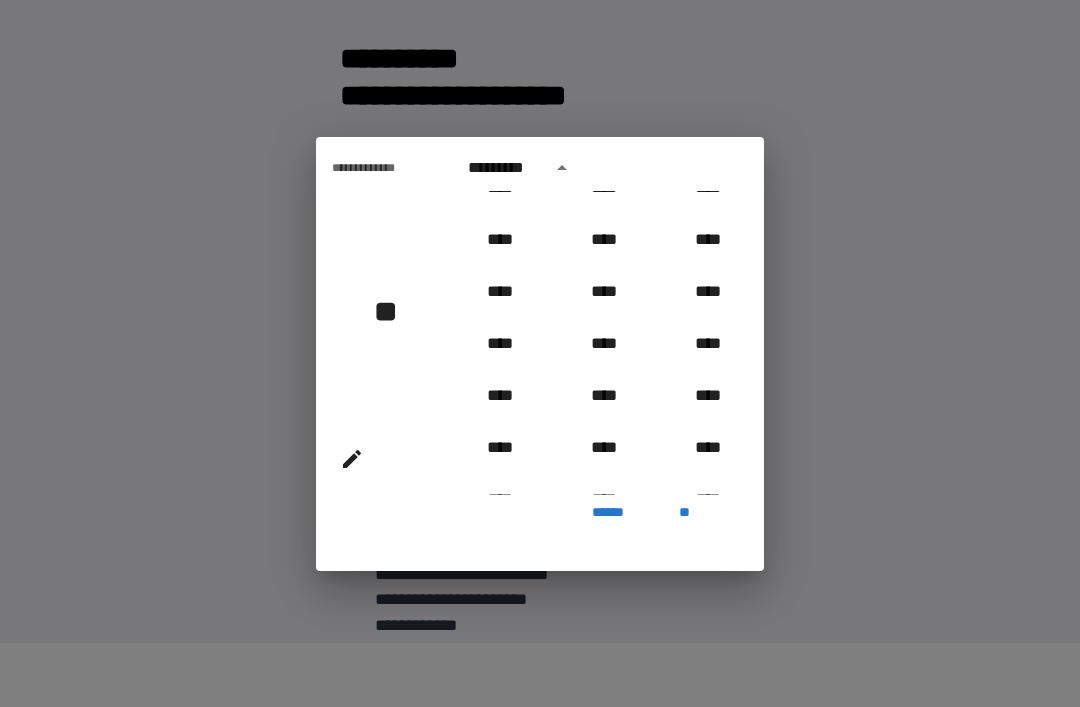 scroll, scrollTop: 843, scrollLeft: 0, axis: vertical 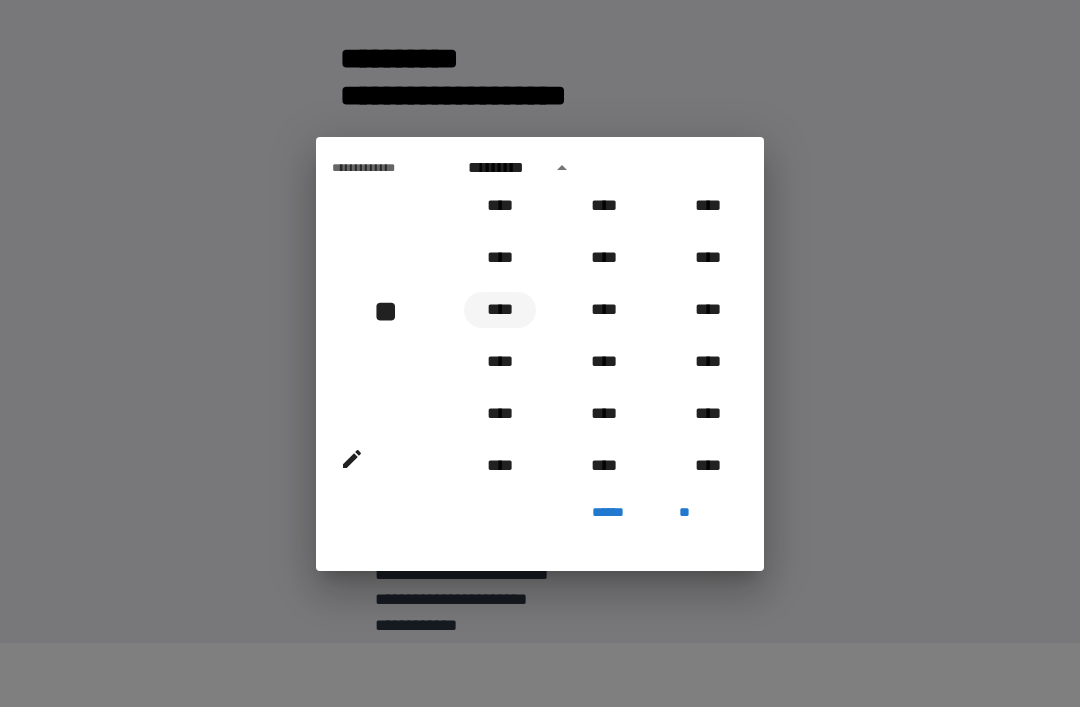click on "****" at bounding box center (500, 310) 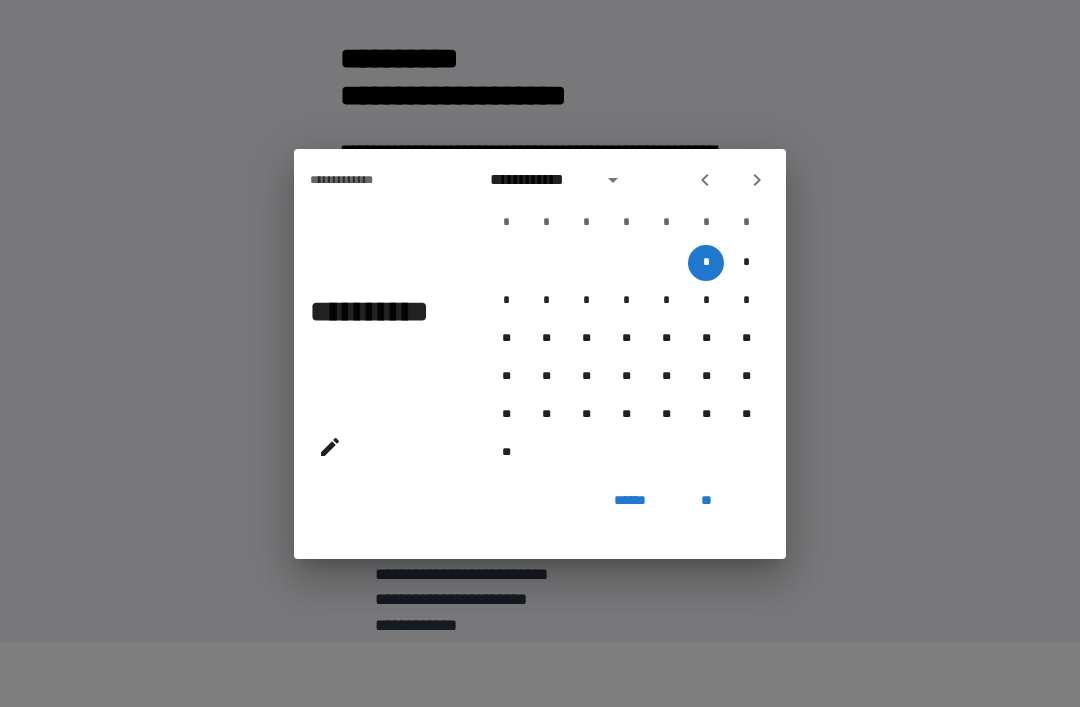 click on "**********" at bounding box center (626, 316) 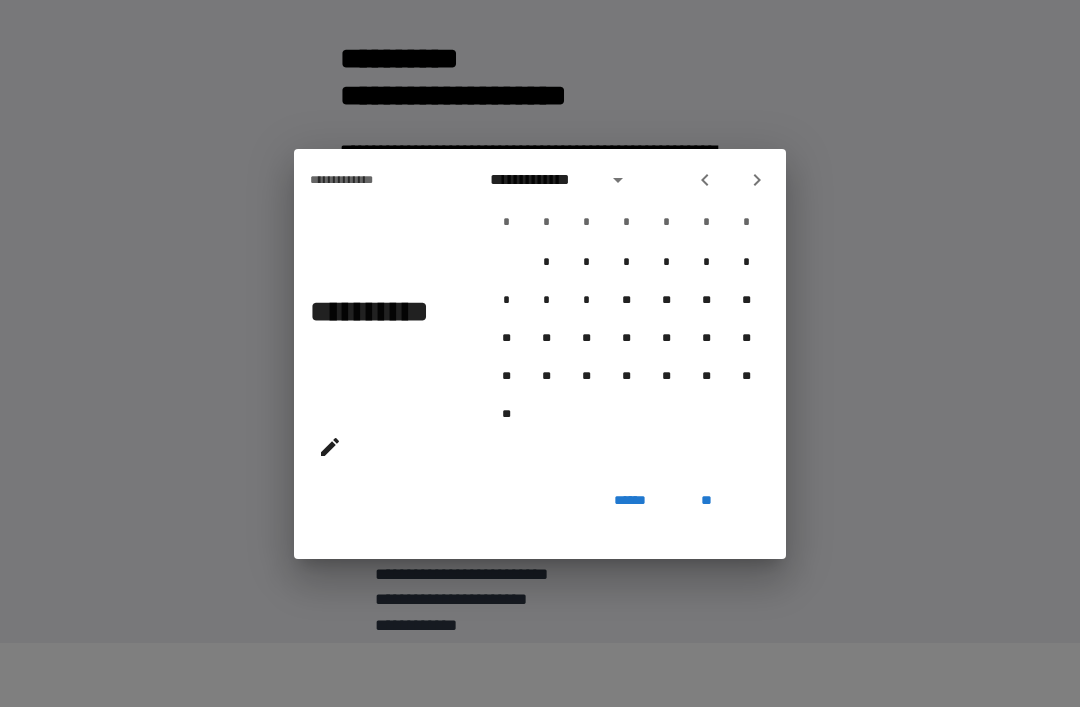 click 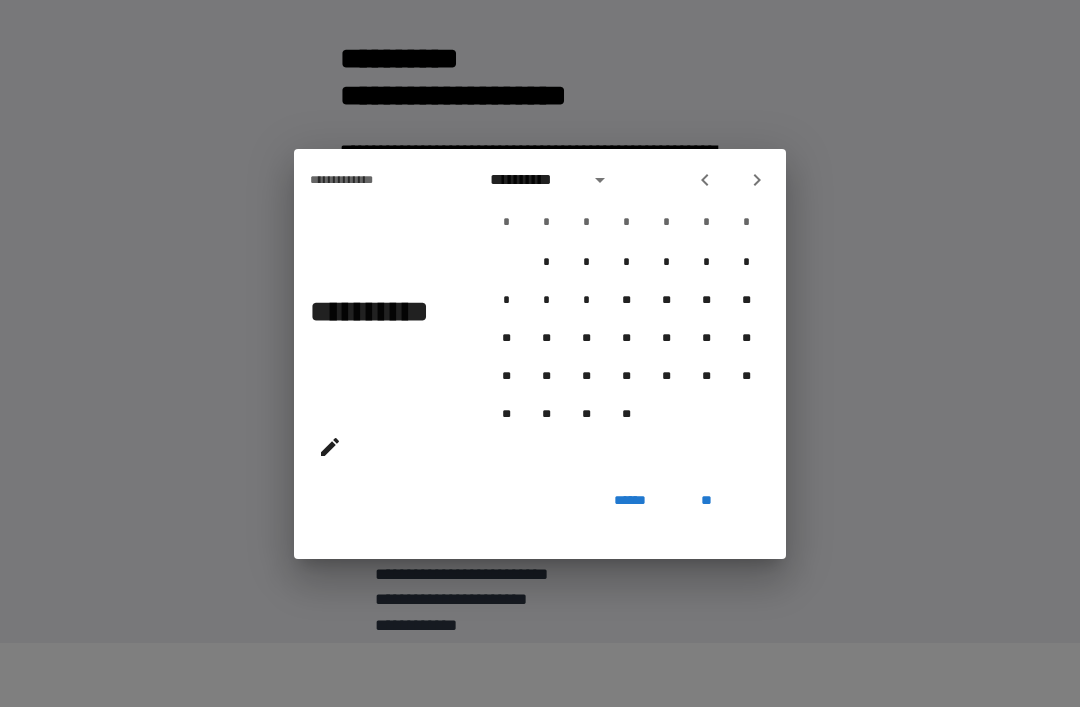 click 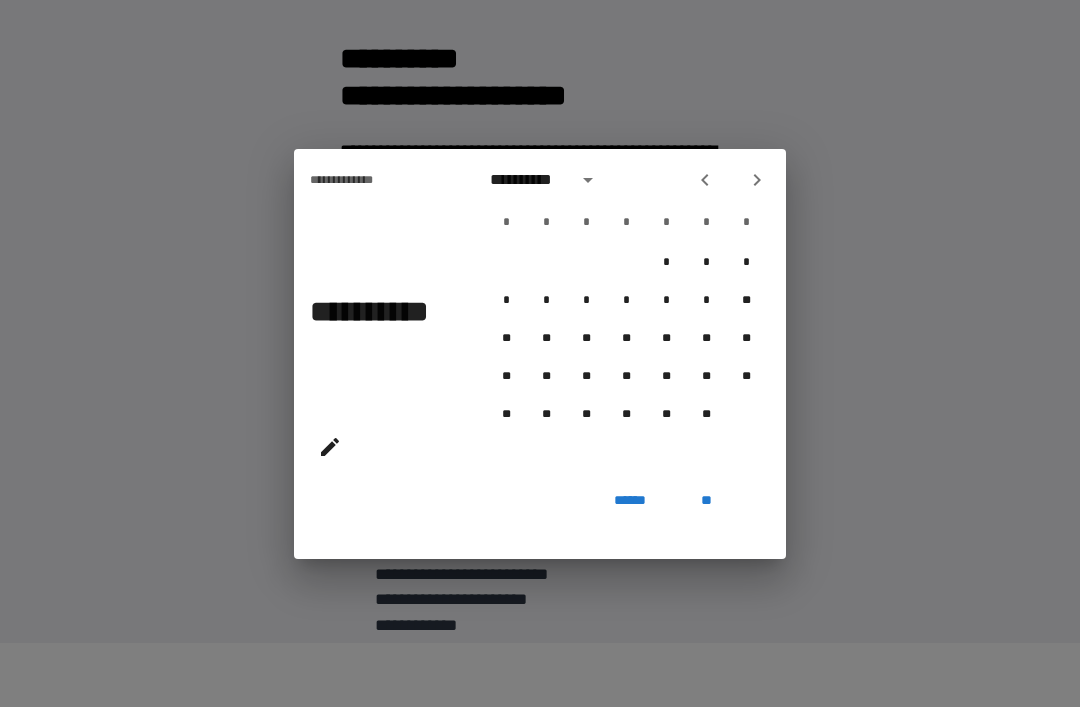 click 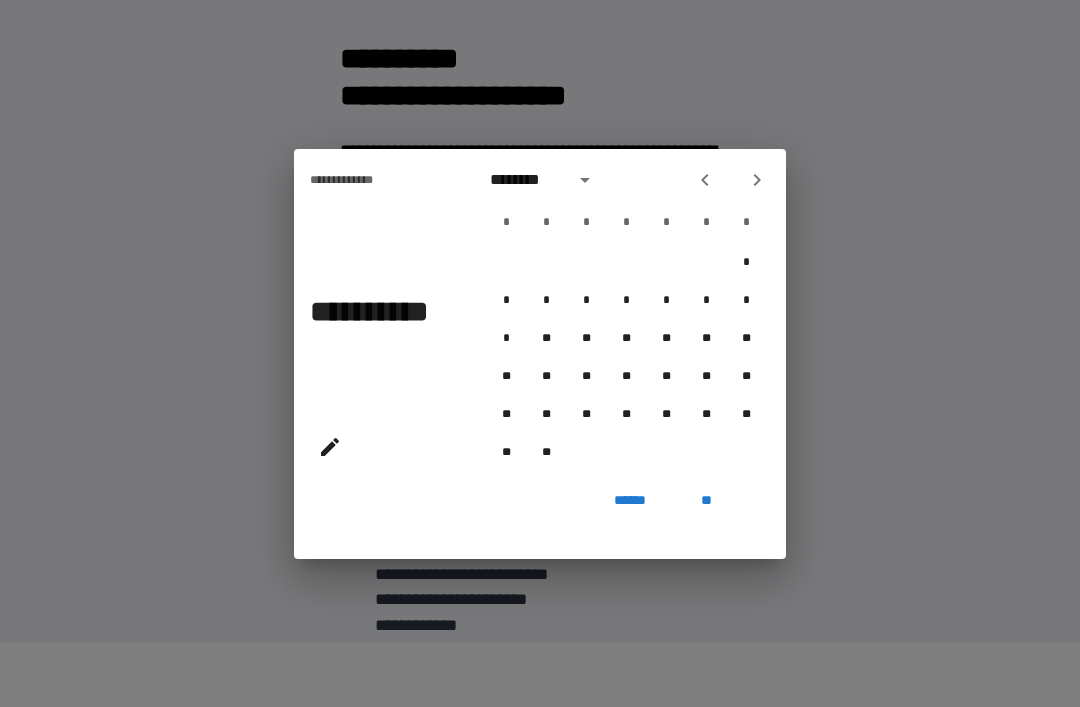 click 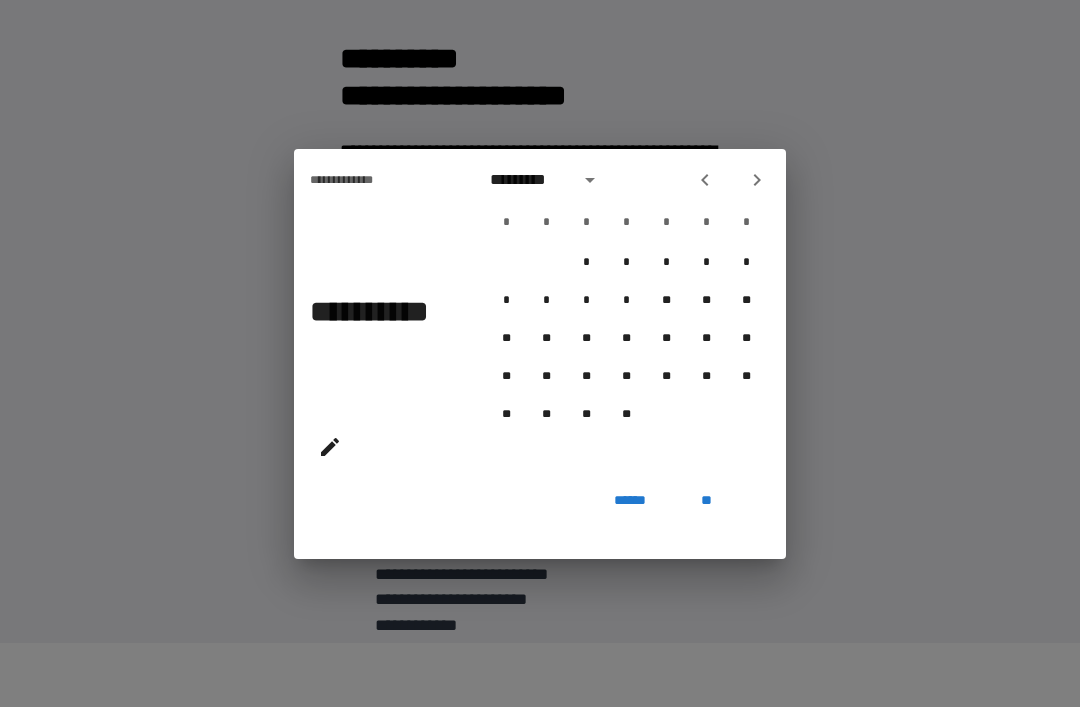 click 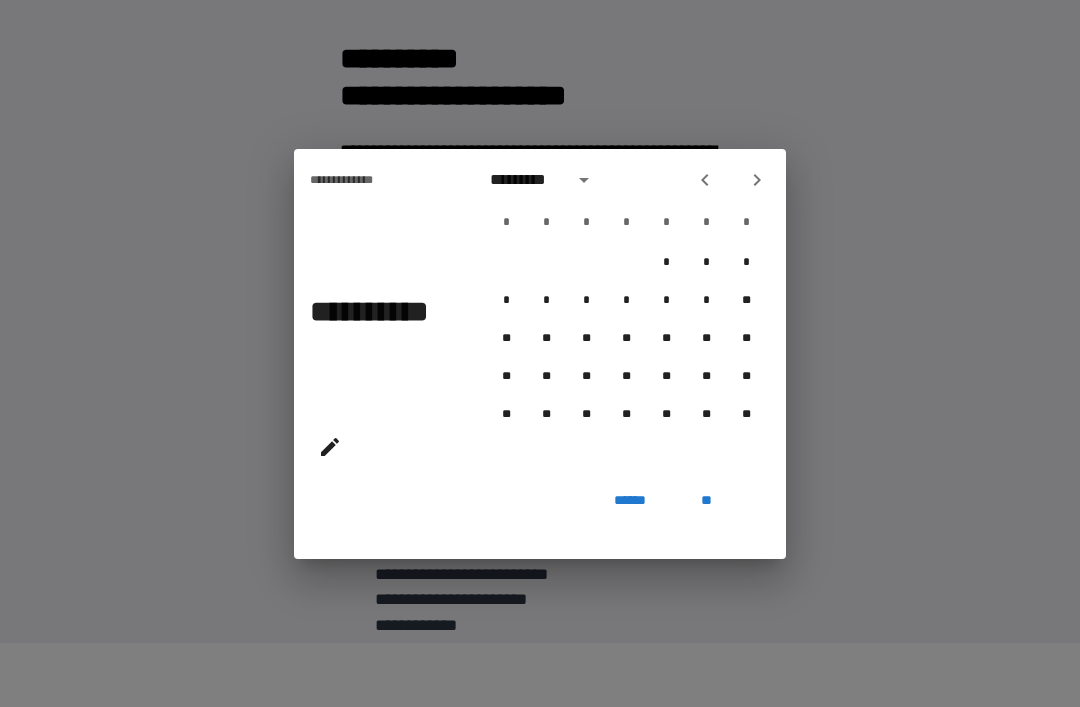 click at bounding box center [757, 180] 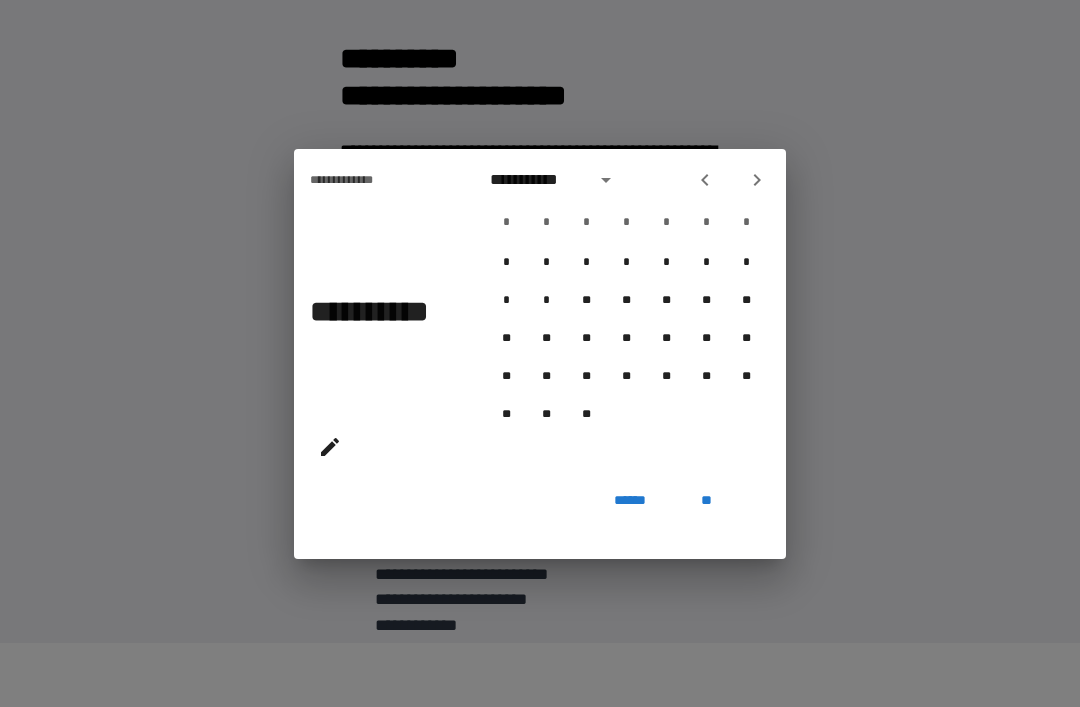 click 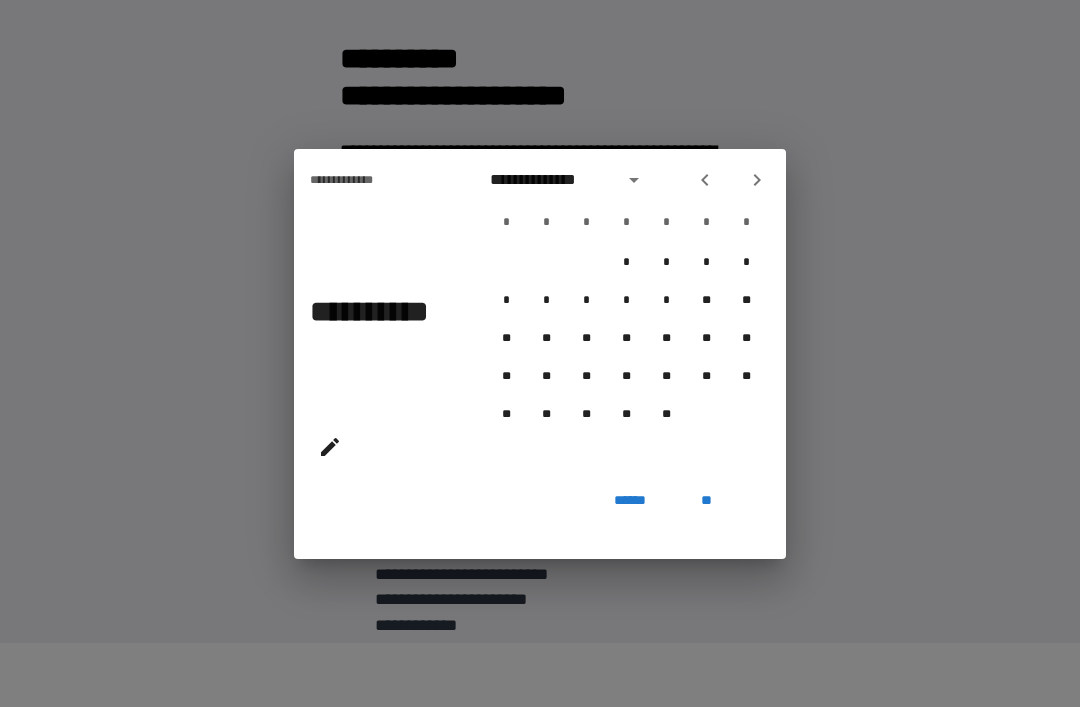 click 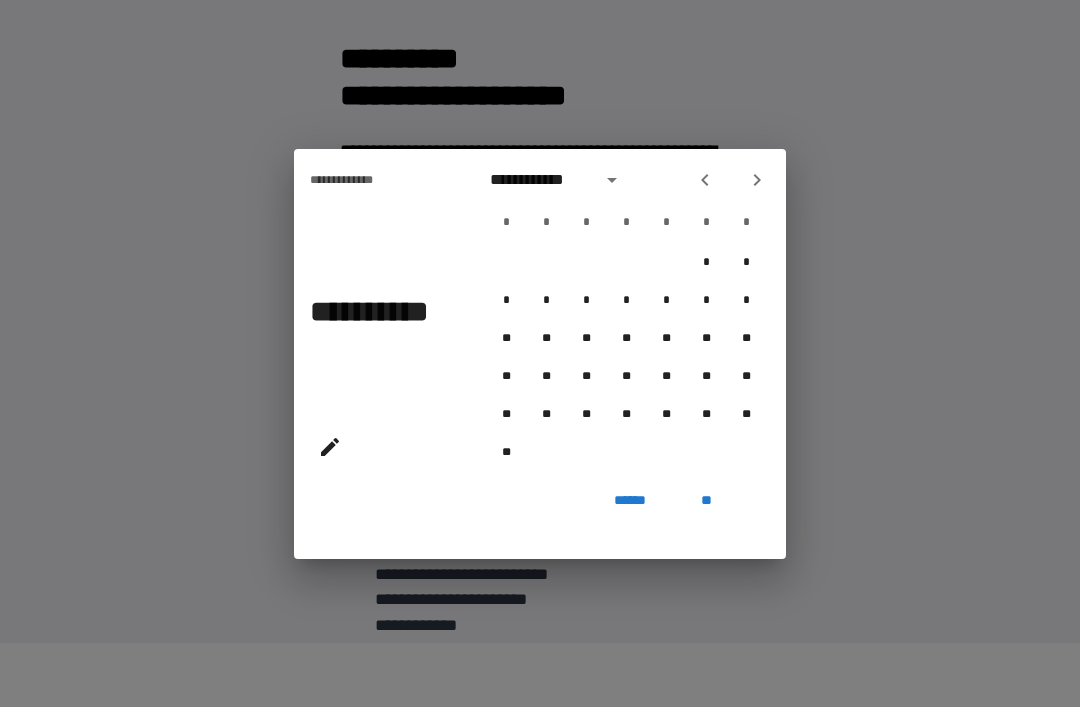 click 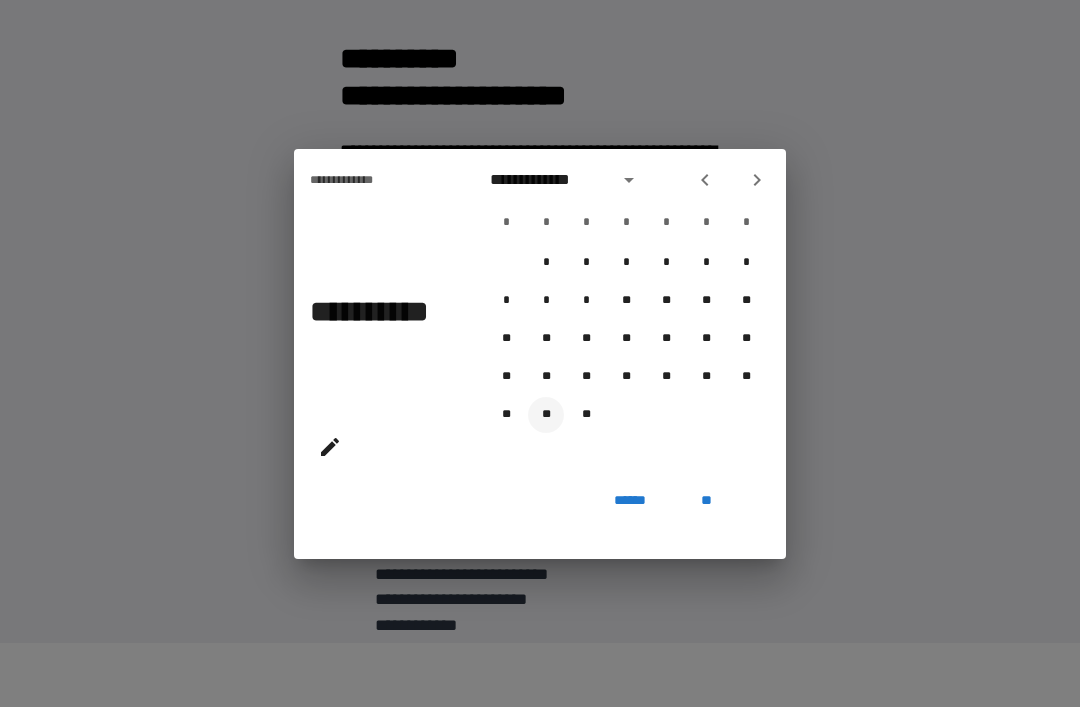 click on "**" at bounding box center (546, 415) 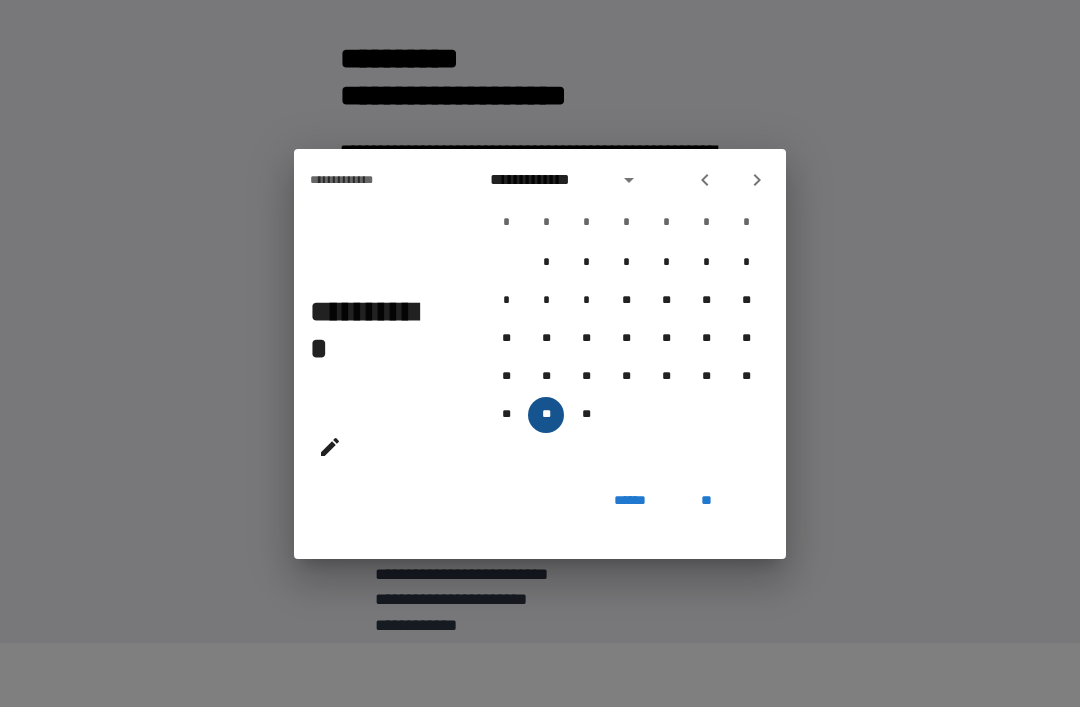 type on "**********" 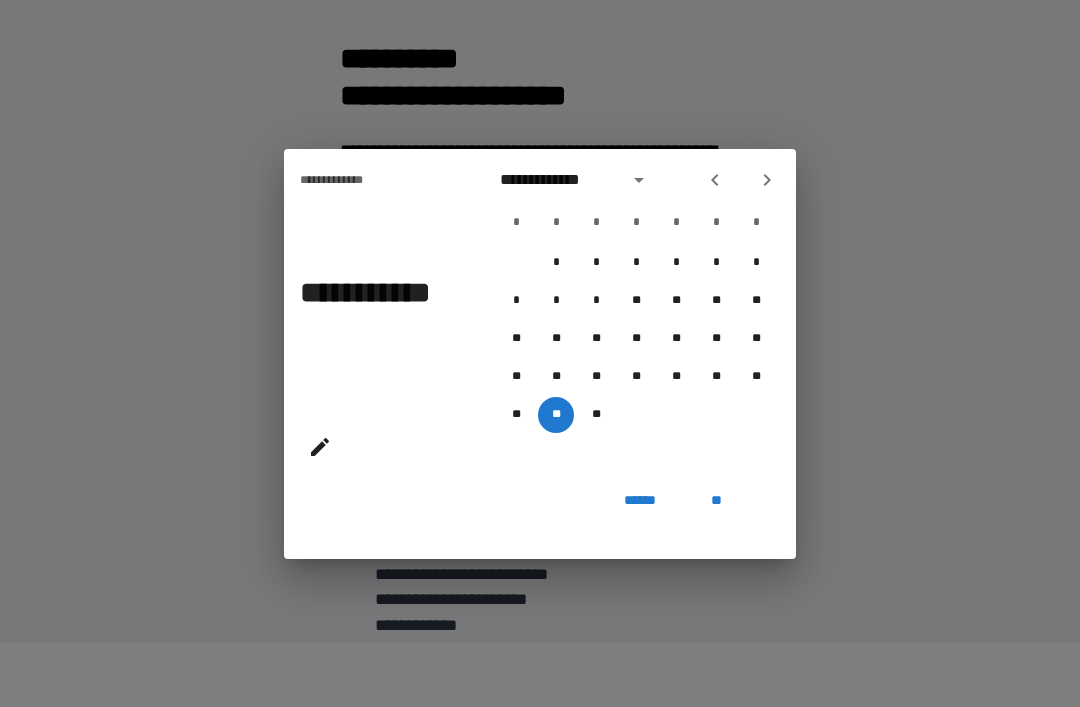 click on "**" at bounding box center (716, 501) 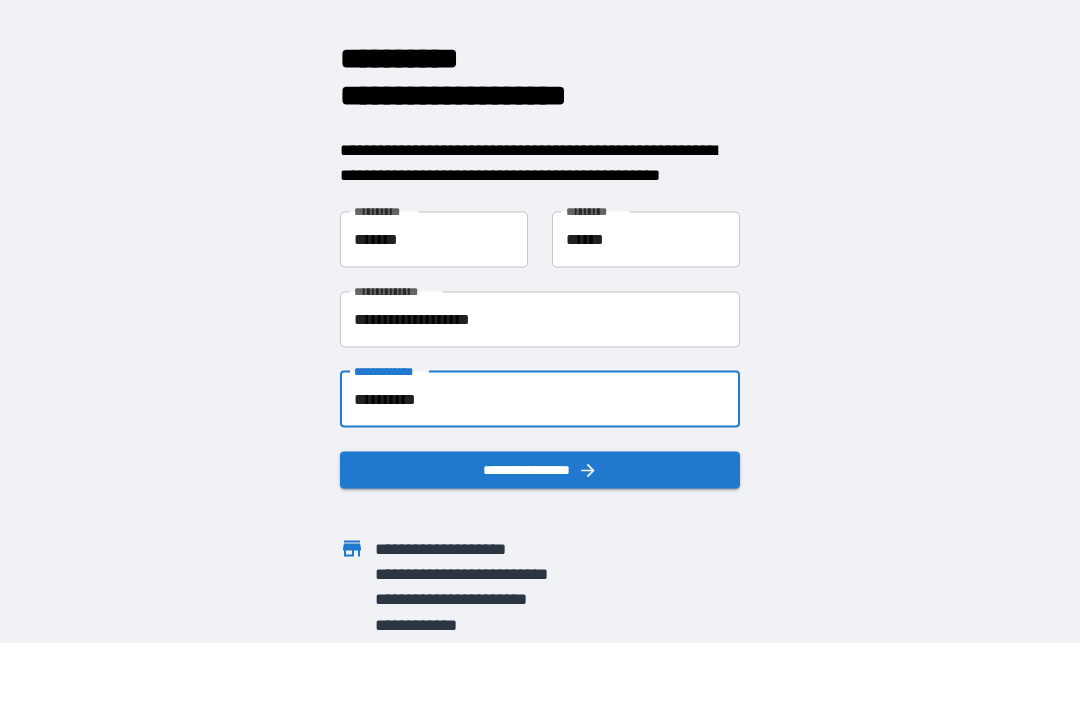 click on "**********" at bounding box center (540, 469) 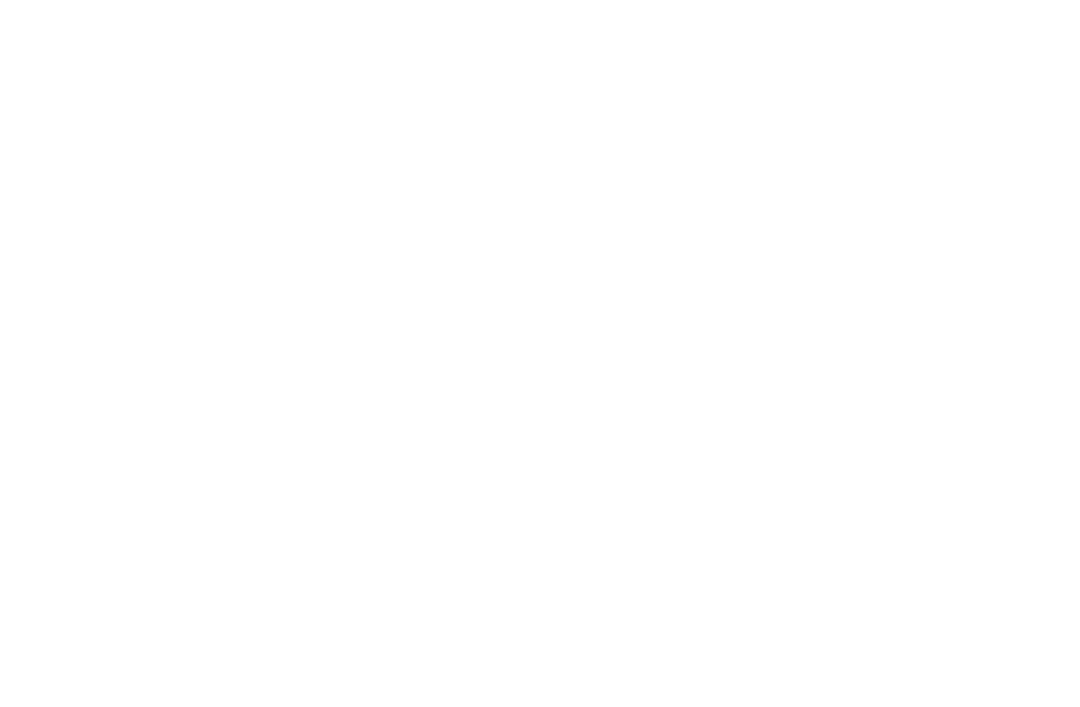 scroll, scrollTop: 0, scrollLeft: 0, axis: both 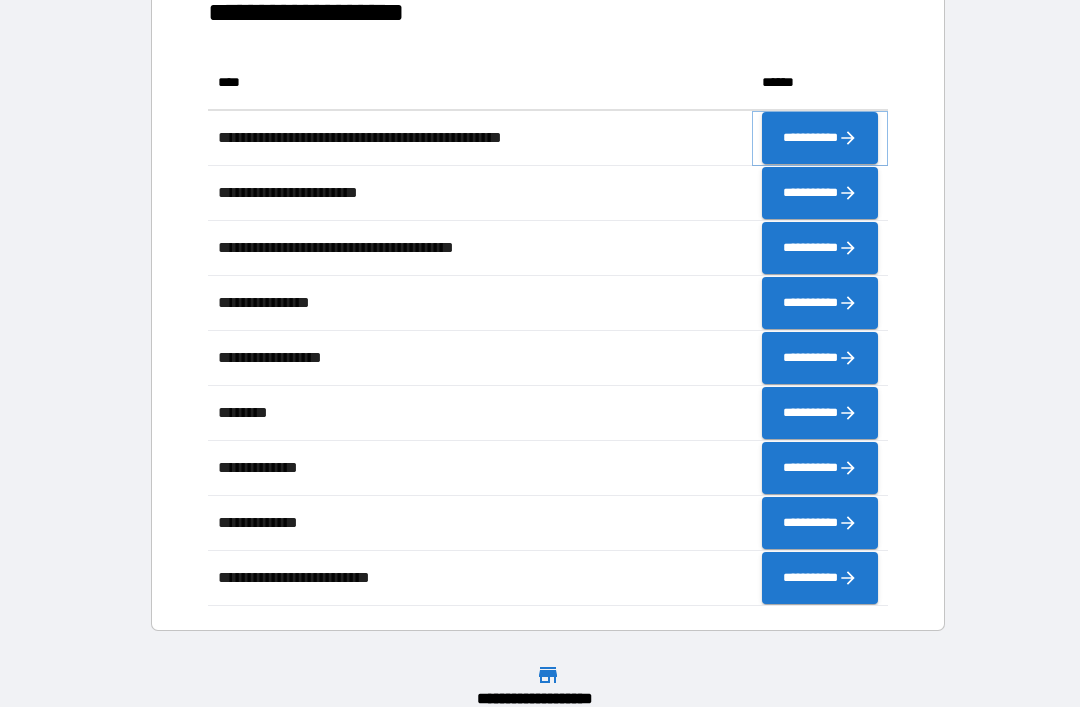 click on "**********" at bounding box center (820, 138) 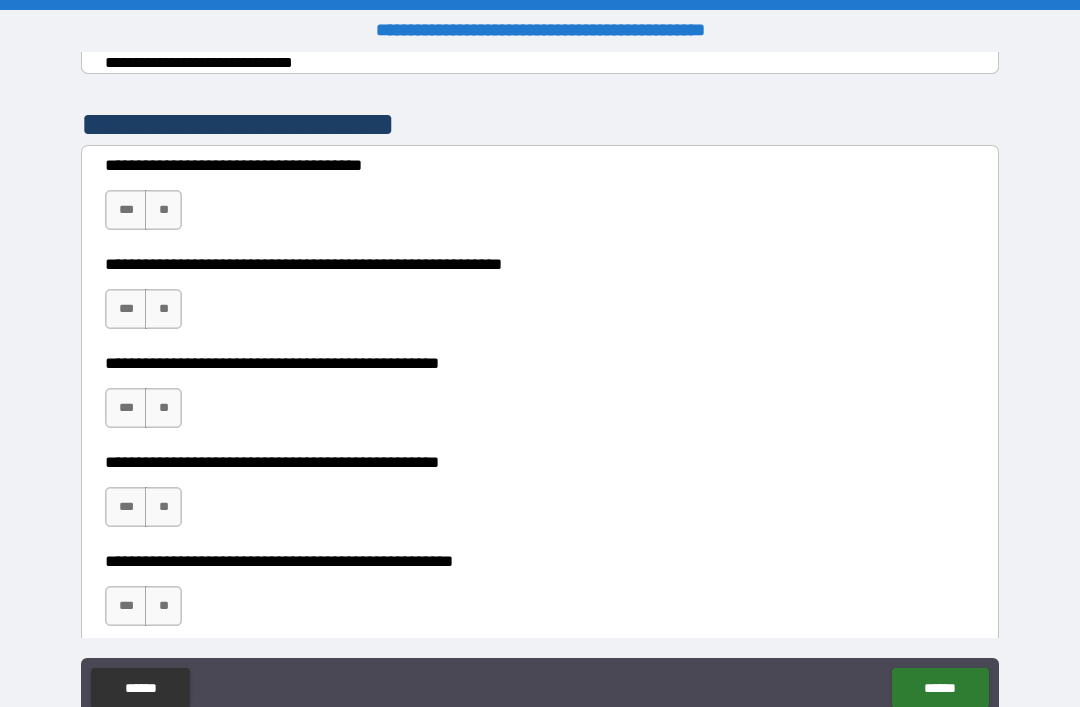 click on "**********" at bounding box center [540, 388] 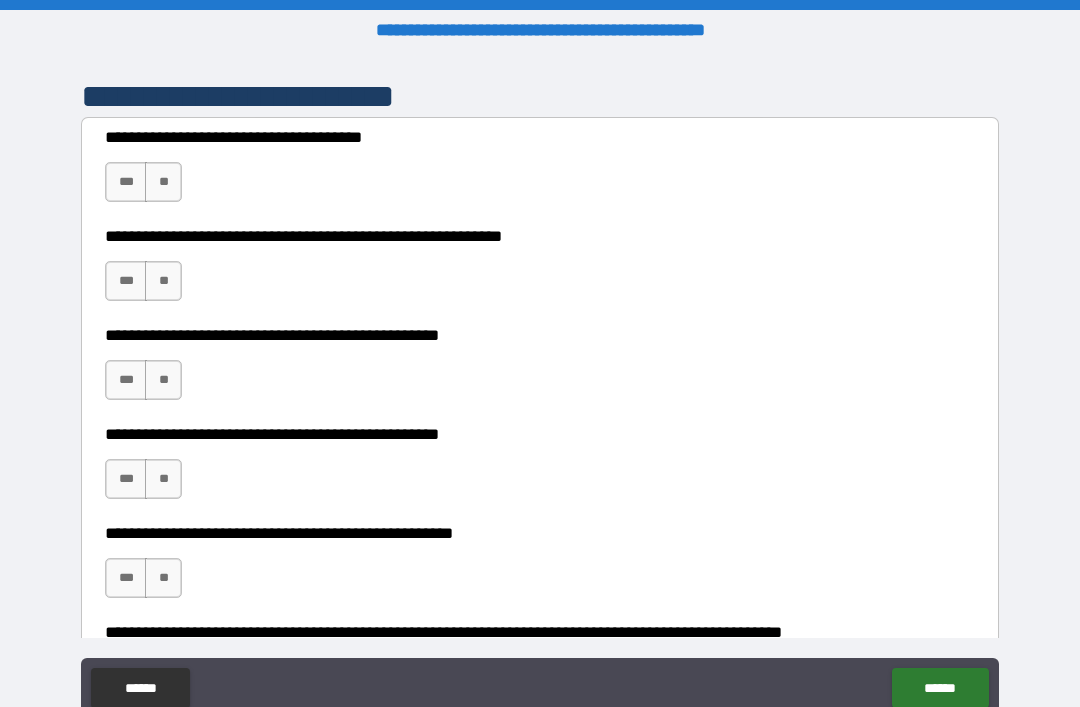 scroll, scrollTop: 403, scrollLeft: 0, axis: vertical 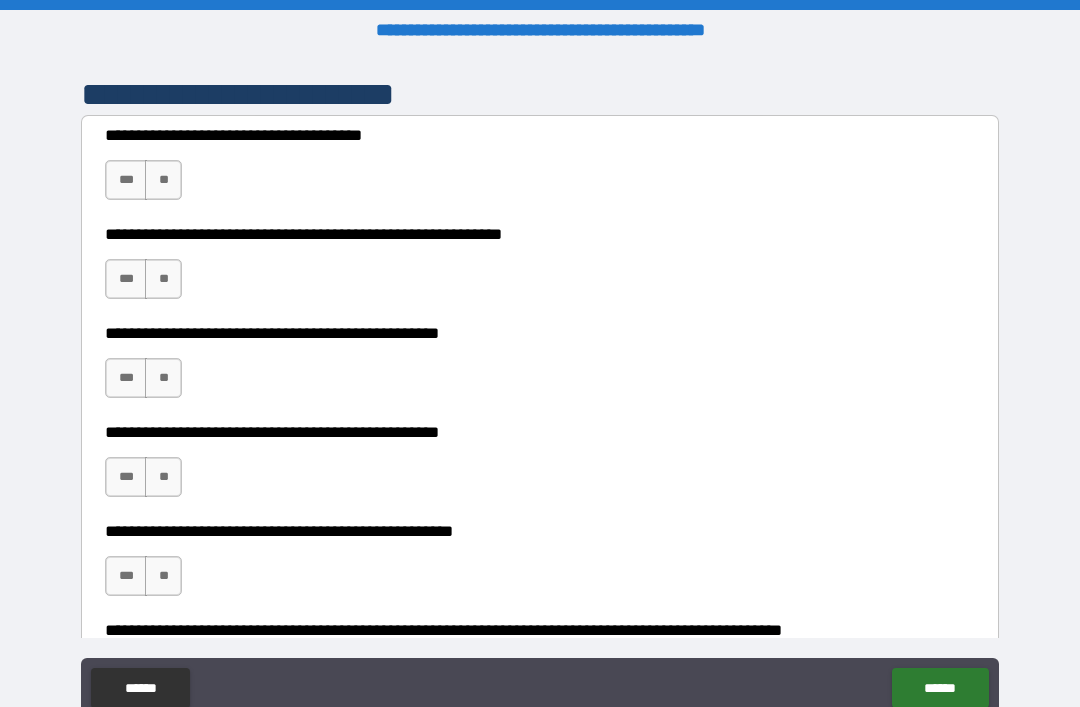 click on "**" at bounding box center [163, 180] 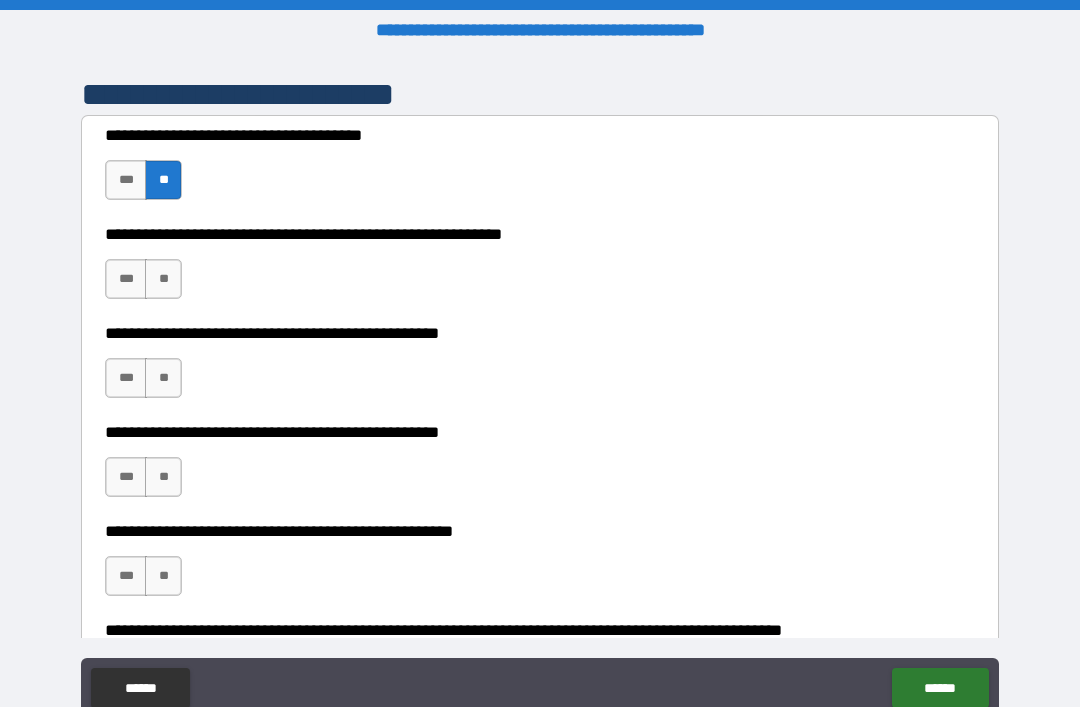 click on "**" at bounding box center [163, 279] 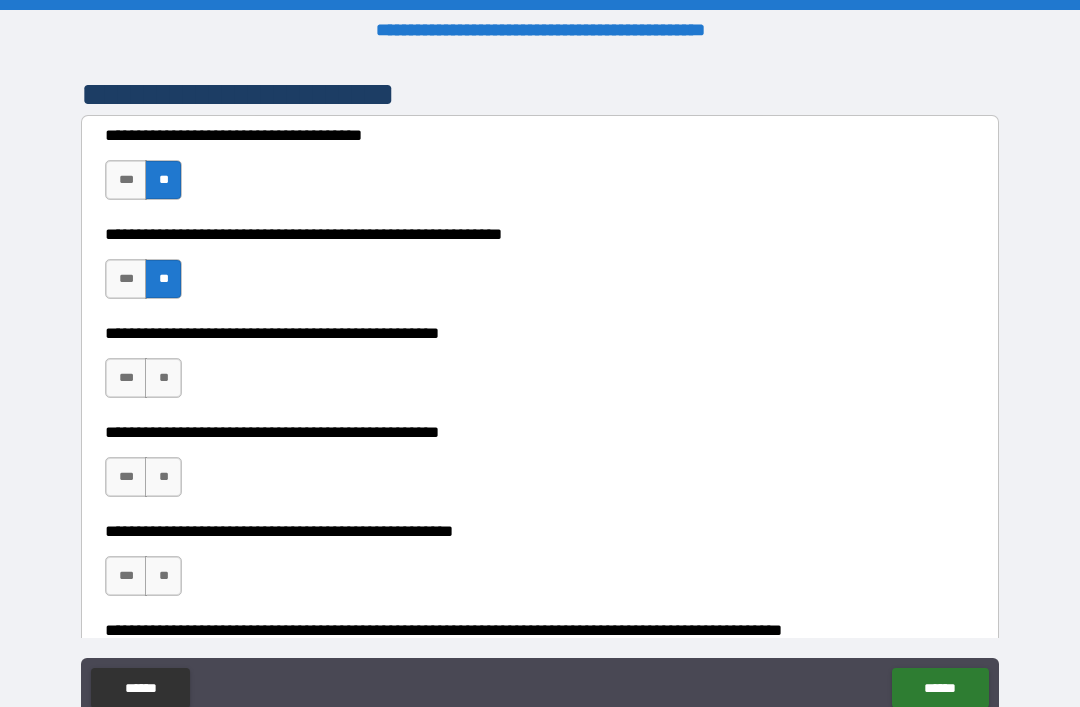 click on "**********" at bounding box center (540, 333) 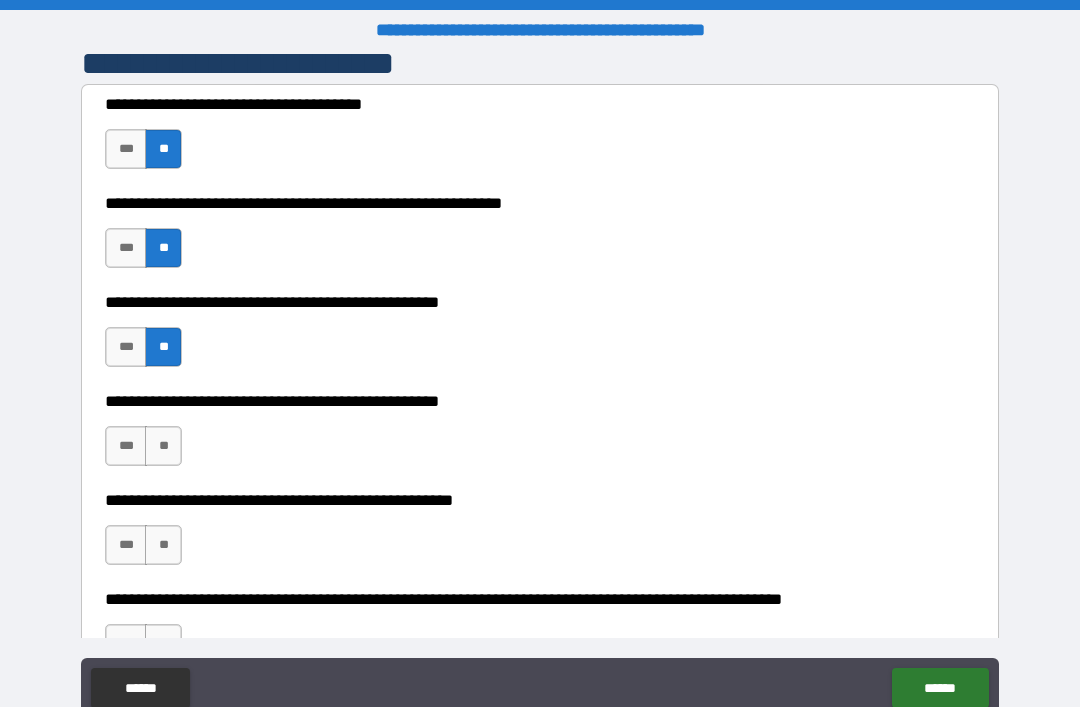 scroll, scrollTop: 439, scrollLeft: 0, axis: vertical 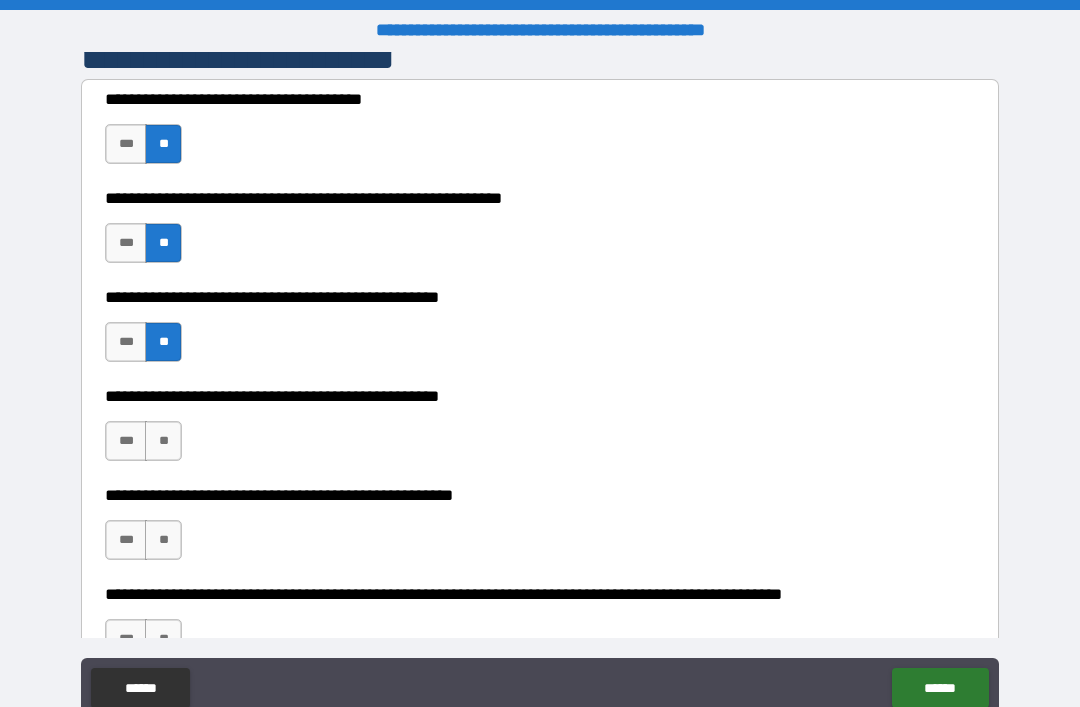 click on "*** **" at bounding box center [146, 446] 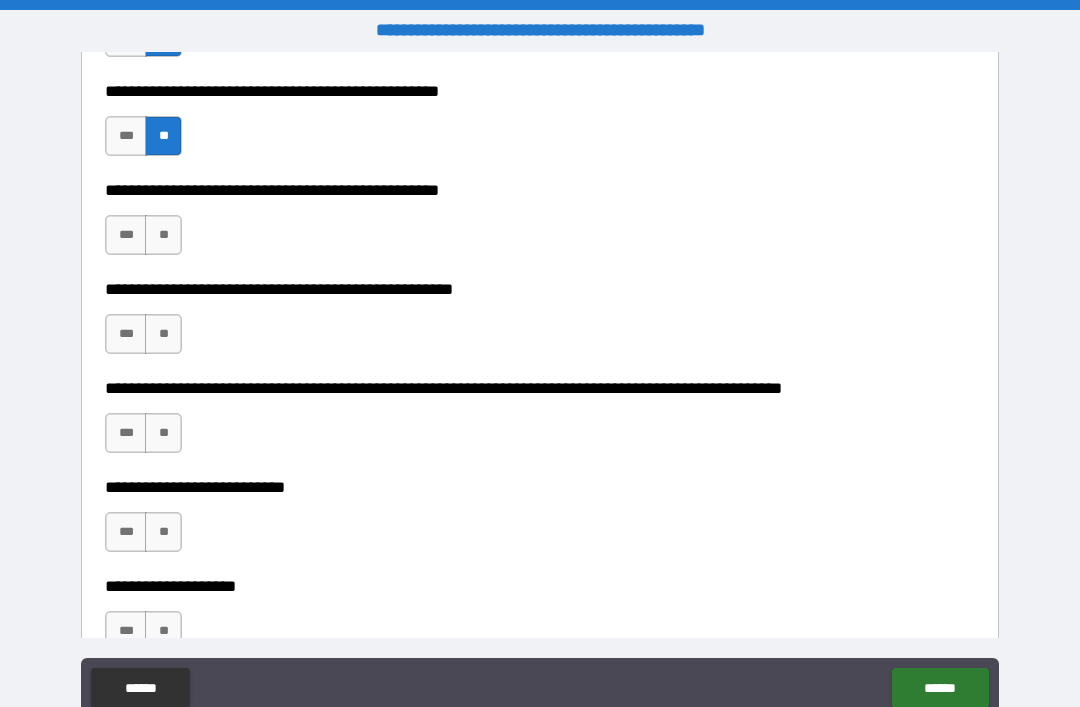scroll, scrollTop: 650, scrollLeft: 0, axis: vertical 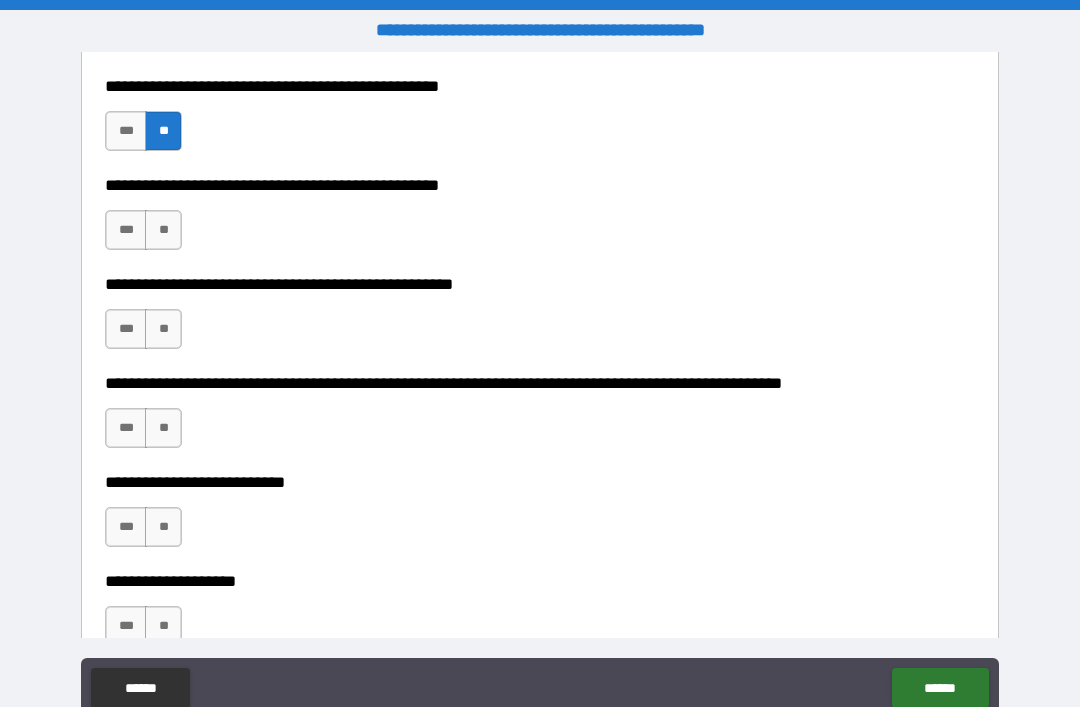 click on "**" at bounding box center (163, 230) 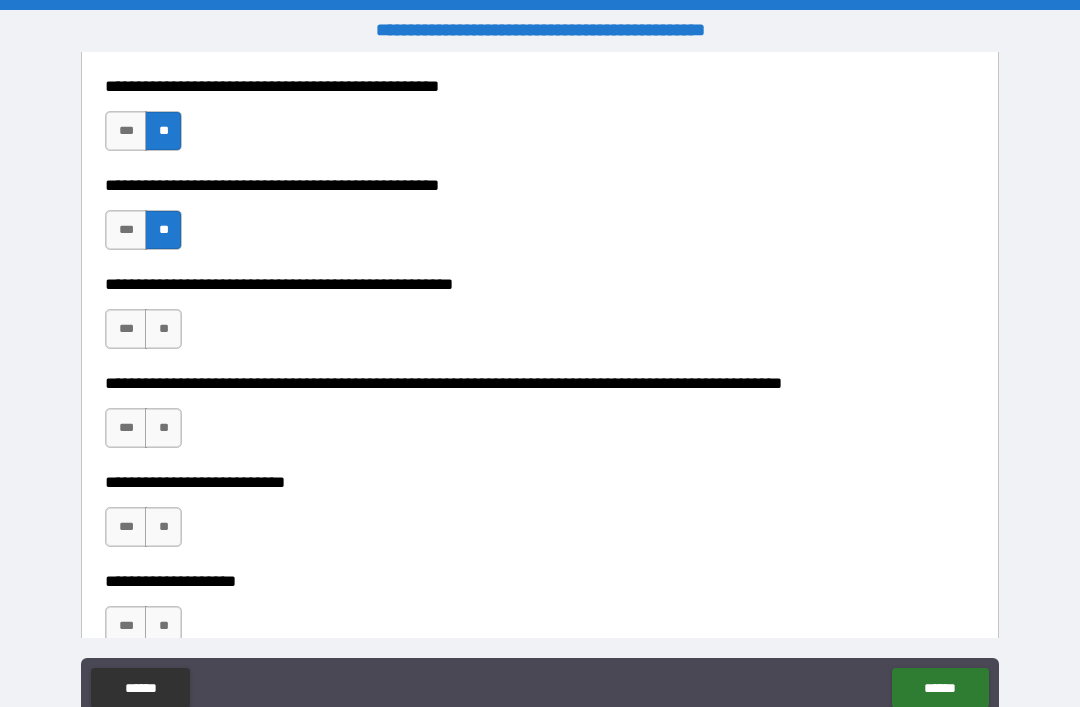 click on "**" at bounding box center (163, 329) 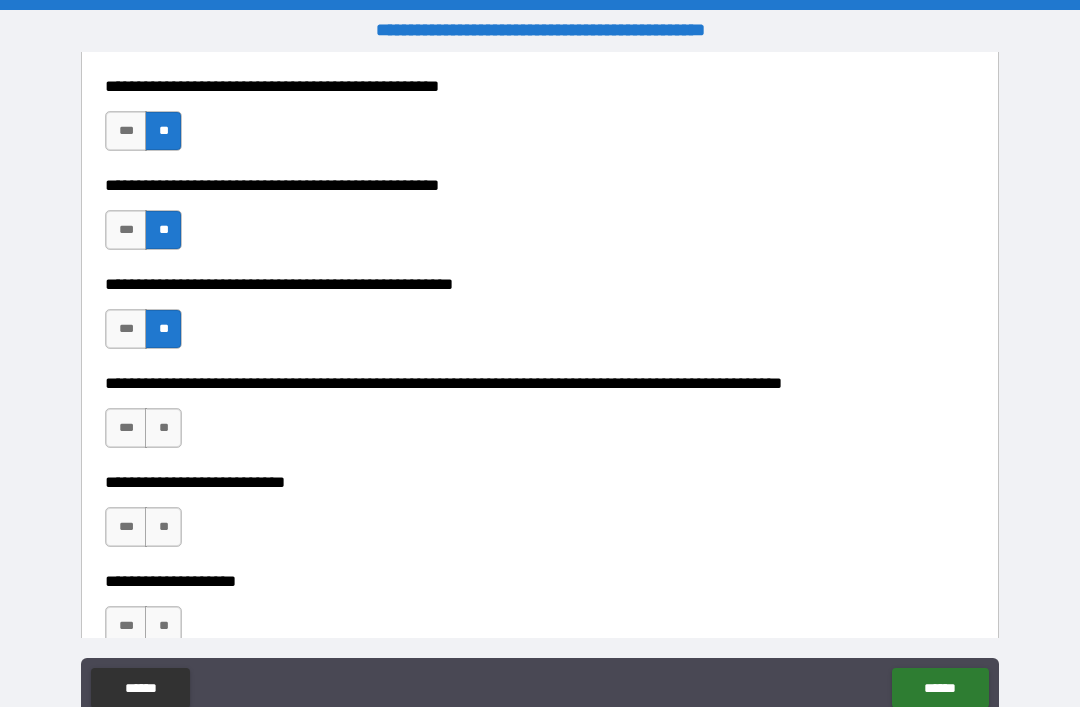click on "**" at bounding box center [163, 428] 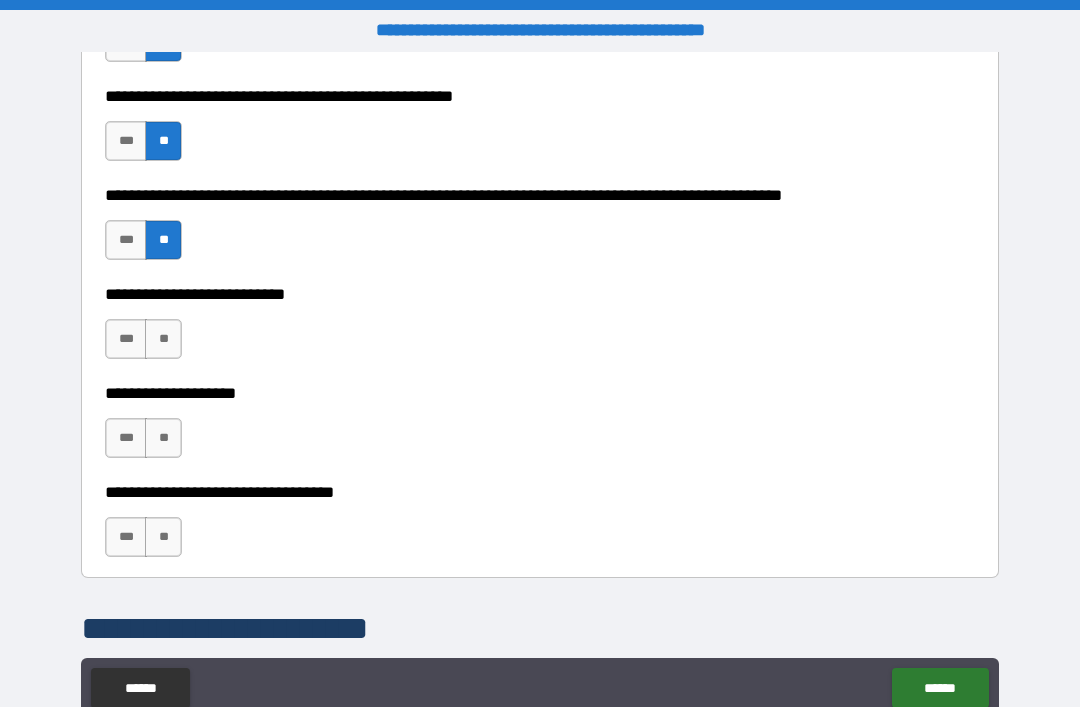 scroll, scrollTop: 839, scrollLeft: 0, axis: vertical 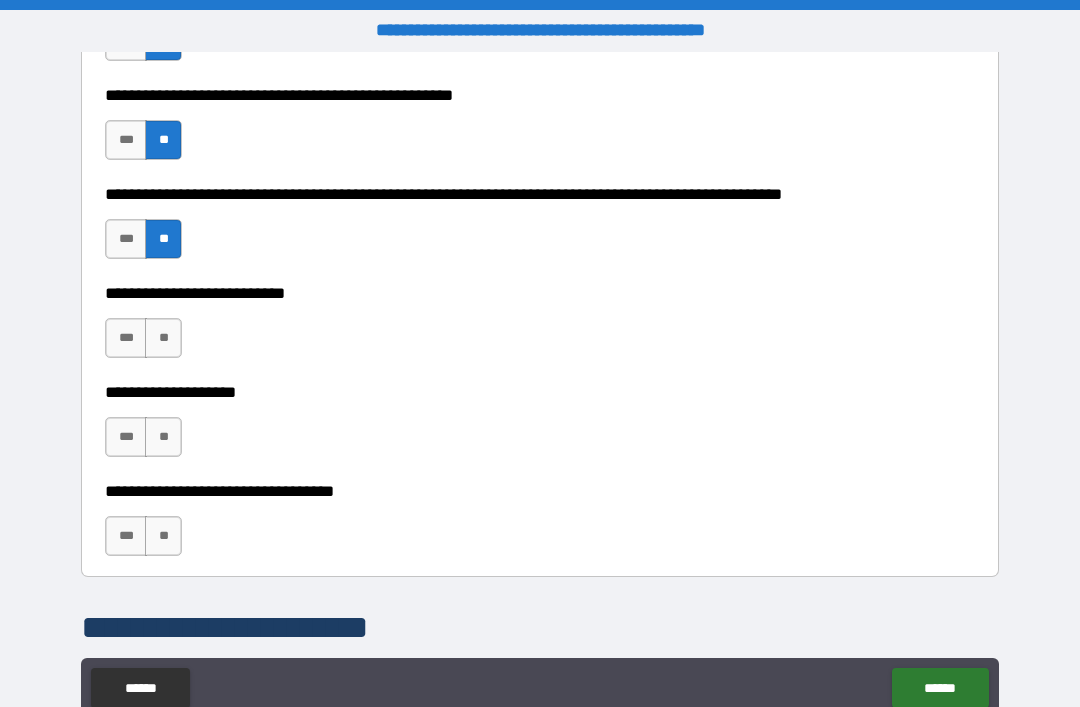 click on "**" at bounding box center (163, 338) 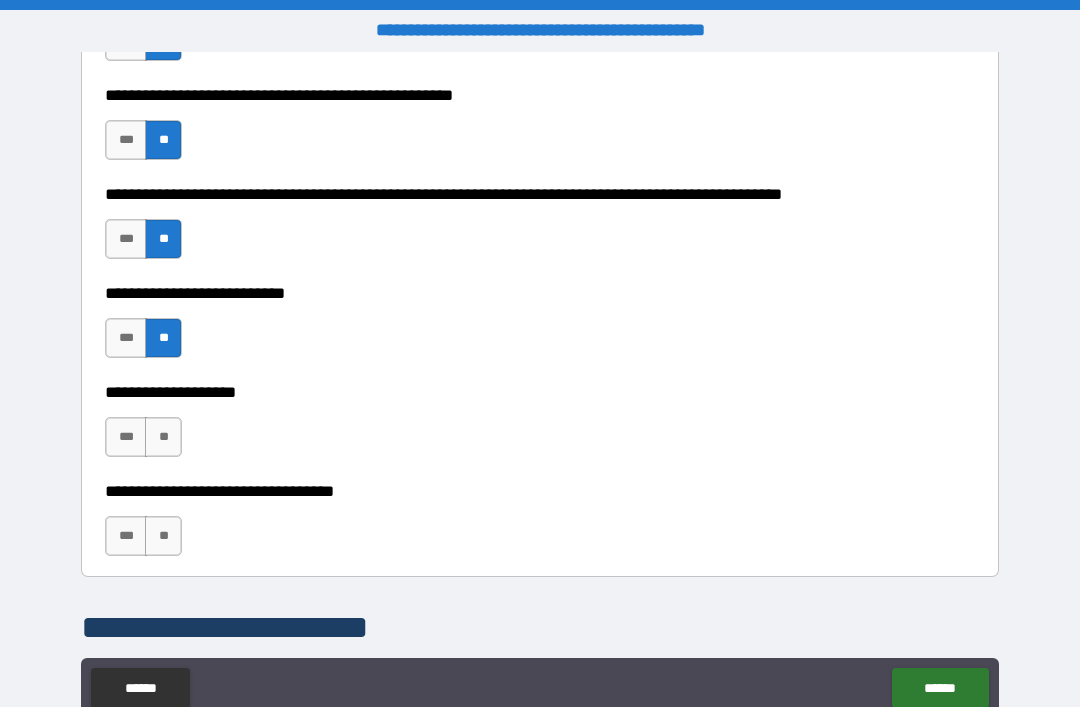 click on "**" at bounding box center (163, 437) 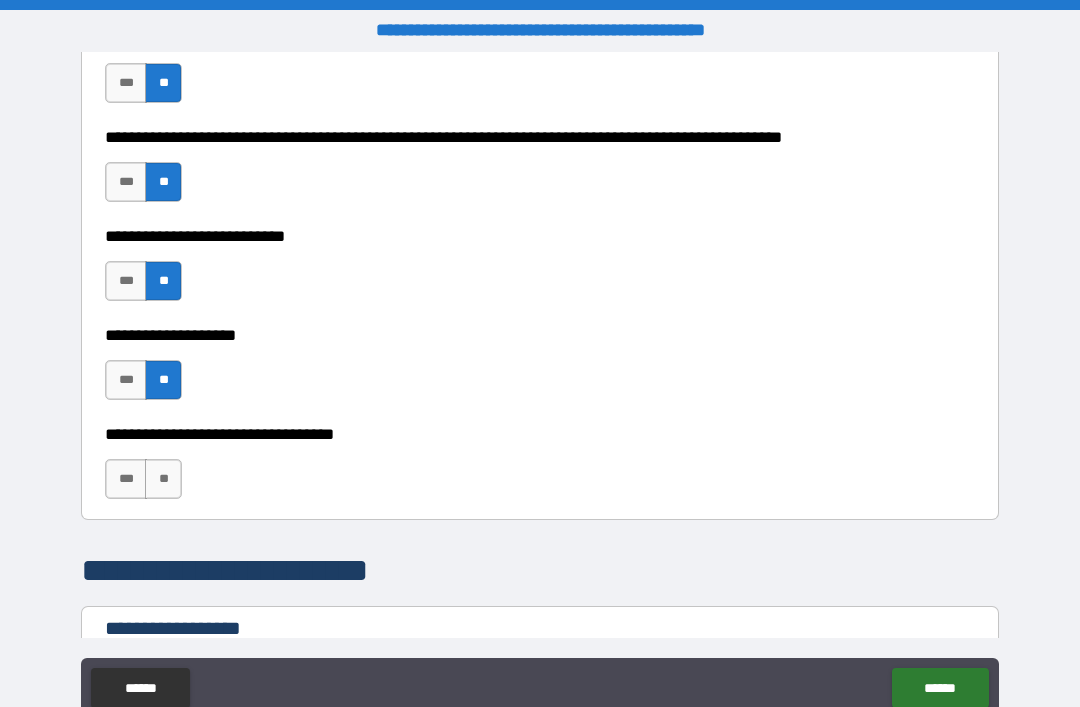 click on "**" at bounding box center [163, 479] 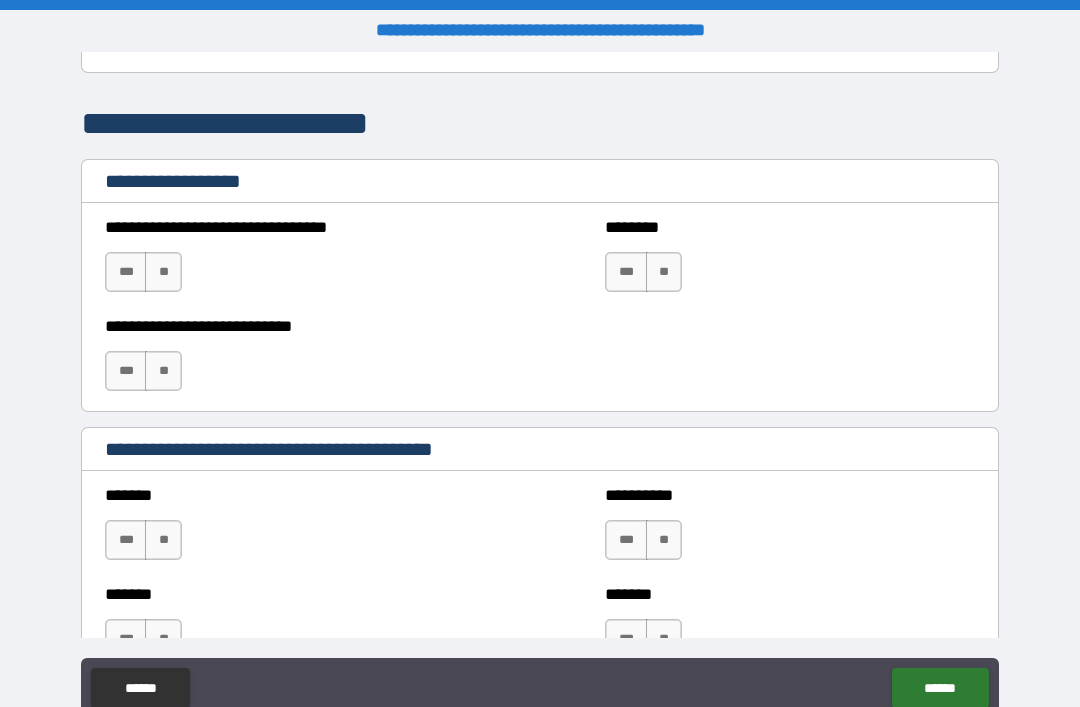 scroll, scrollTop: 1352, scrollLeft: 0, axis: vertical 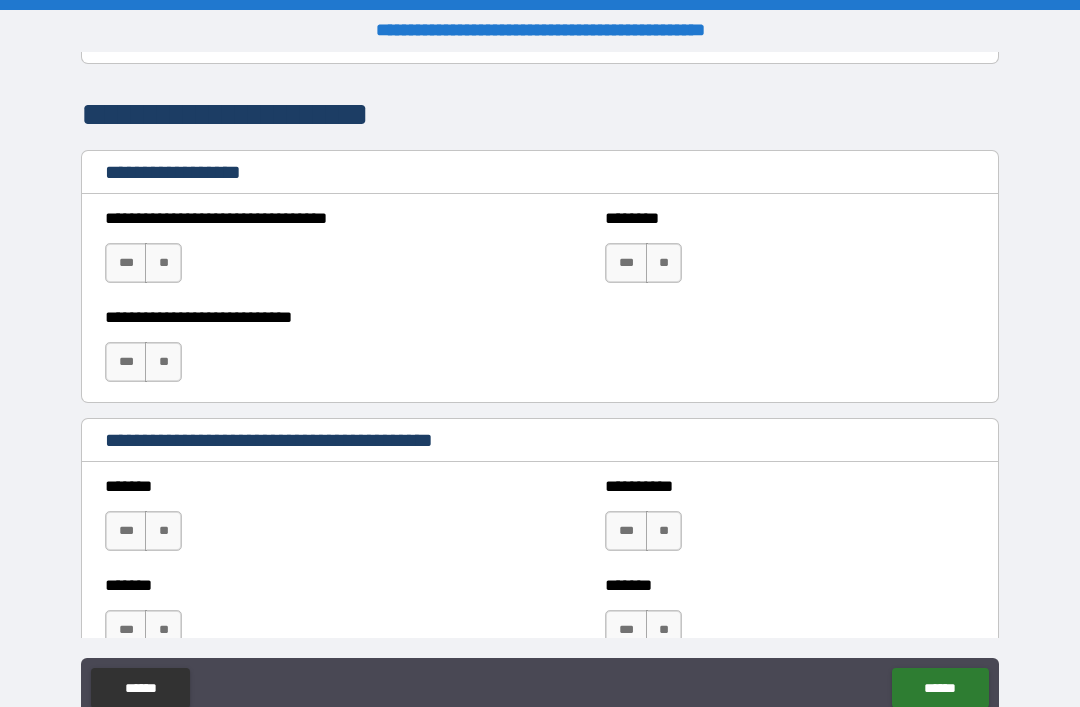 click on "**" at bounding box center [163, 263] 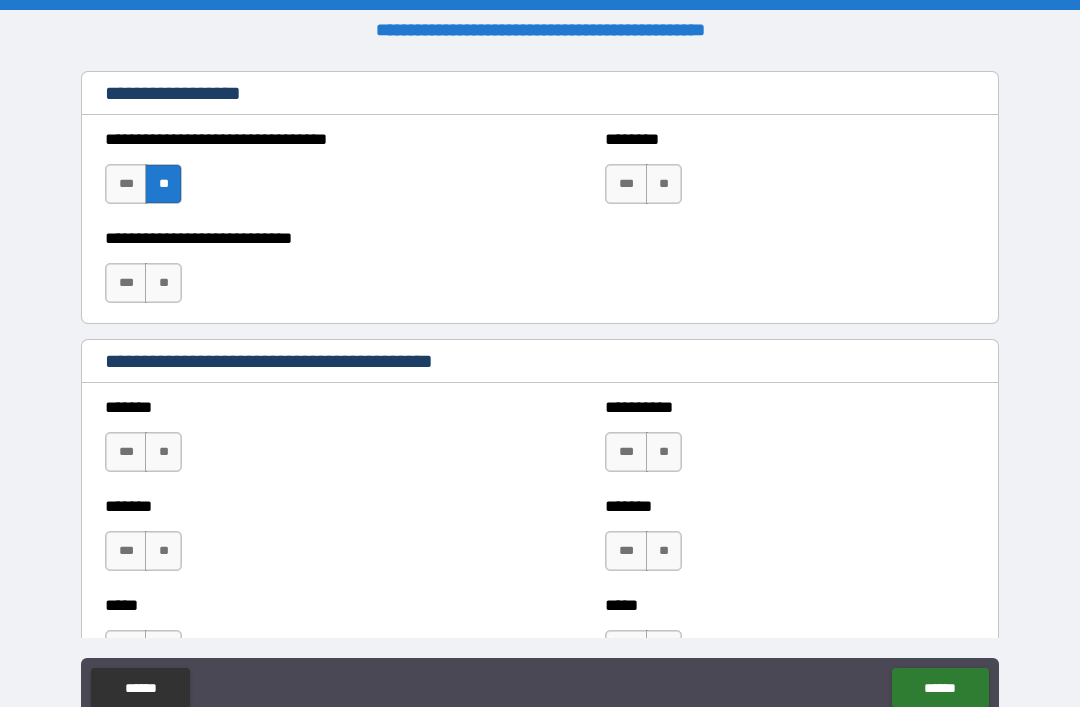 scroll, scrollTop: 1441, scrollLeft: 0, axis: vertical 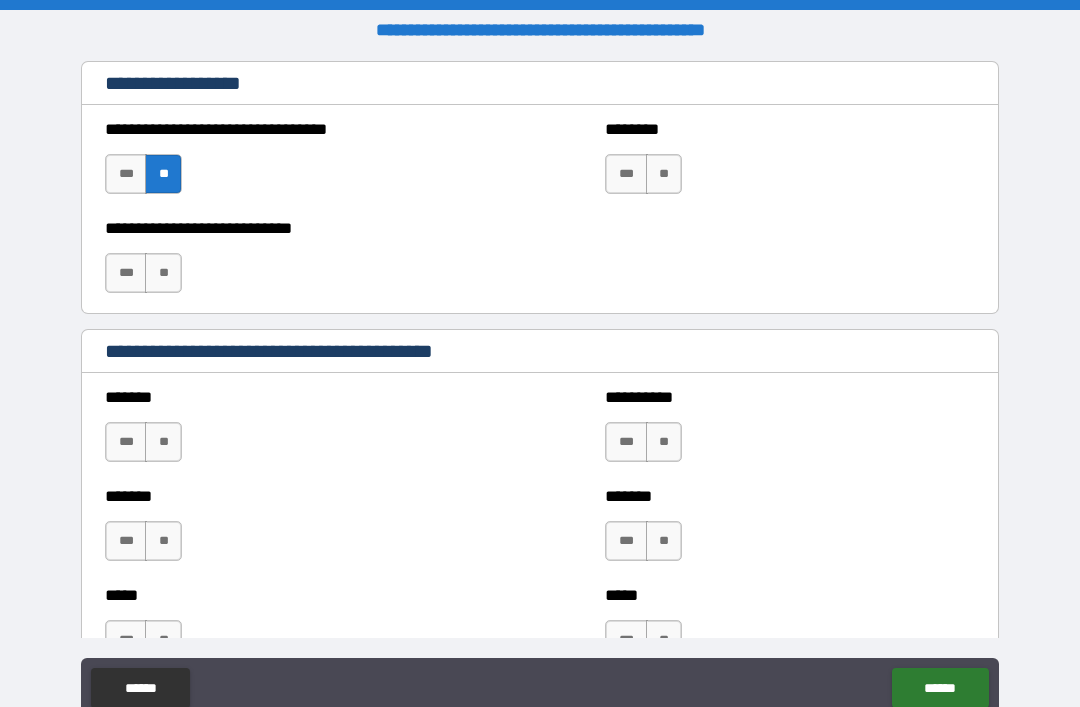 click on "**" at bounding box center (163, 273) 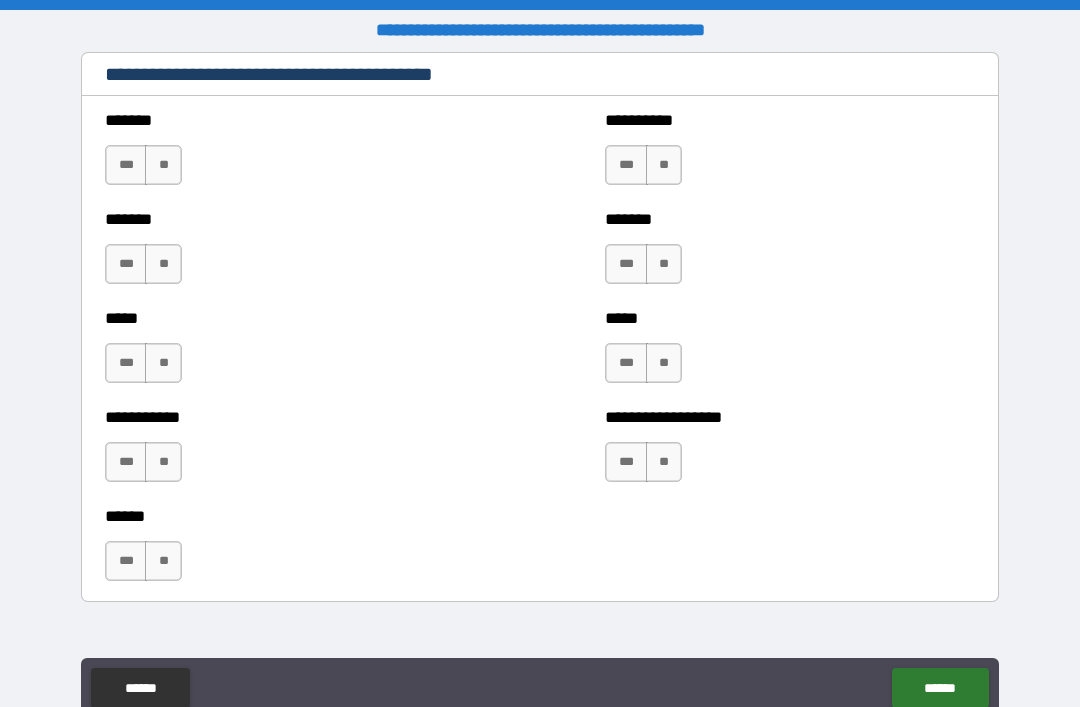 scroll, scrollTop: 1720, scrollLeft: 0, axis: vertical 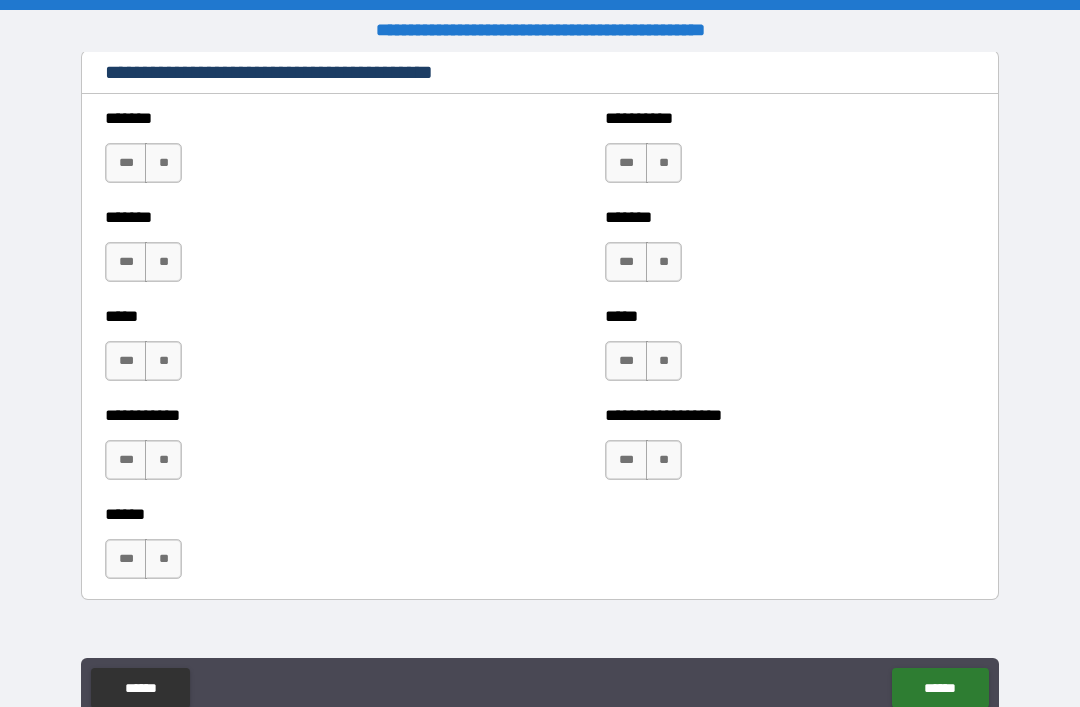 click on "**" at bounding box center [163, 163] 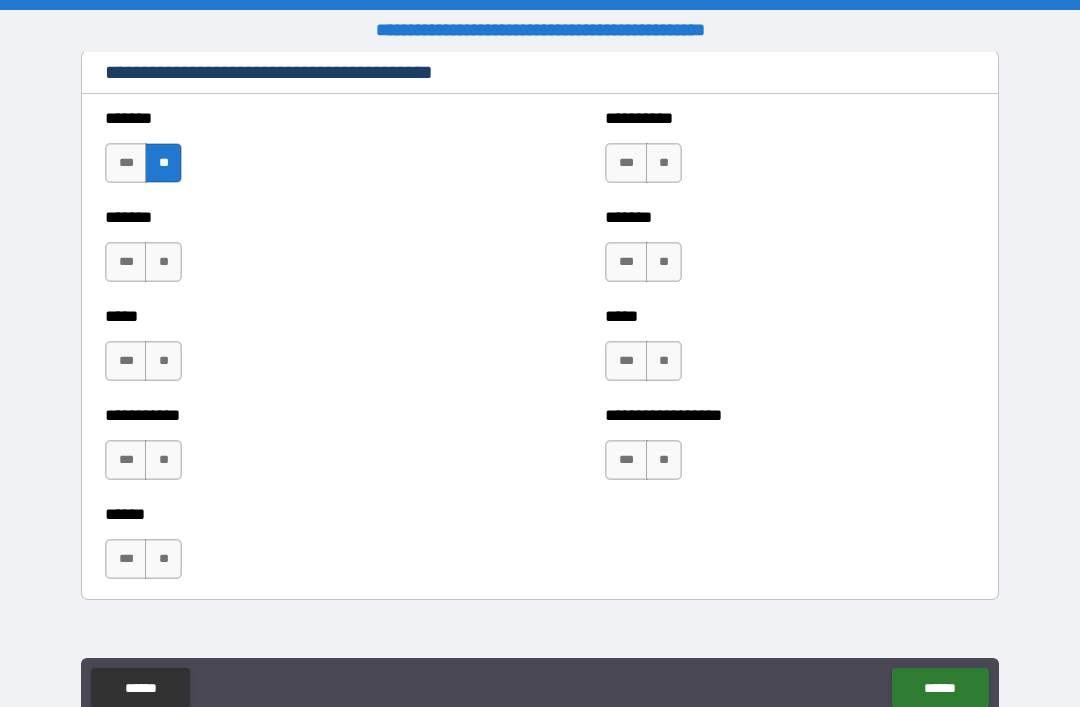 click on "**" at bounding box center [163, 262] 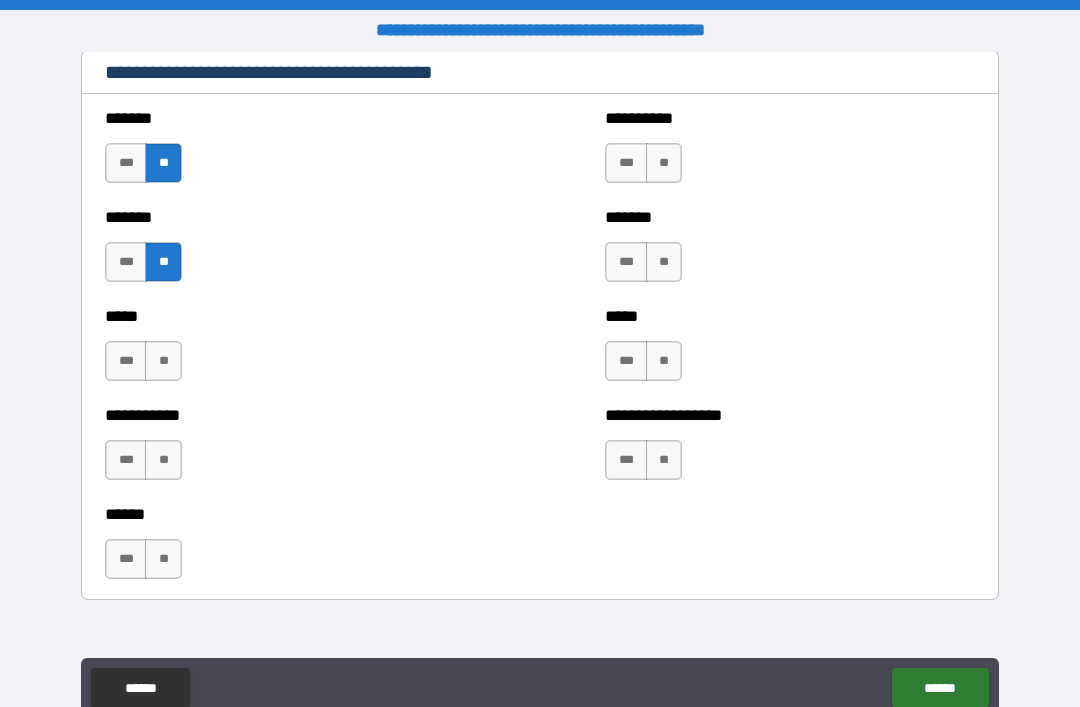 click on "**" at bounding box center (163, 361) 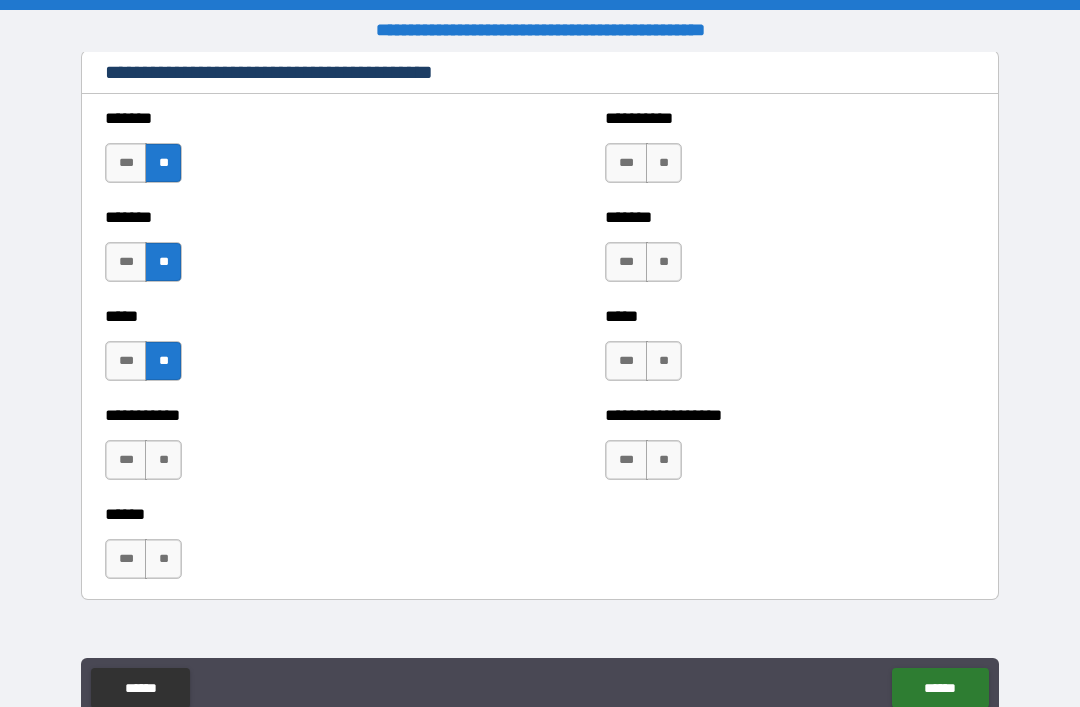 click on "**" at bounding box center (163, 460) 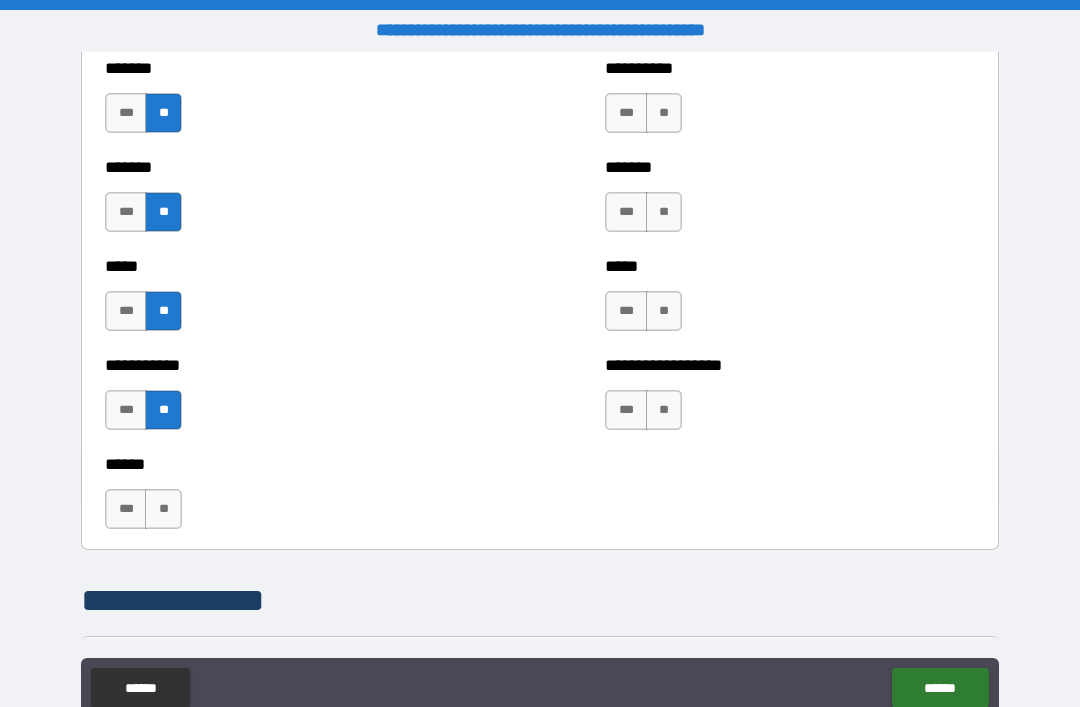 scroll, scrollTop: 1771, scrollLeft: 0, axis: vertical 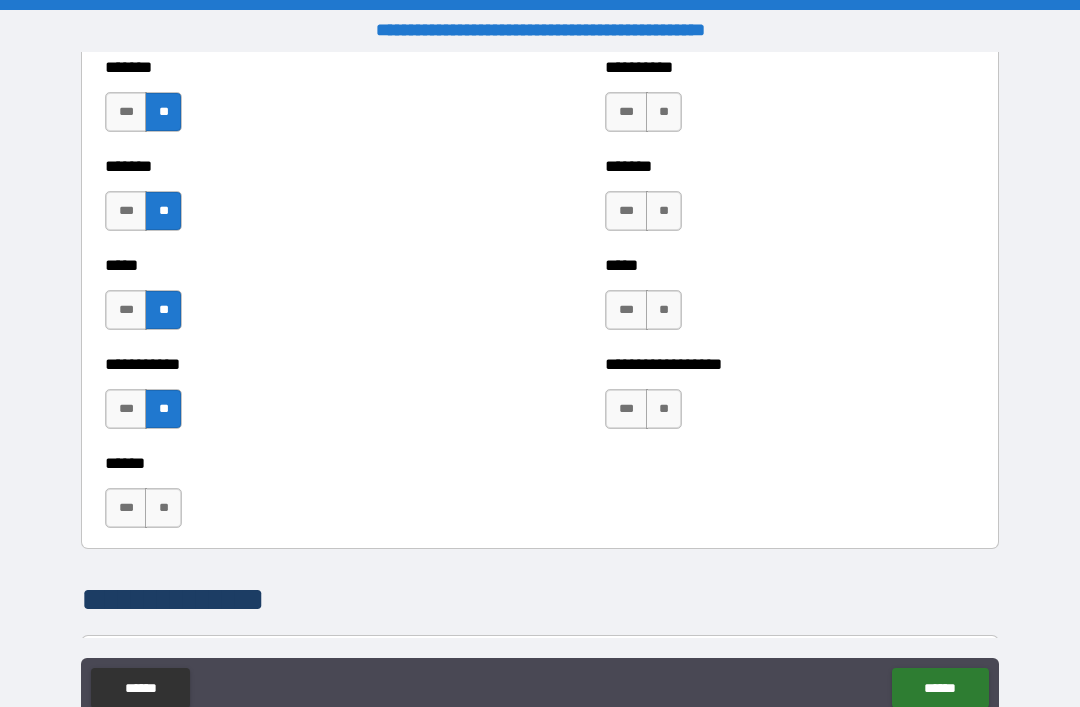 click on "***" at bounding box center (126, 508) 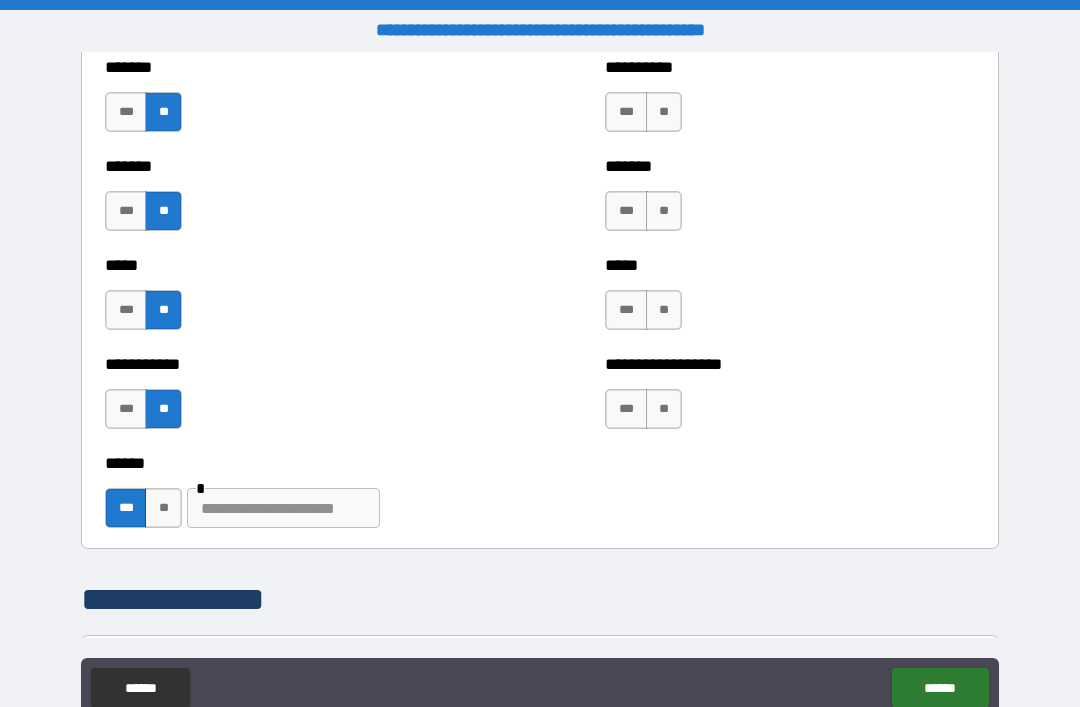 click on "**" at bounding box center [163, 508] 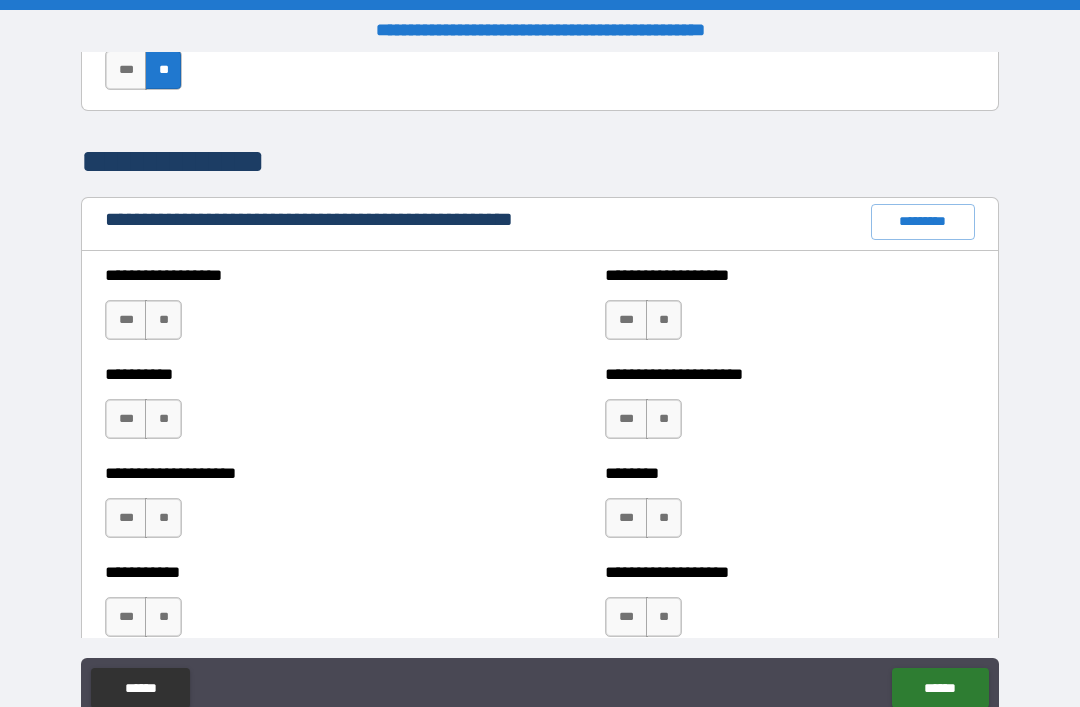 scroll, scrollTop: 2214, scrollLeft: 0, axis: vertical 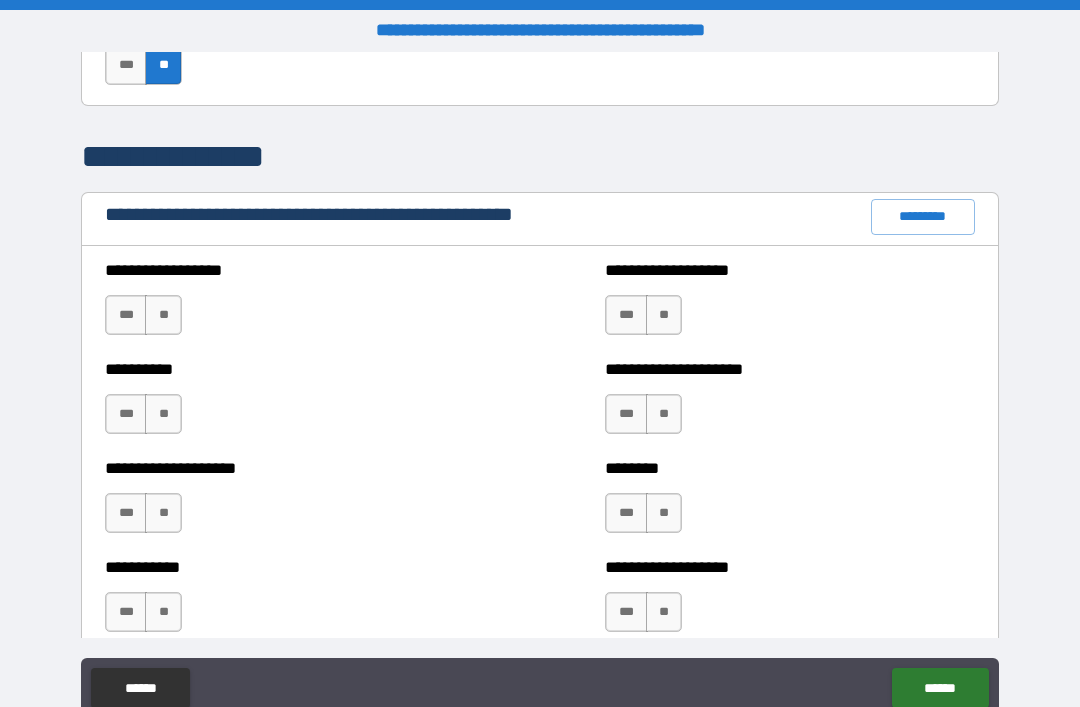 click on "**" at bounding box center (163, 315) 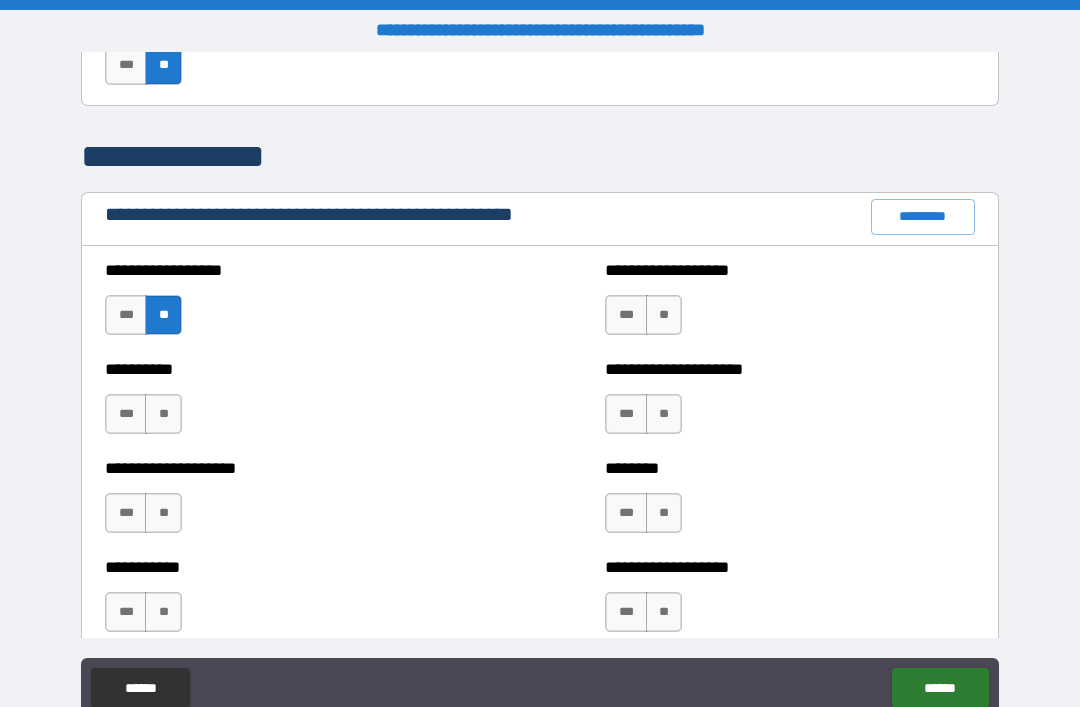 click on "**" at bounding box center (163, 414) 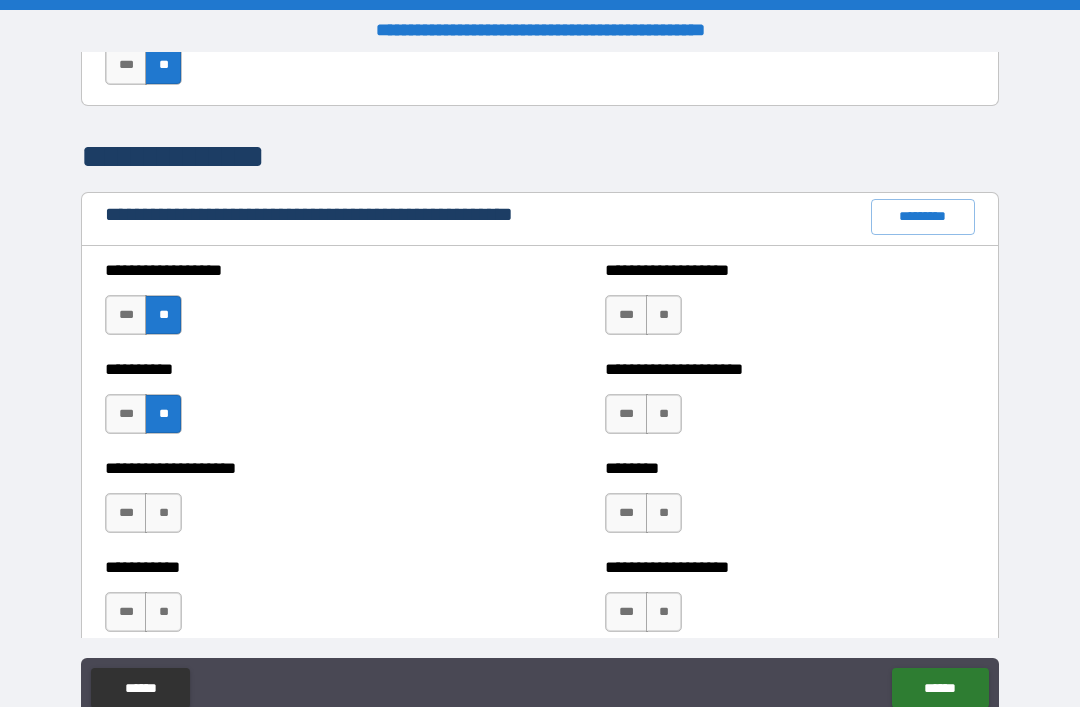click on "**" at bounding box center [163, 513] 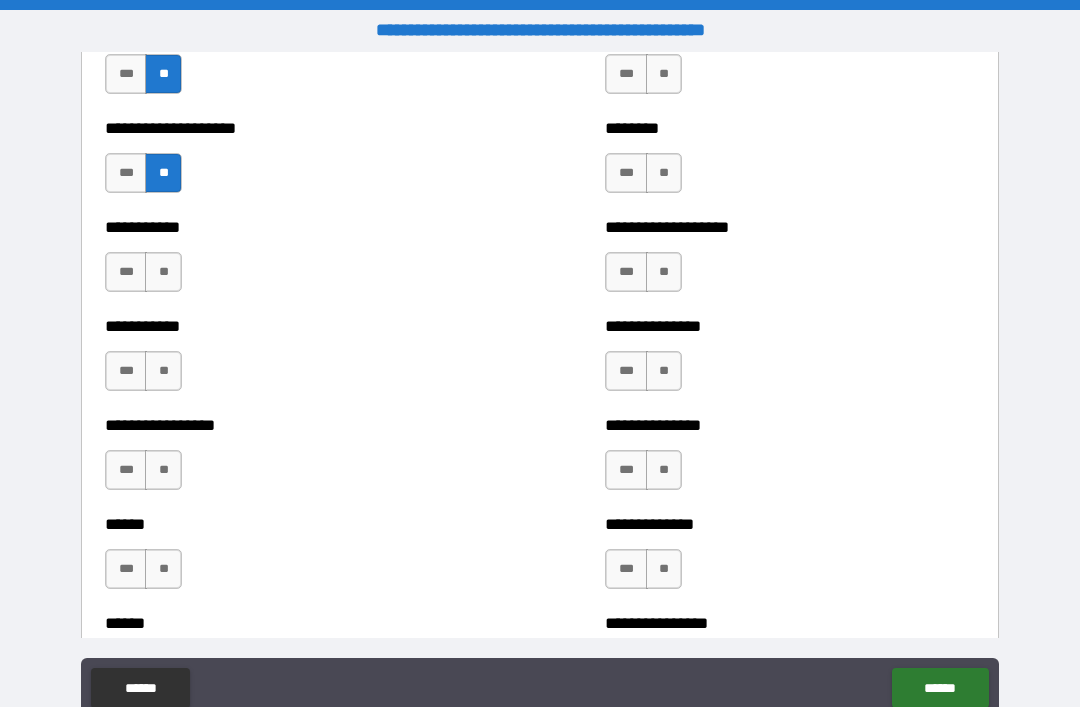 scroll, scrollTop: 2564, scrollLeft: 0, axis: vertical 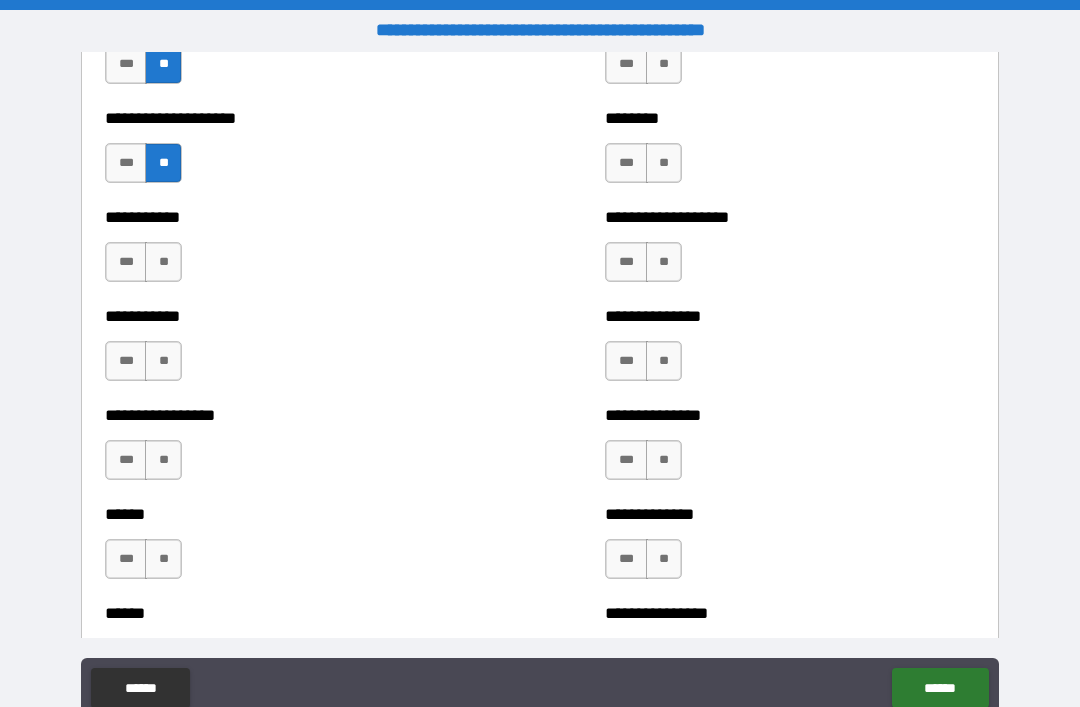 click on "**" at bounding box center [163, 262] 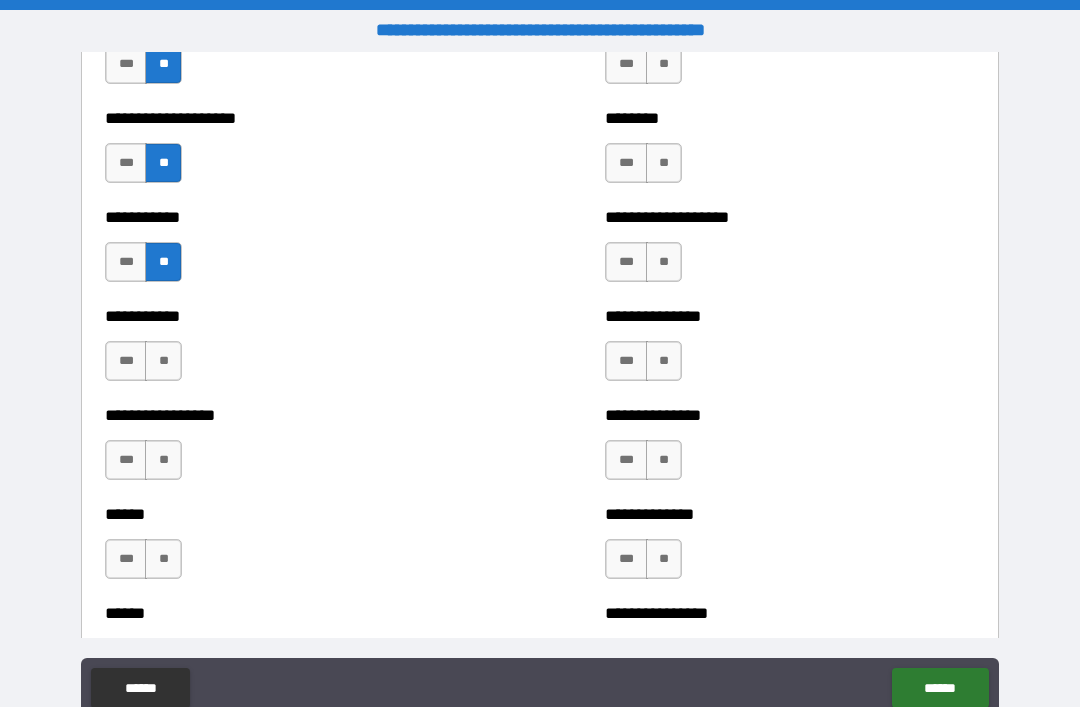 click on "**" at bounding box center [163, 361] 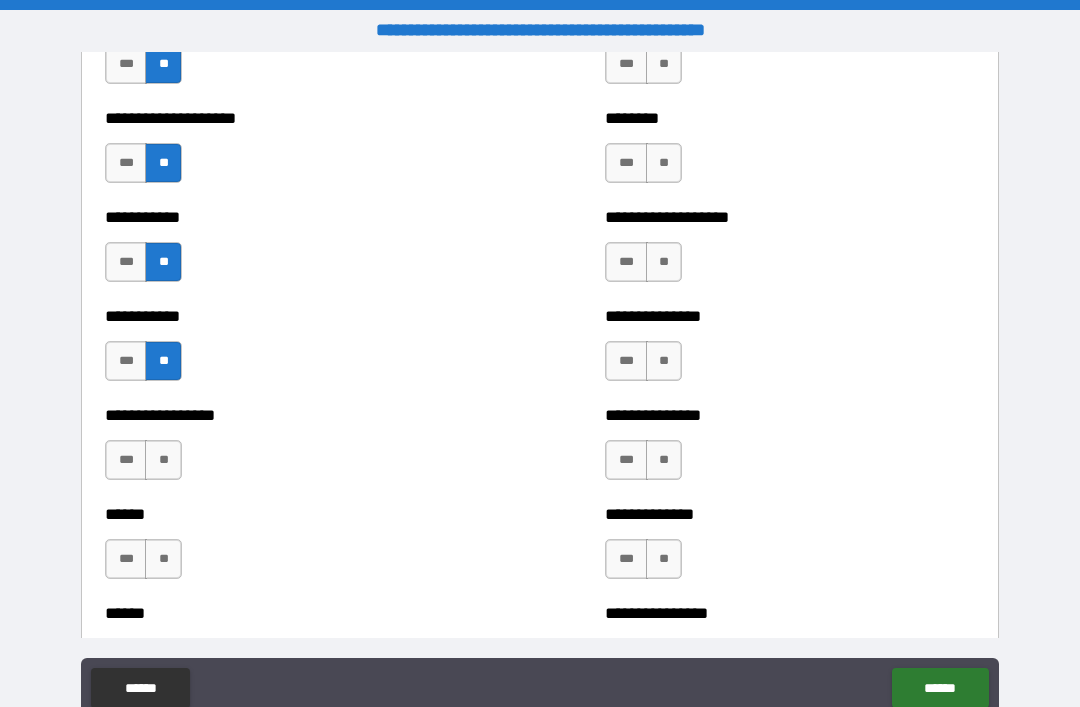 click on "**" at bounding box center (163, 460) 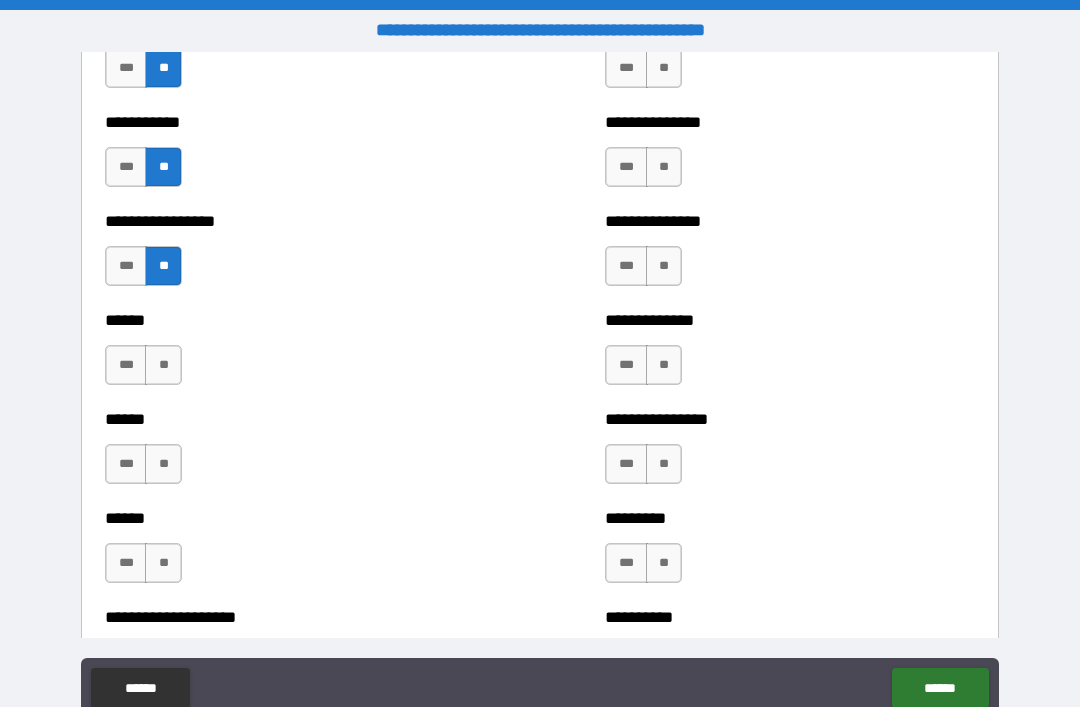 scroll, scrollTop: 2783, scrollLeft: 0, axis: vertical 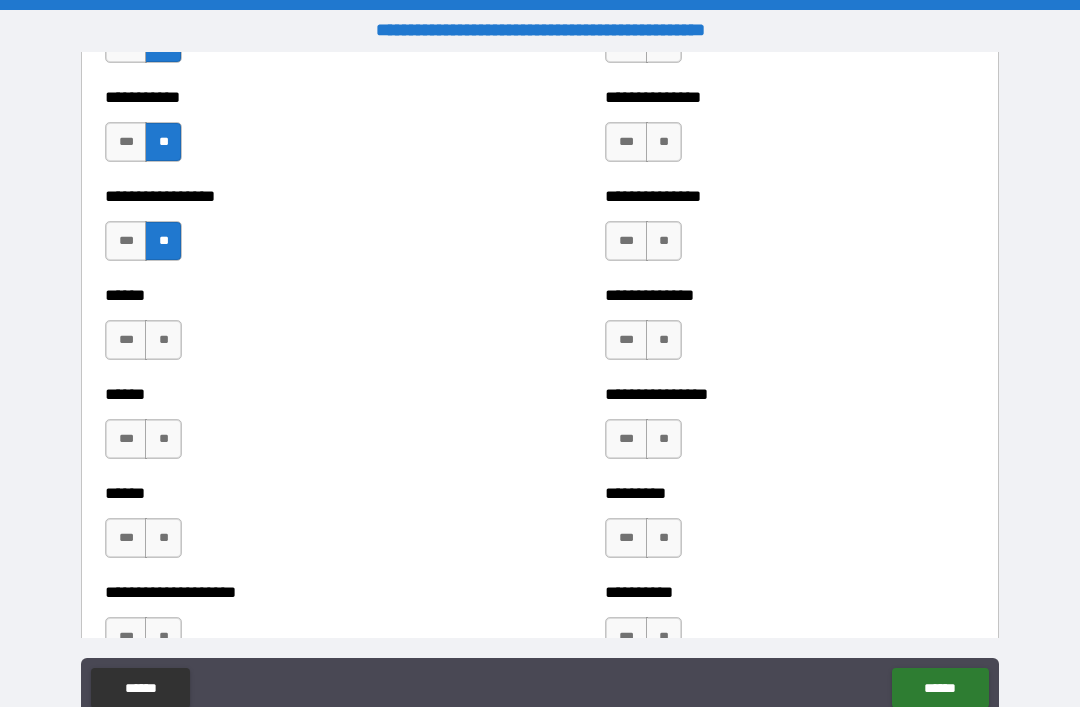 click on "**" at bounding box center [163, 340] 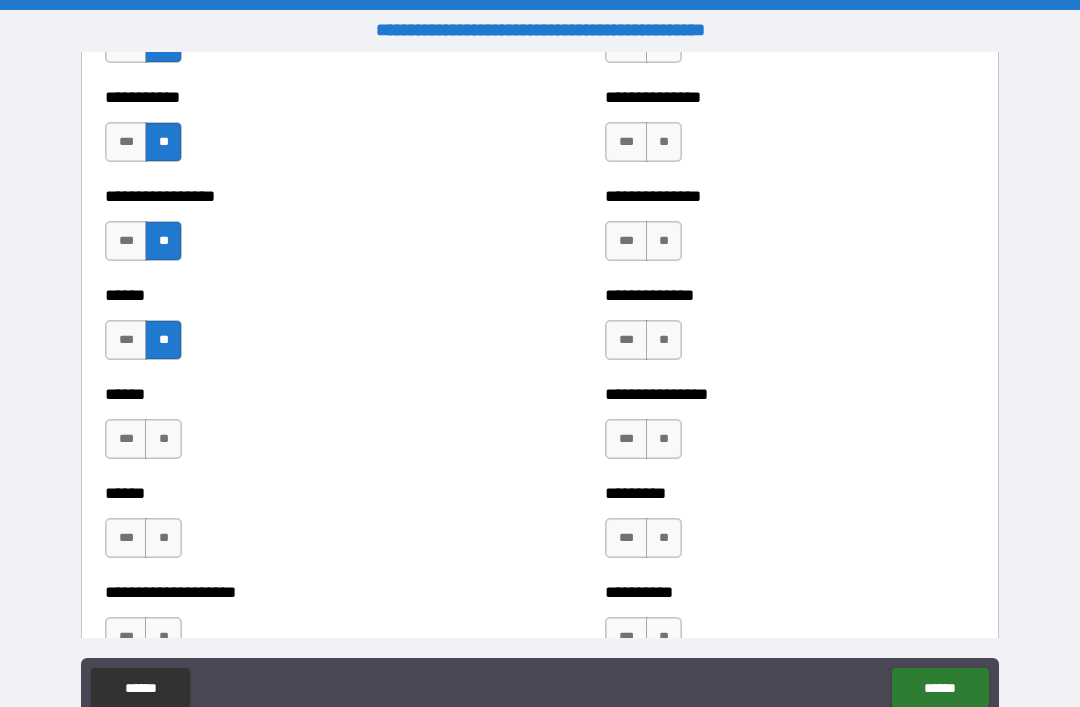 click on "**" at bounding box center (163, 439) 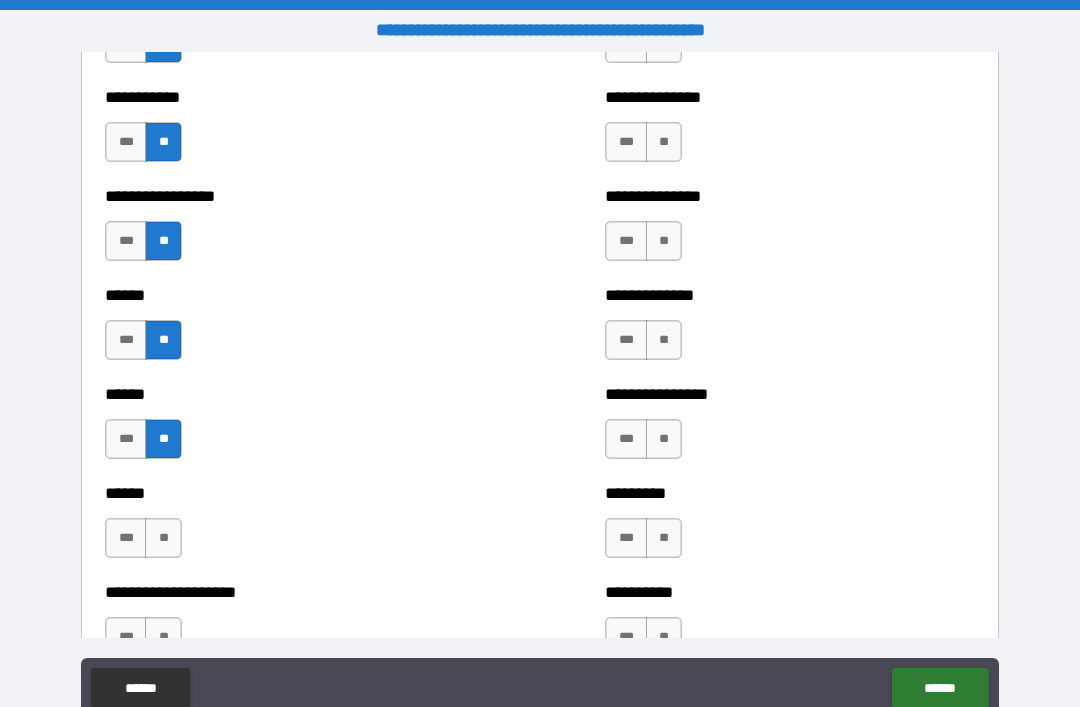 click on "**" at bounding box center (163, 538) 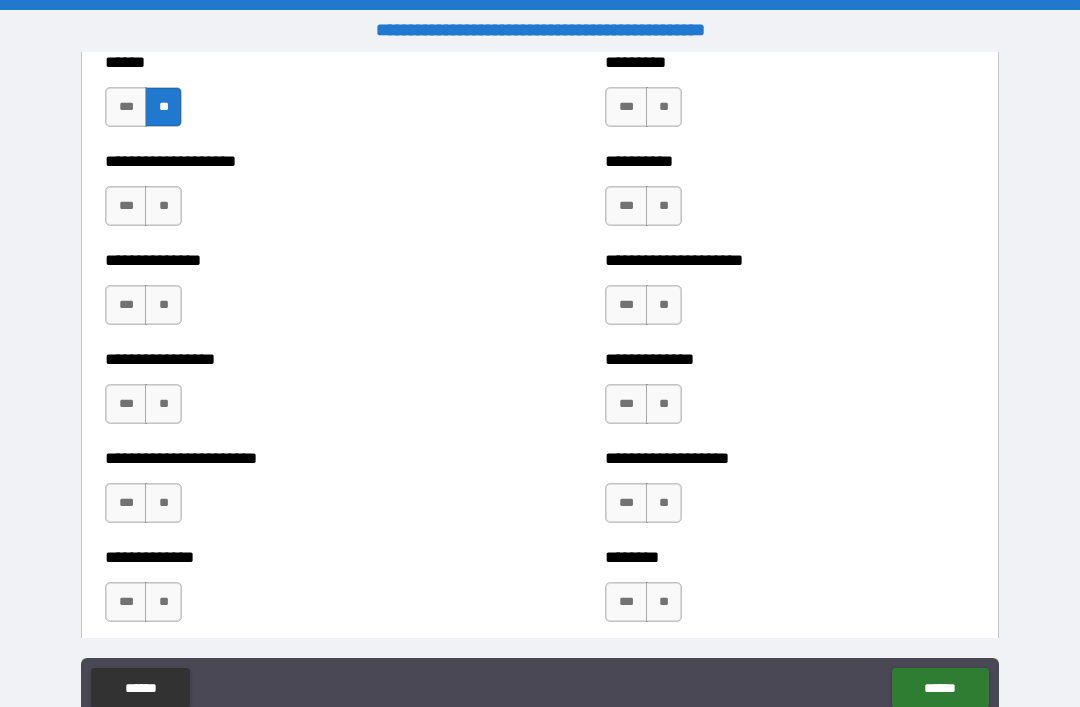 scroll, scrollTop: 3224, scrollLeft: 0, axis: vertical 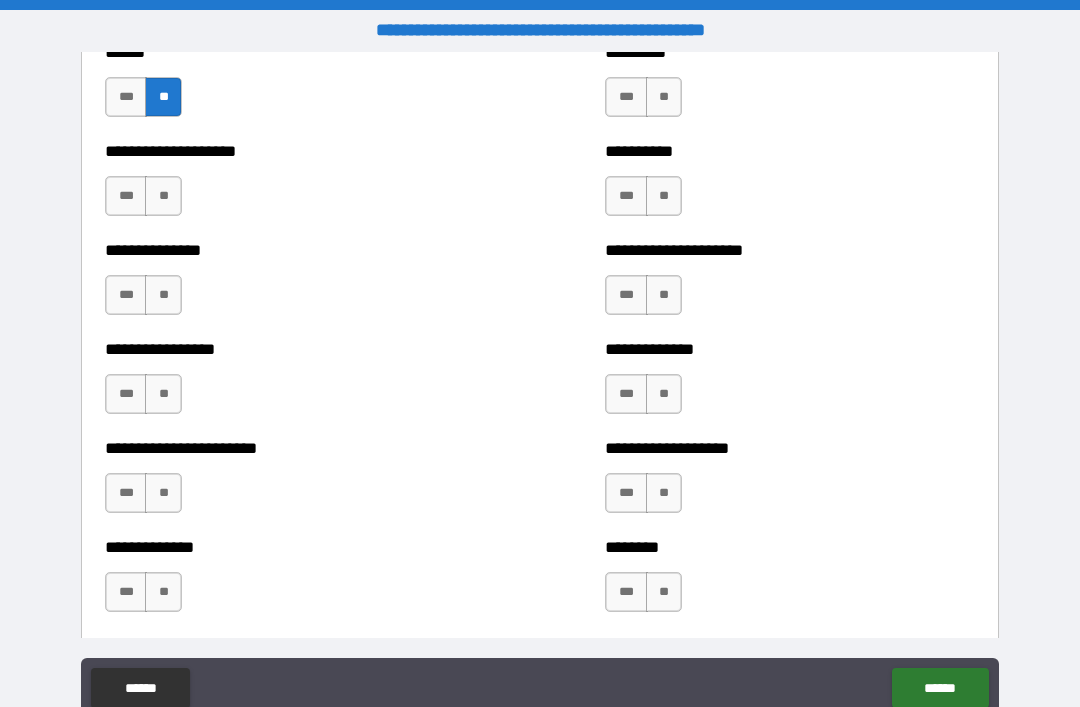 click on "**" at bounding box center (163, 196) 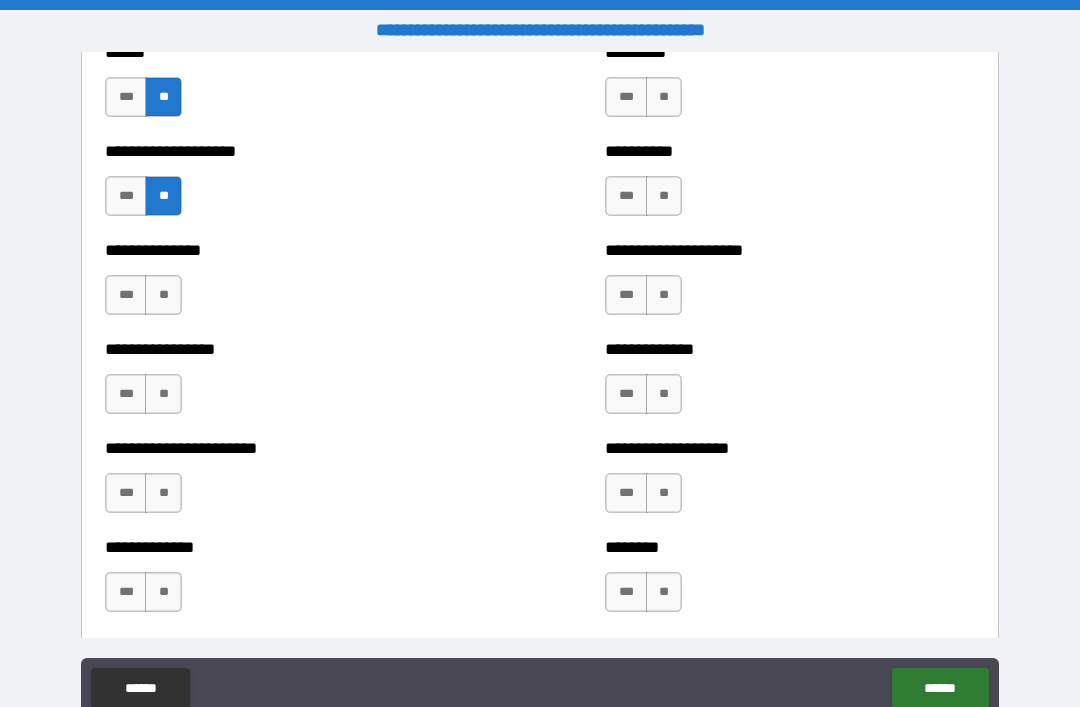 click on "**" at bounding box center [163, 295] 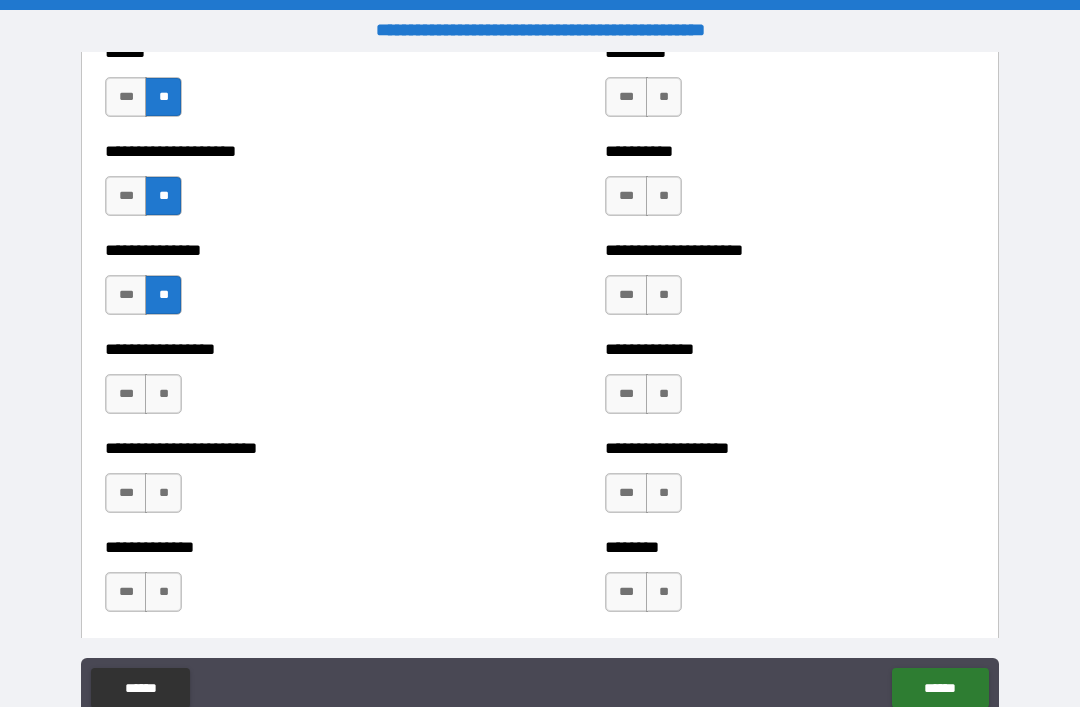 click on "**" at bounding box center (163, 394) 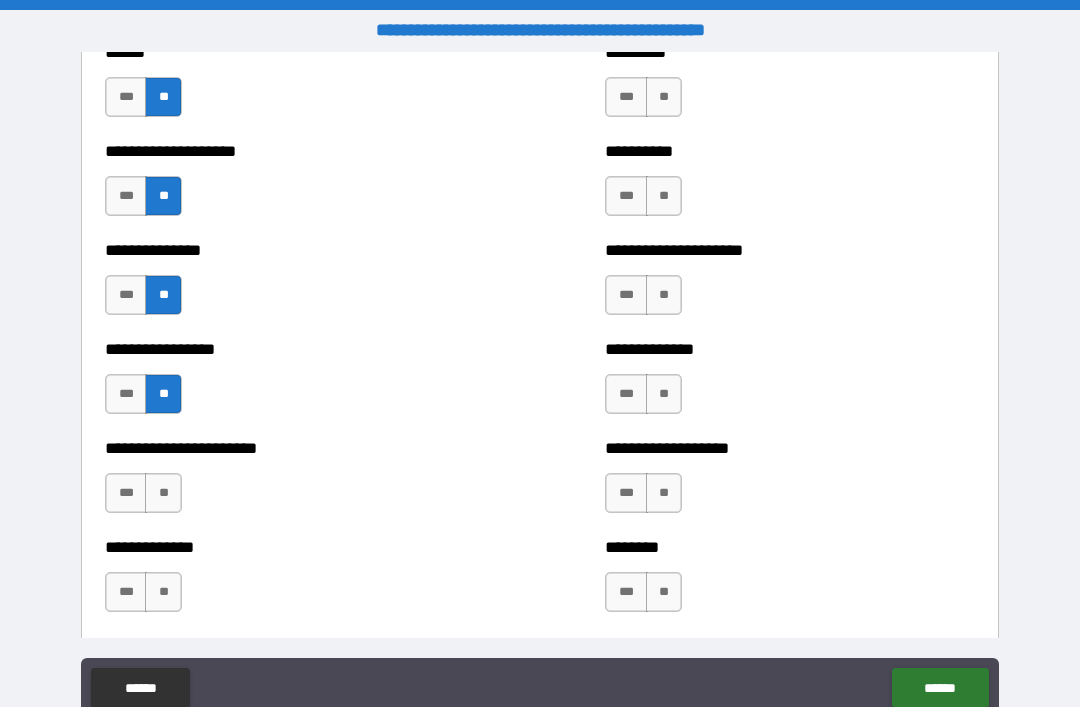 click on "**" at bounding box center [163, 493] 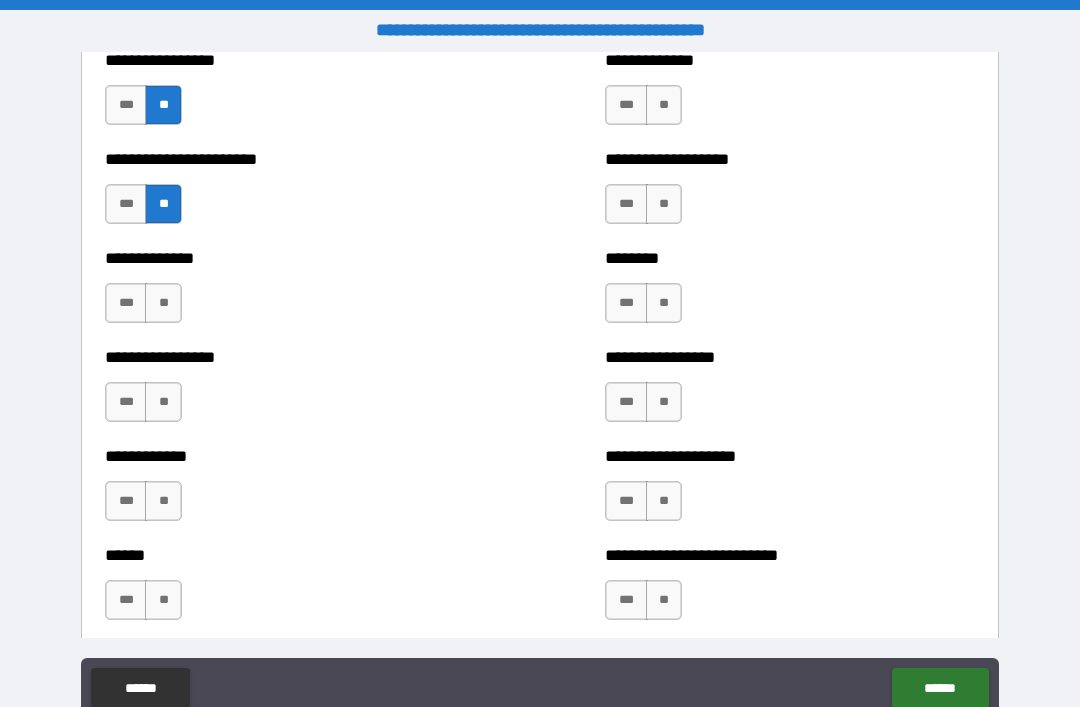 scroll, scrollTop: 3513, scrollLeft: 0, axis: vertical 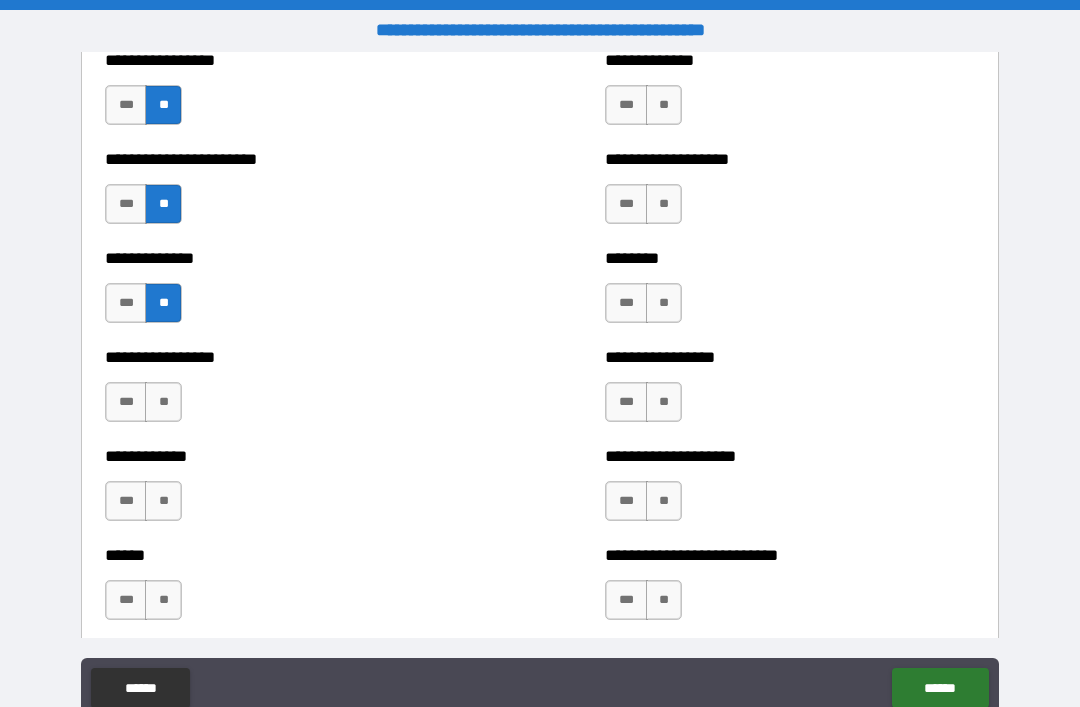 click on "**" at bounding box center [163, 402] 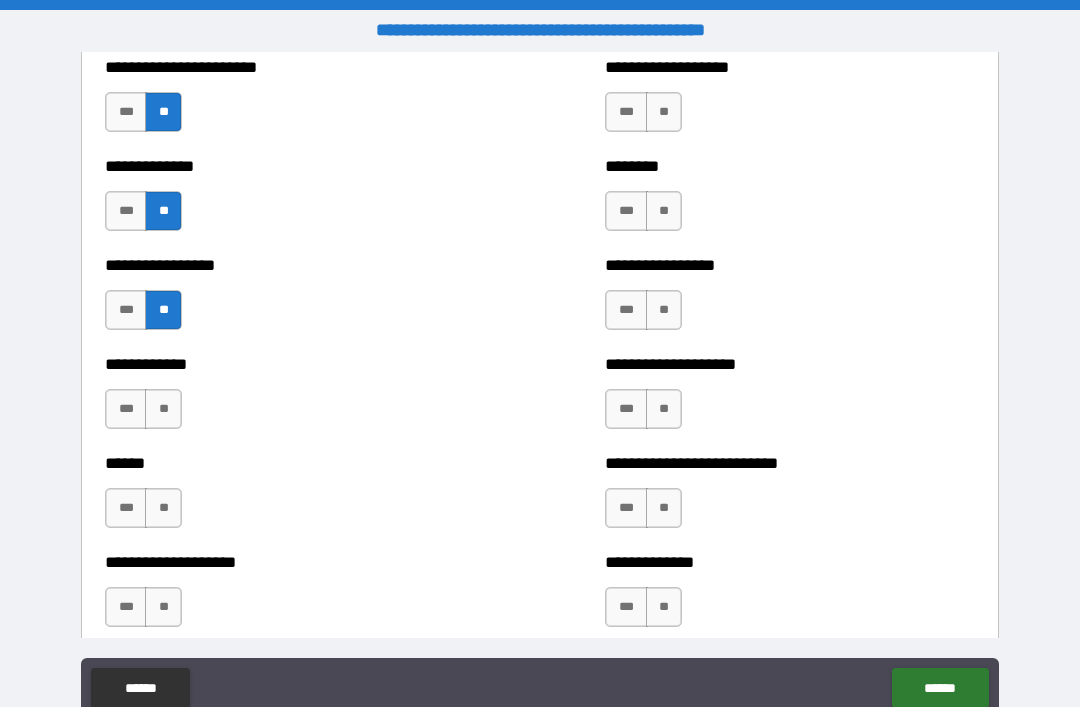 scroll, scrollTop: 3626, scrollLeft: 0, axis: vertical 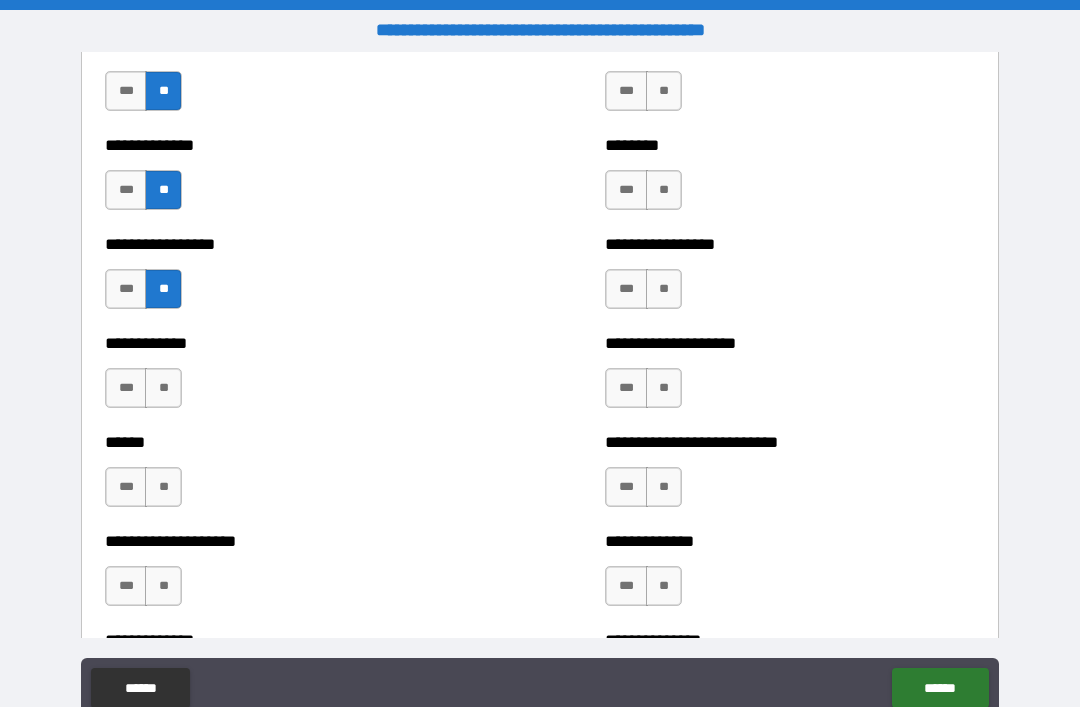 click on "**" at bounding box center (163, 388) 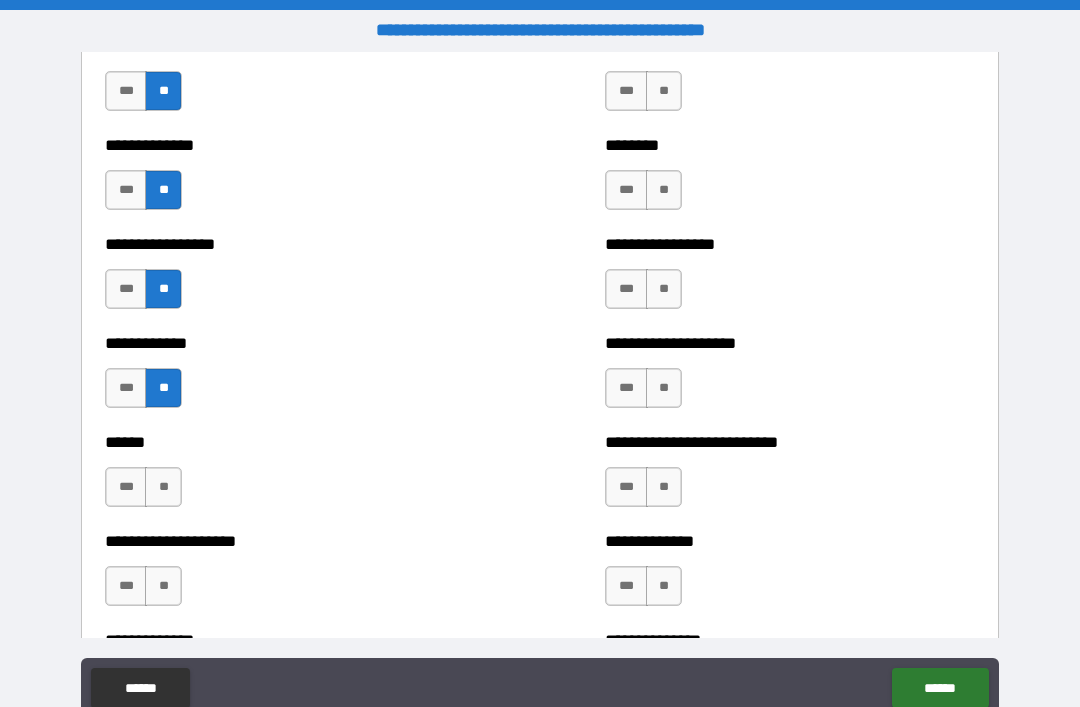 click on "**" at bounding box center (163, 487) 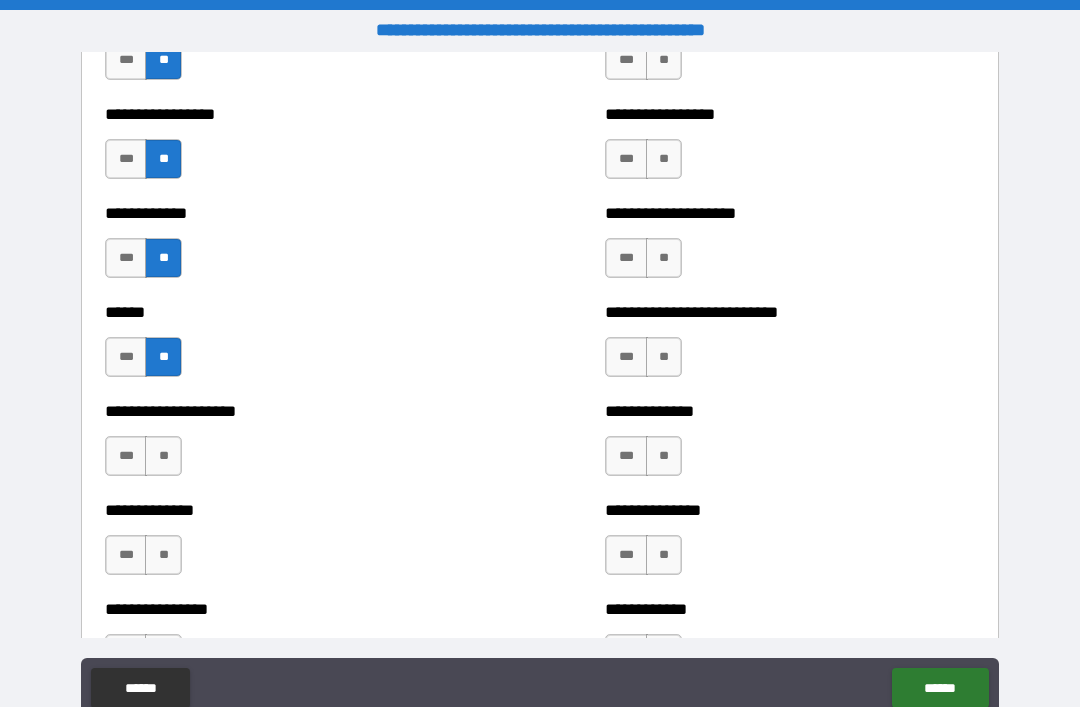 scroll, scrollTop: 3765, scrollLeft: 0, axis: vertical 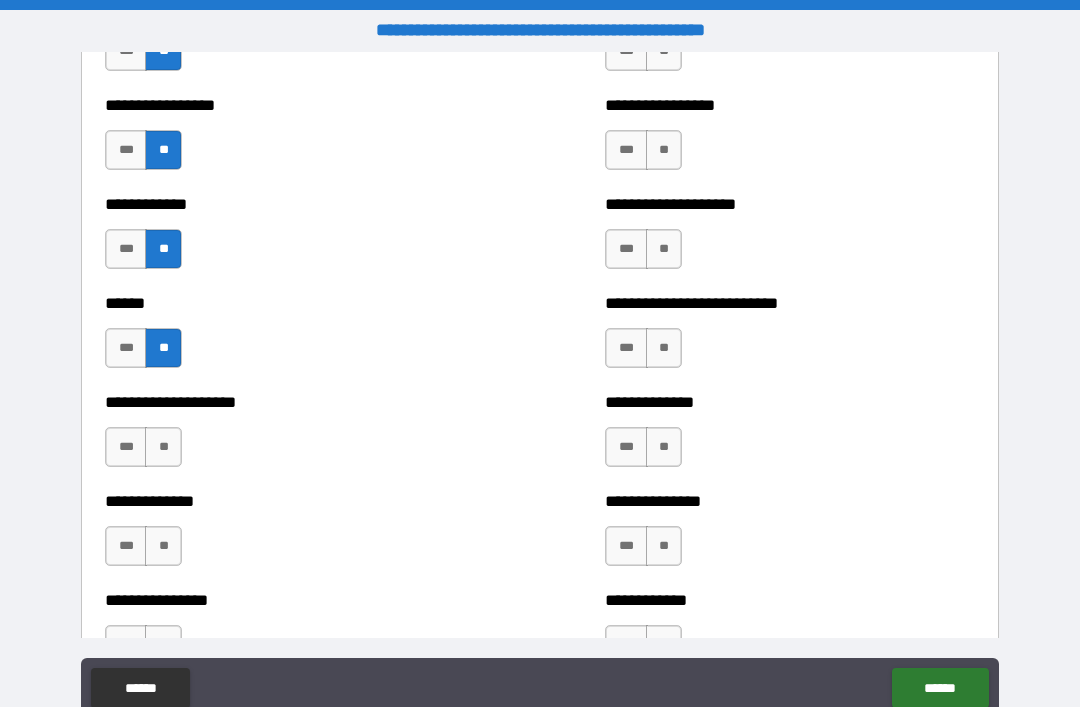 click on "**" at bounding box center (163, 447) 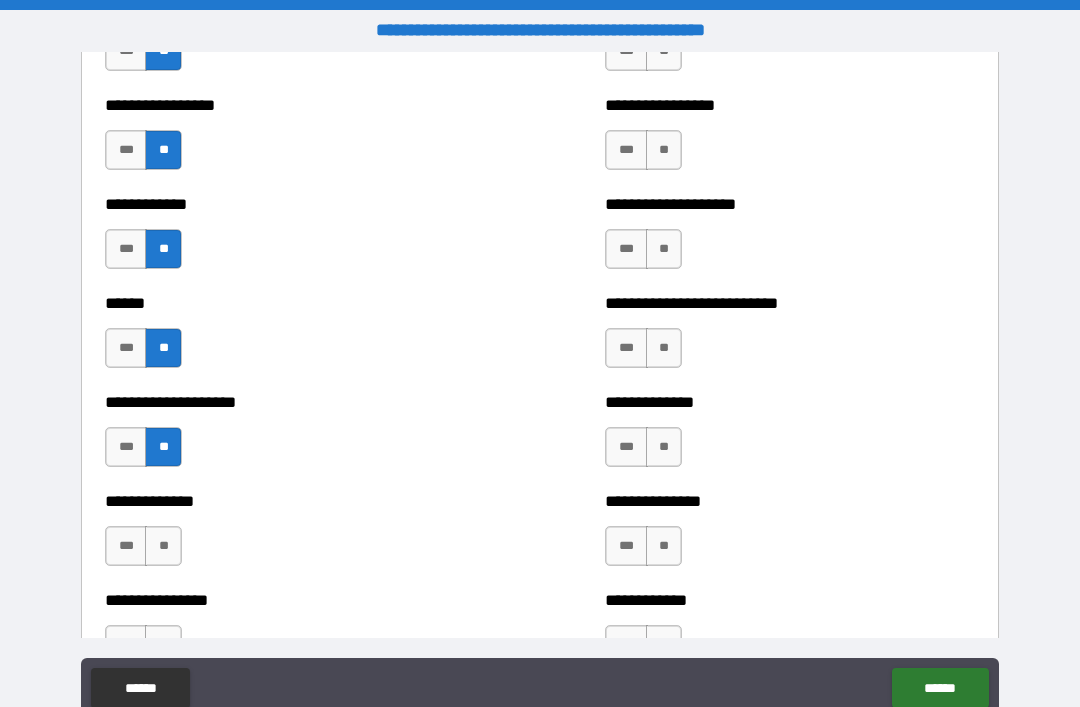click on "**" at bounding box center (163, 546) 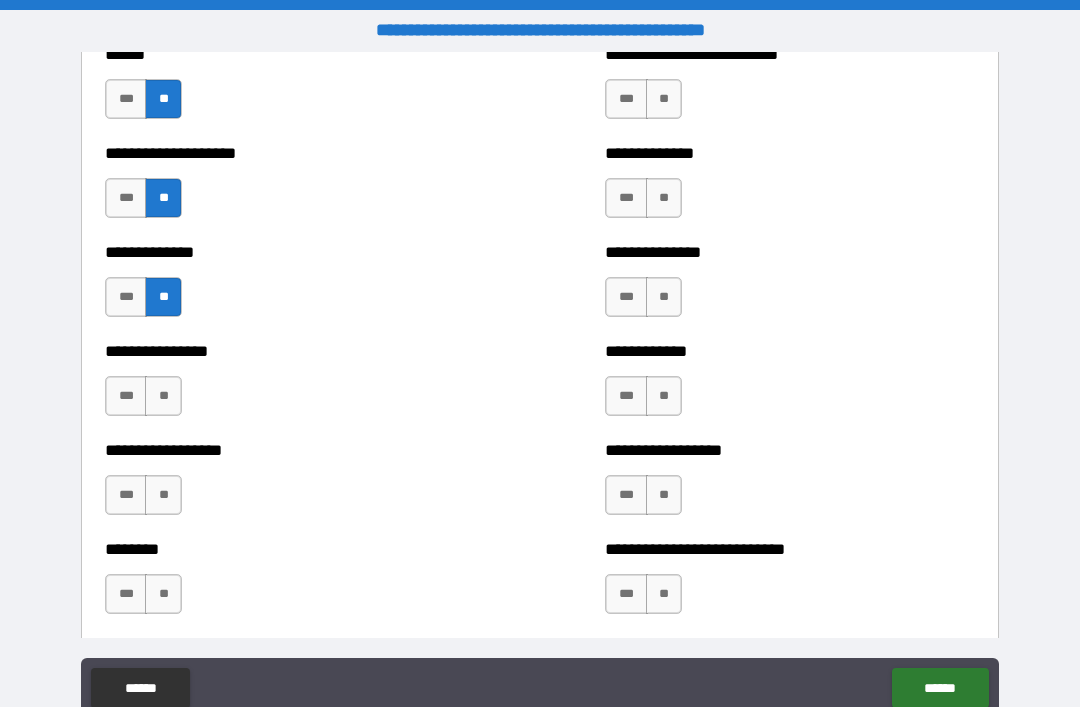 scroll, scrollTop: 4050, scrollLeft: 0, axis: vertical 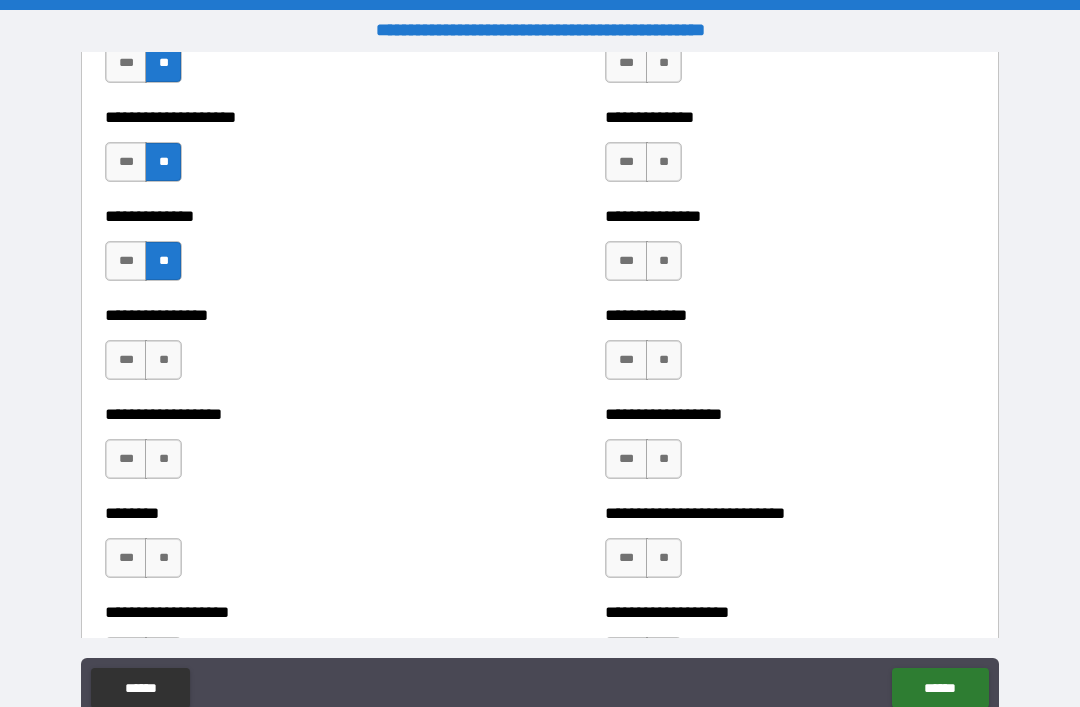 click on "**" at bounding box center (163, 360) 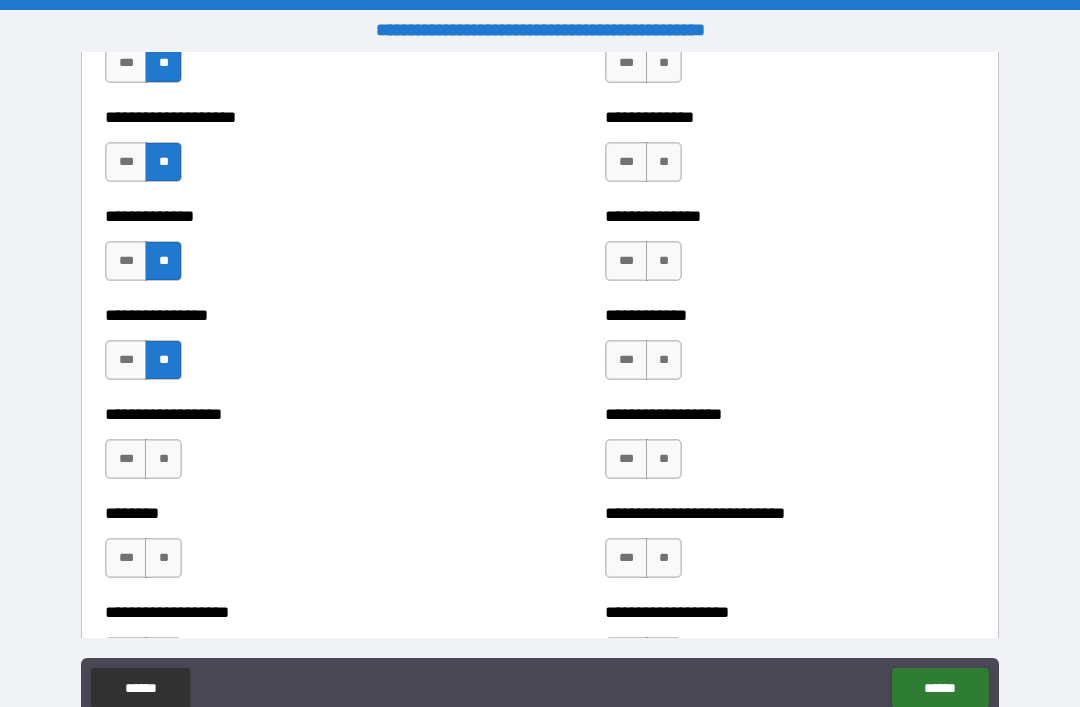 click on "**" at bounding box center [163, 459] 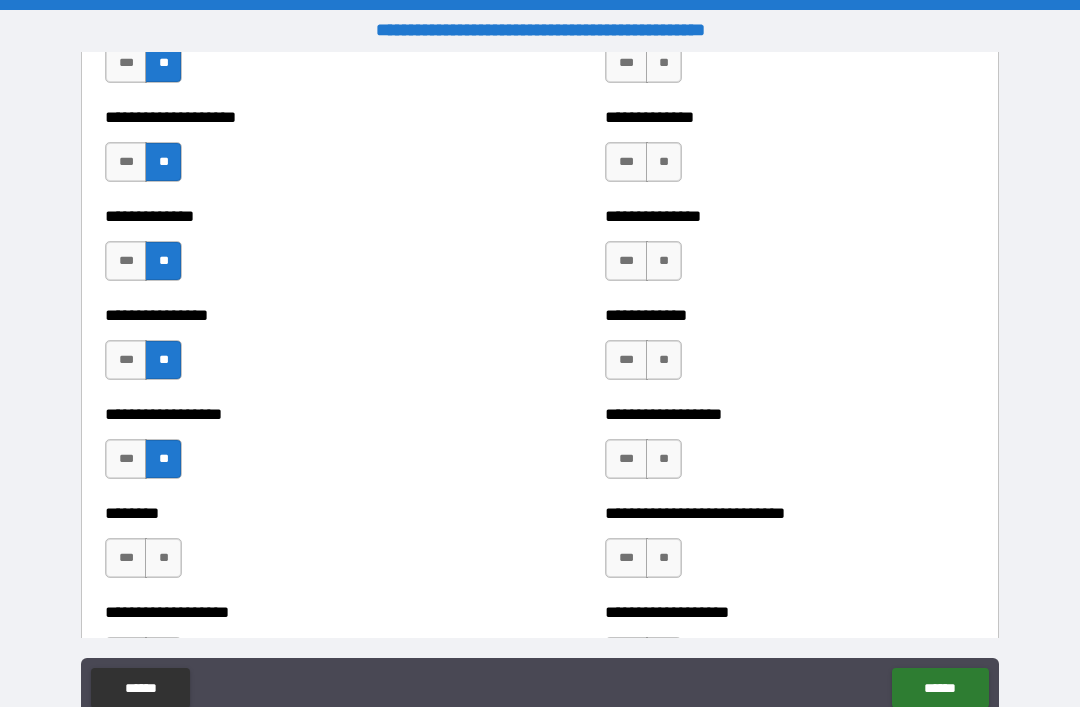 click on "**" at bounding box center [163, 558] 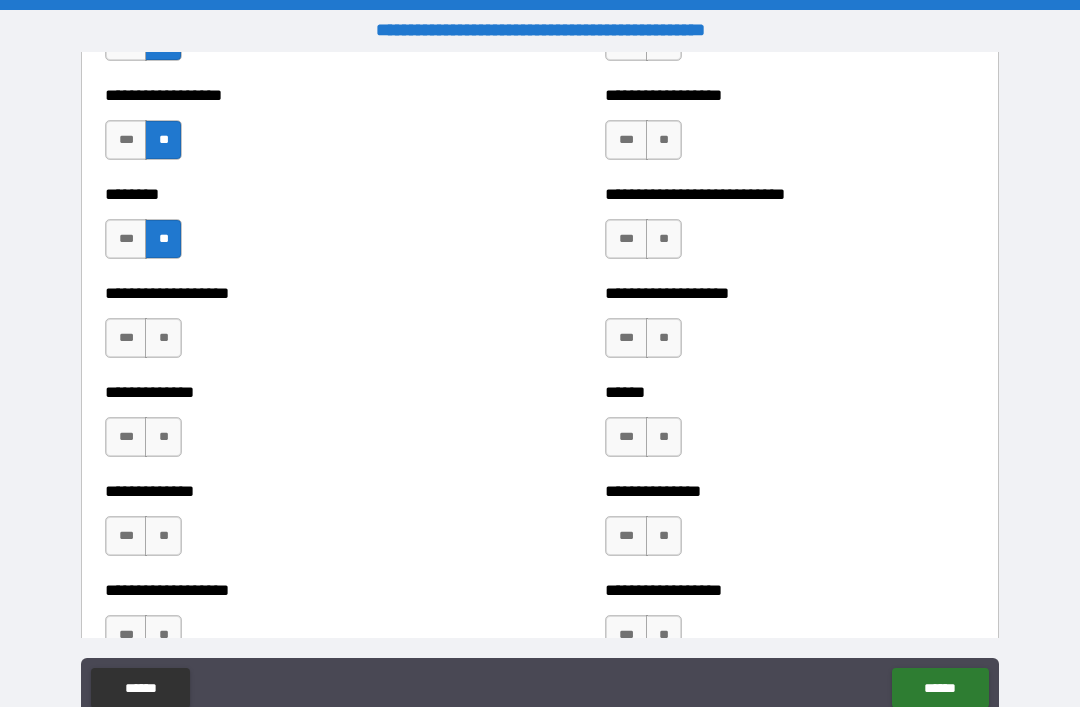 scroll, scrollTop: 4382, scrollLeft: 0, axis: vertical 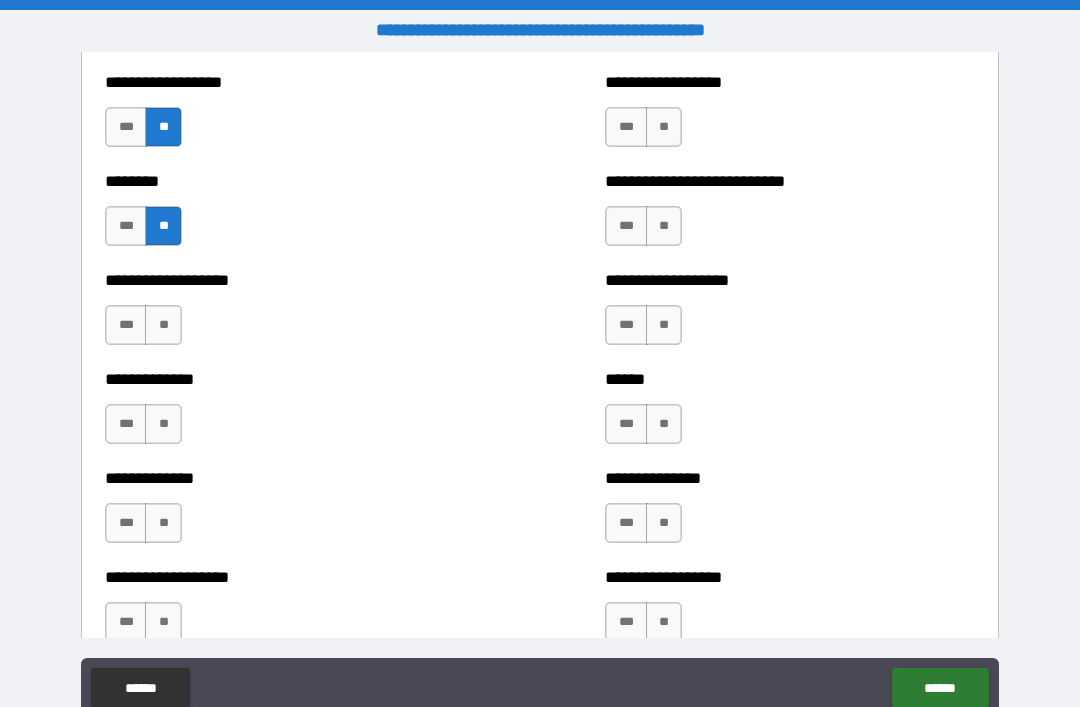 click on "**" at bounding box center [163, 325] 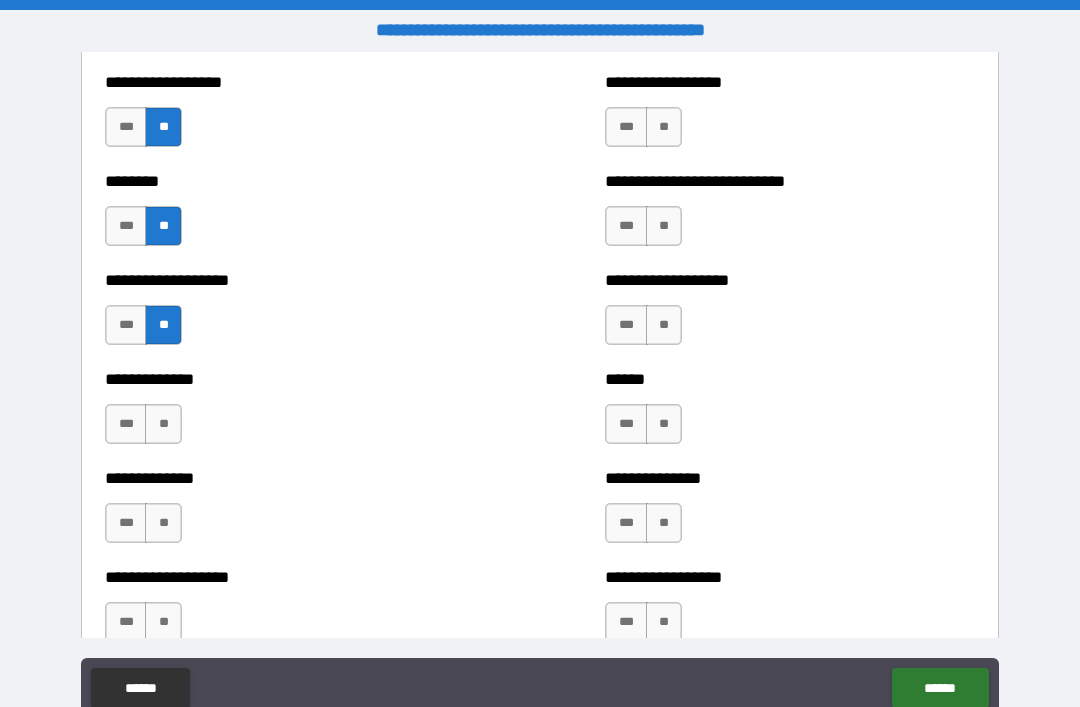 click on "**" at bounding box center (163, 424) 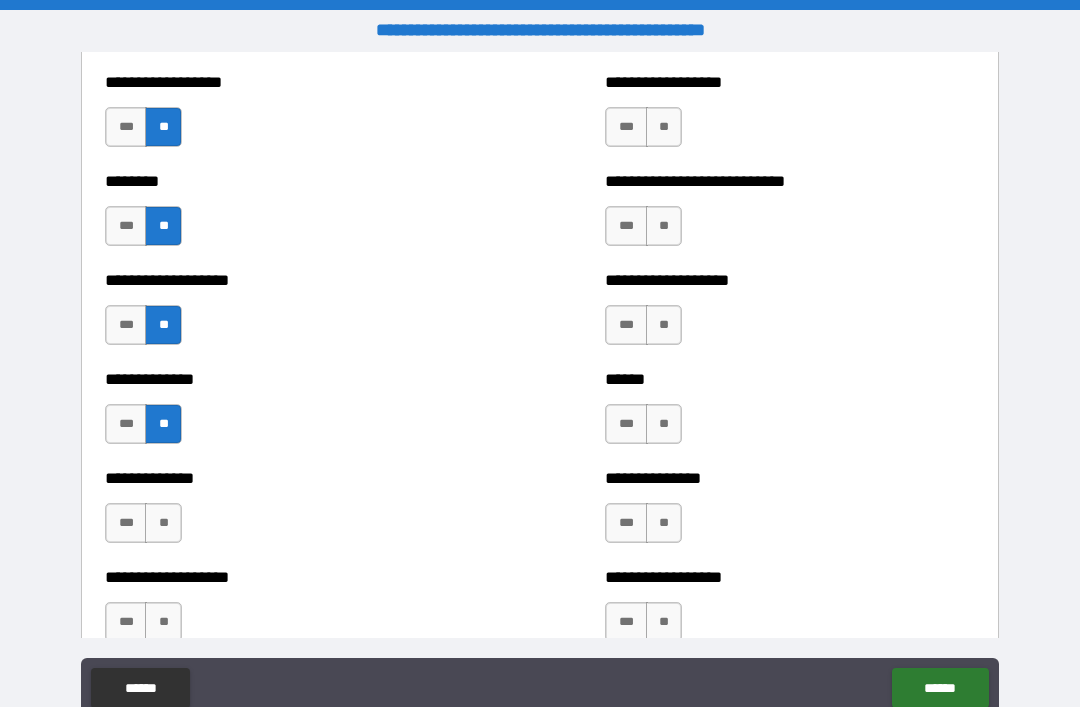 click on "**" at bounding box center (163, 523) 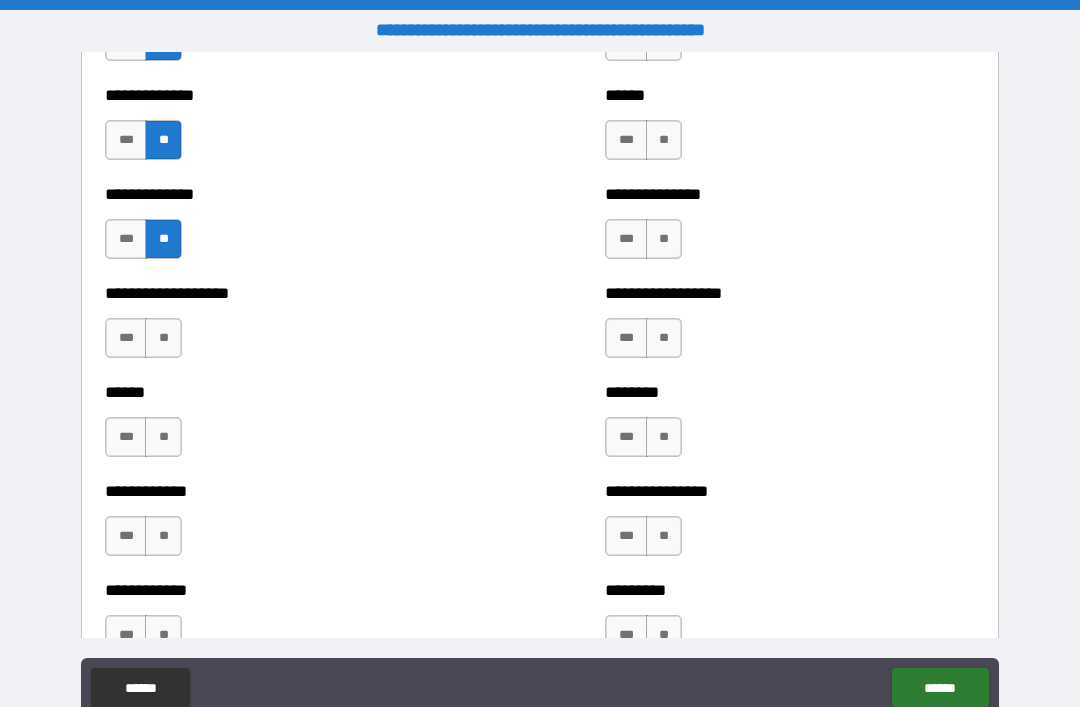 scroll, scrollTop: 4691, scrollLeft: 0, axis: vertical 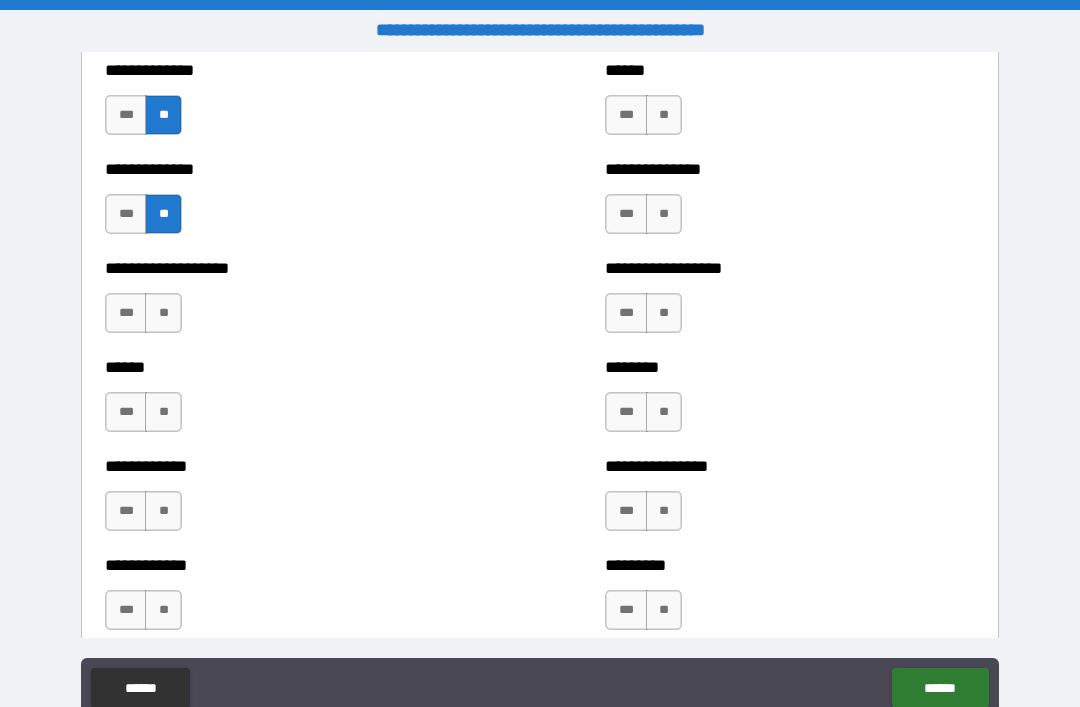 click on "**" at bounding box center [163, 313] 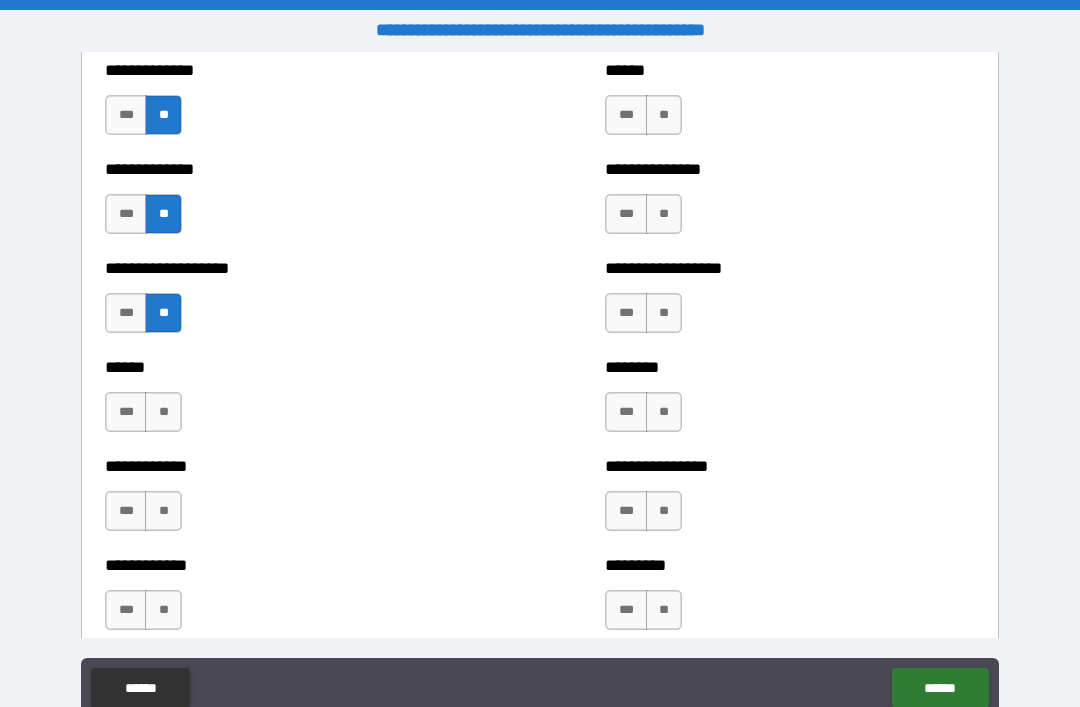 click on "**" at bounding box center (163, 412) 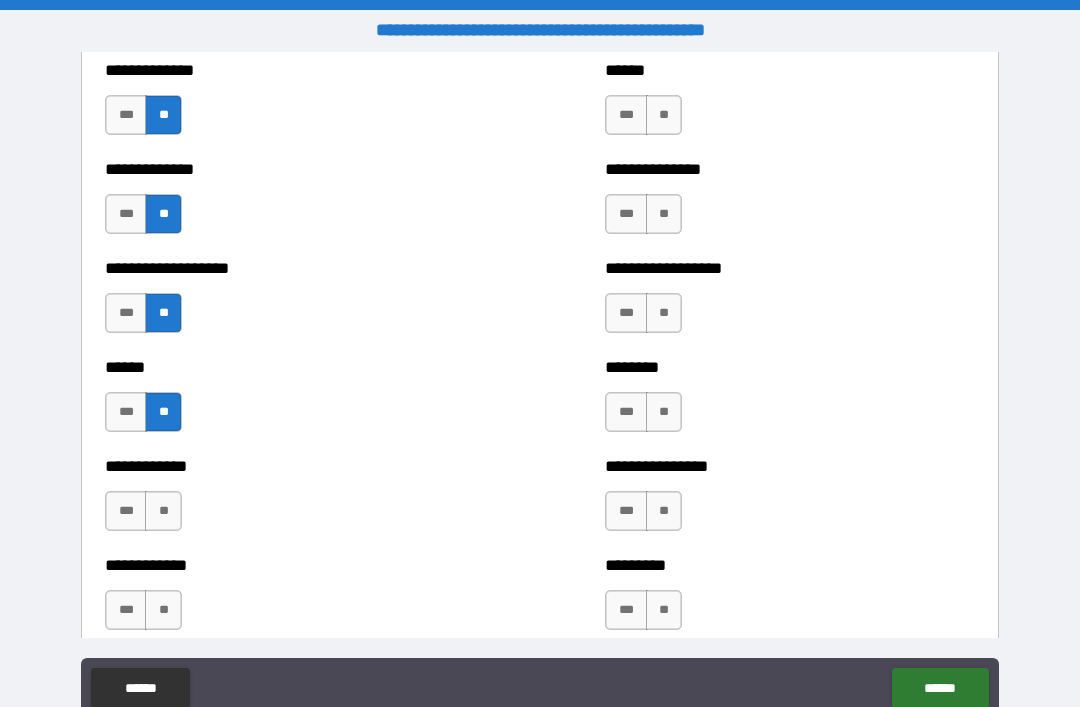 click on "**" at bounding box center (163, 511) 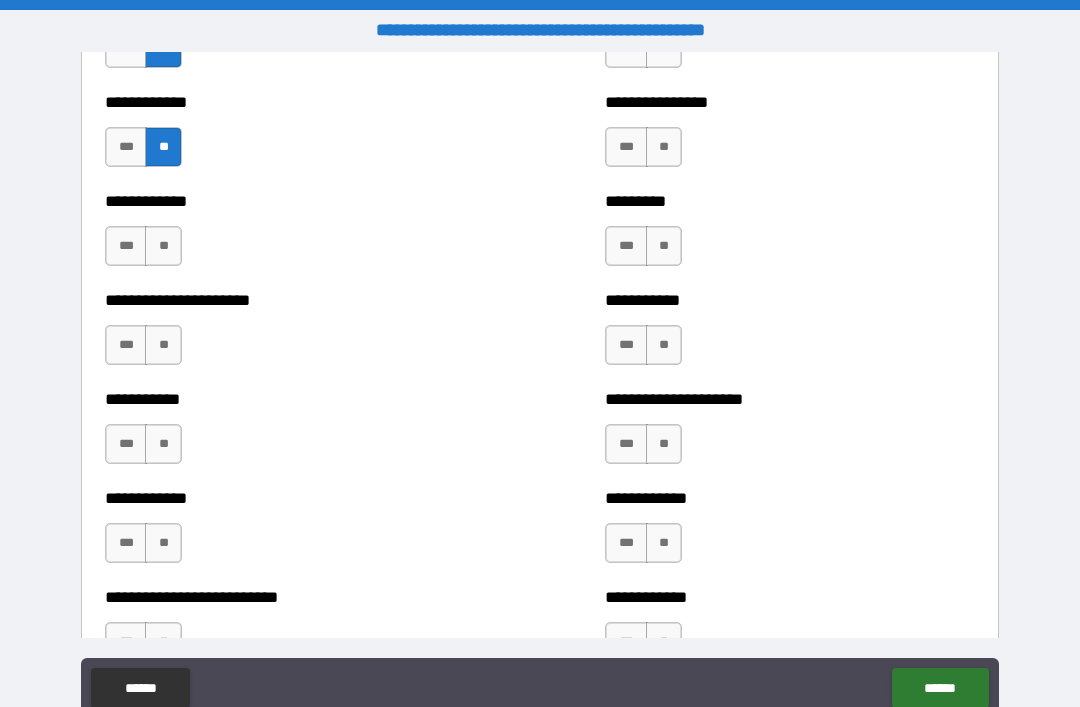 scroll, scrollTop: 5055, scrollLeft: 0, axis: vertical 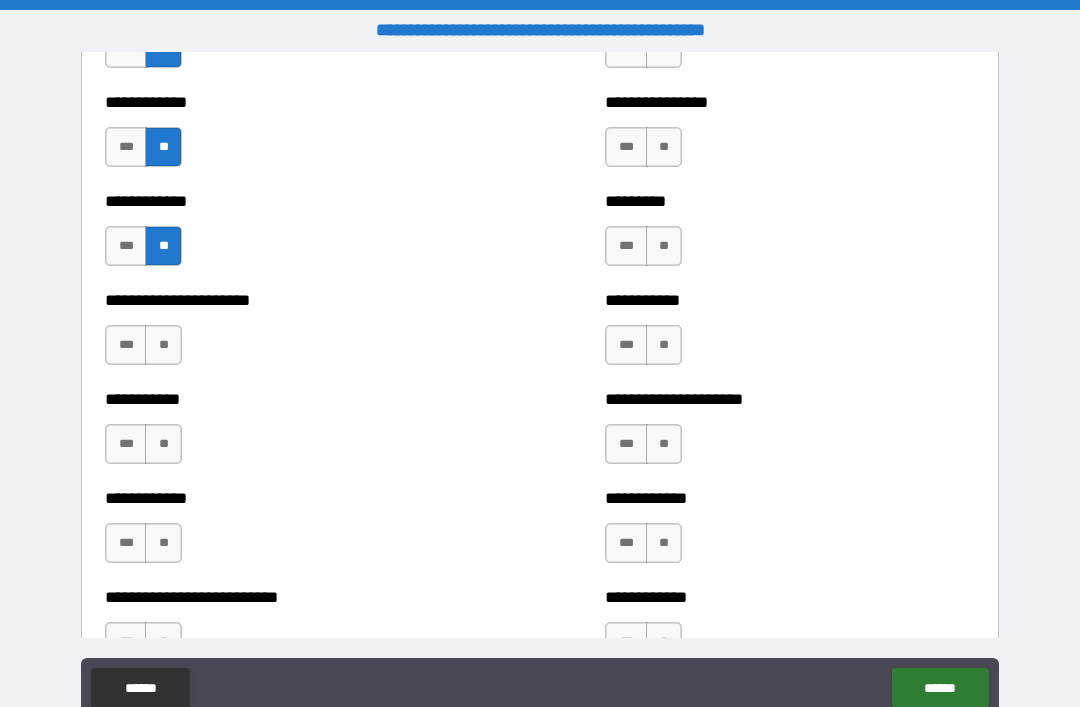click on "**" at bounding box center (163, 345) 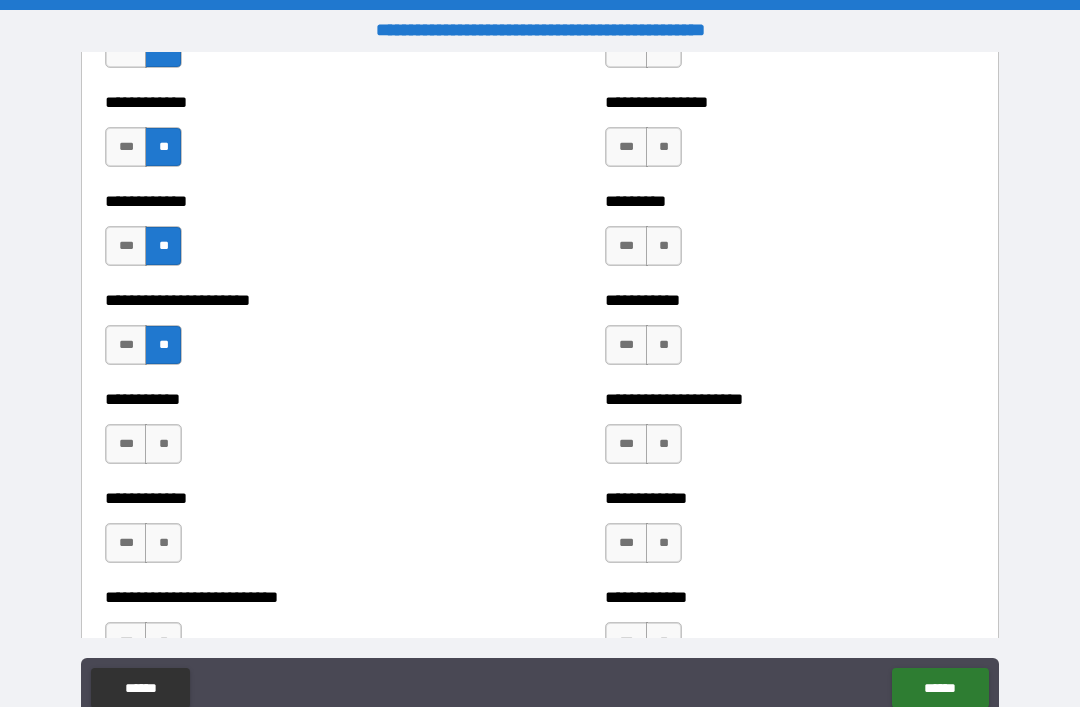 click on "**" at bounding box center [163, 444] 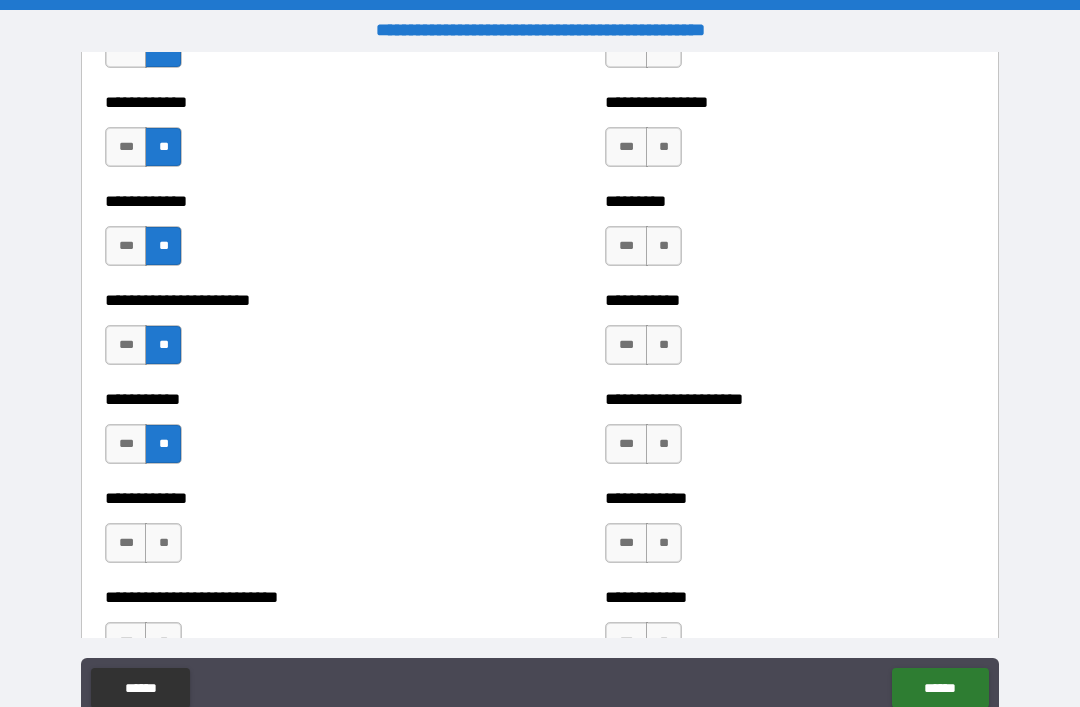 click on "**" at bounding box center [163, 543] 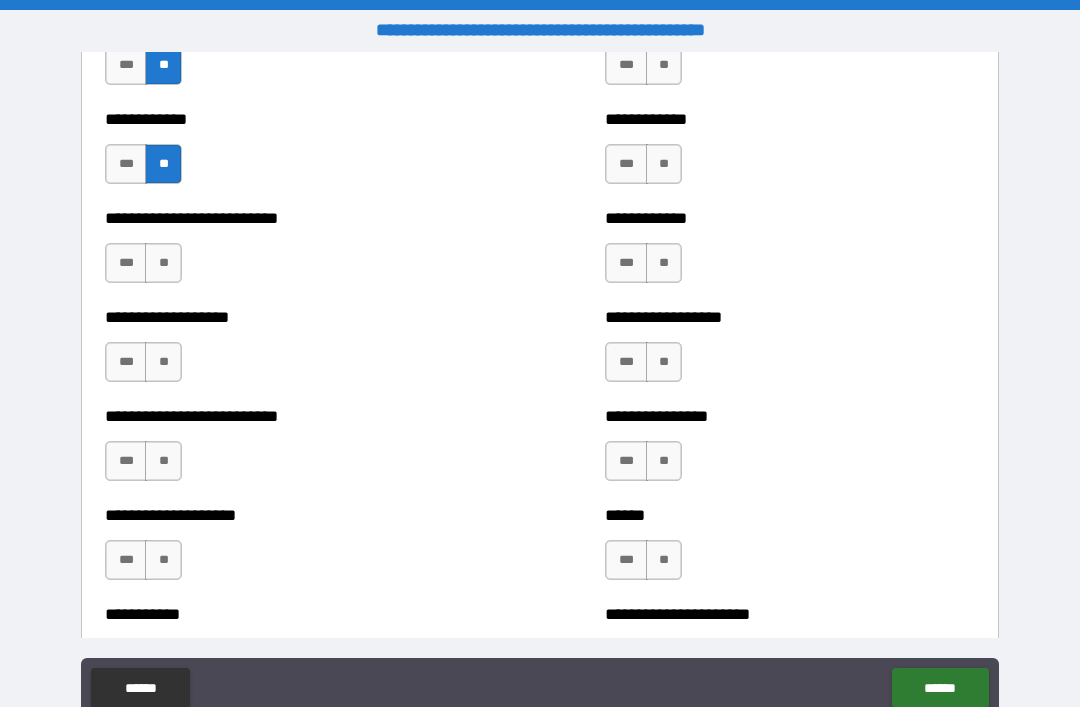 scroll, scrollTop: 5439, scrollLeft: 0, axis: vertical 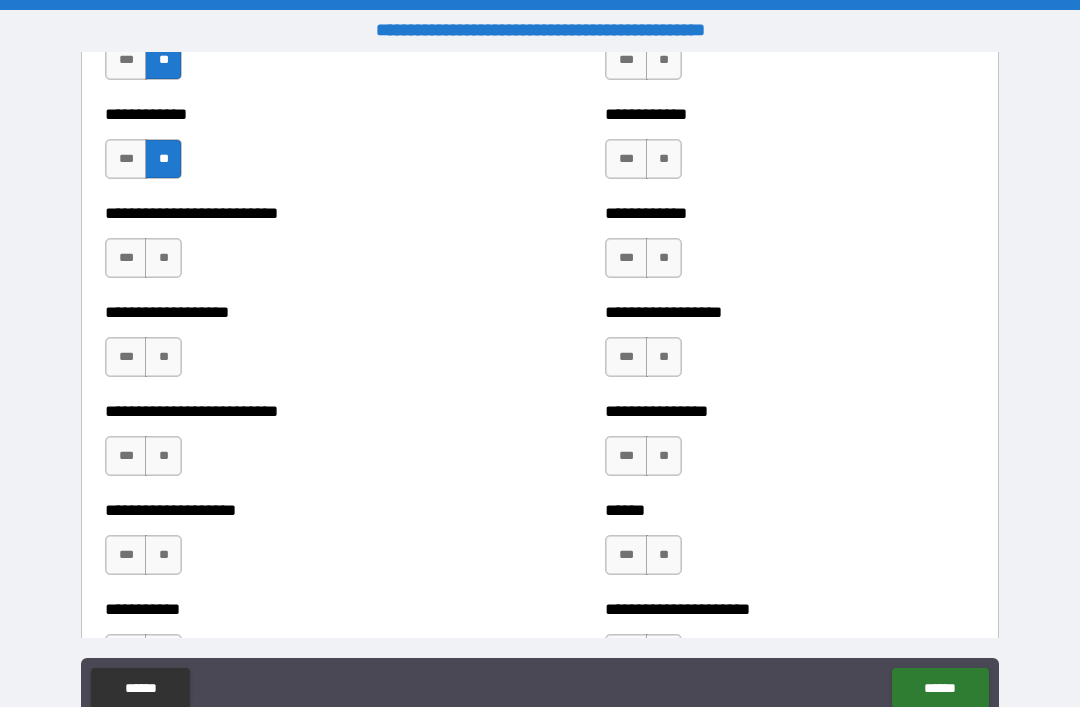 click on "**" at bounding box center (163, 258) 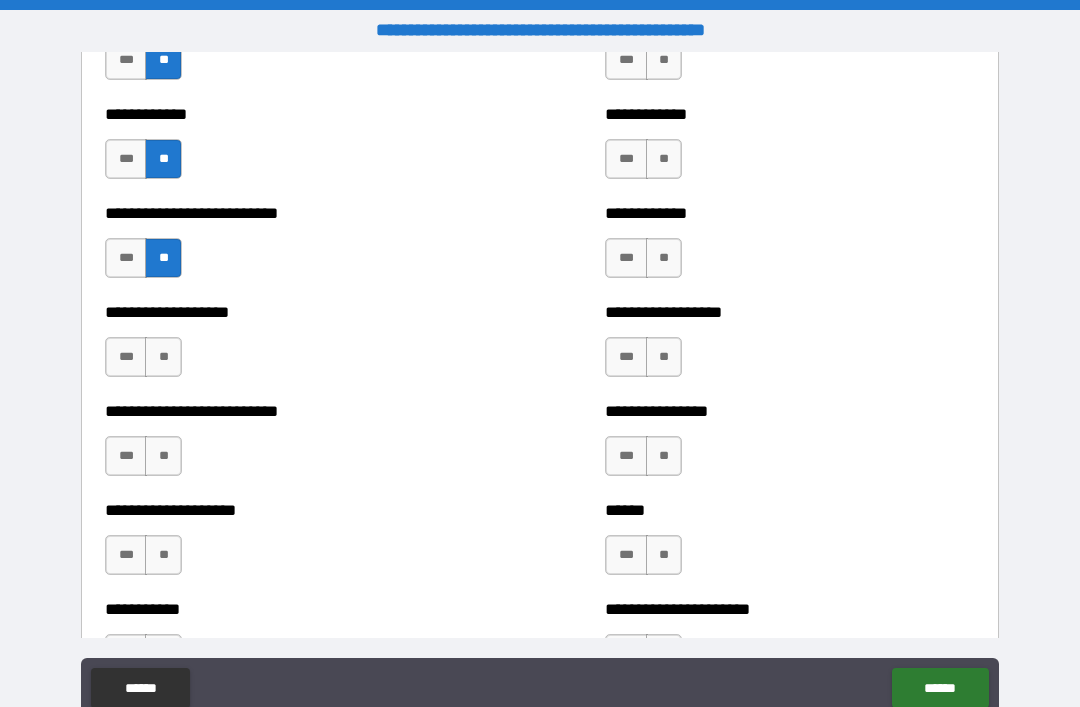 click on "**********" at bounding box center [290, 347] 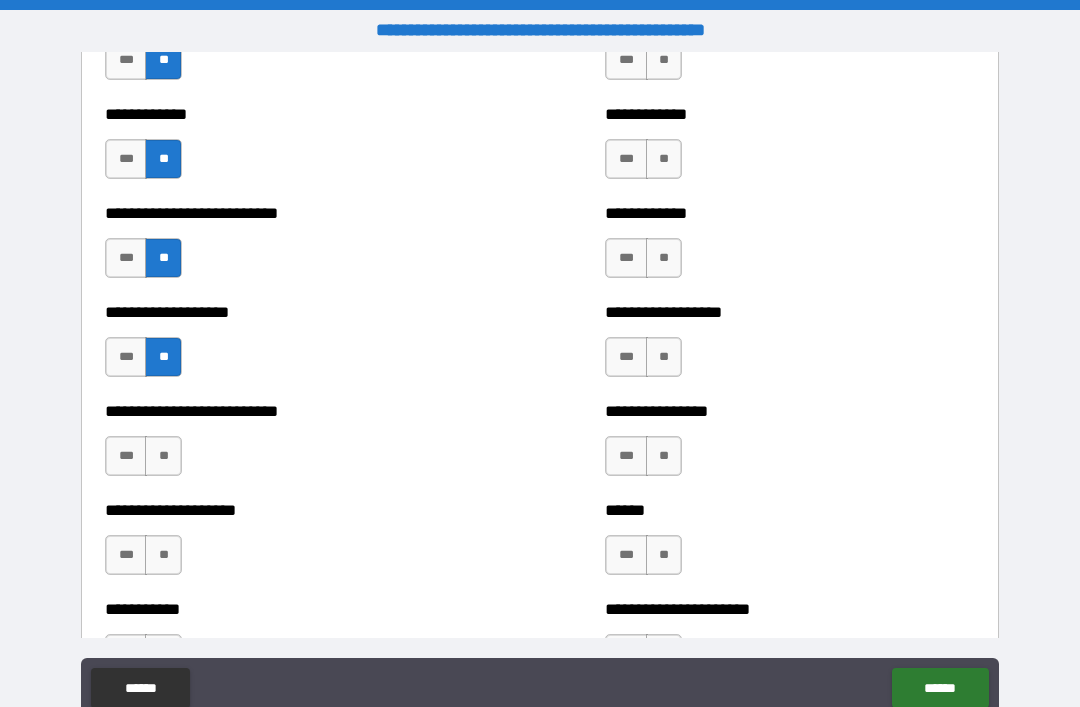 click on "**" at bounding box center (163, 456) 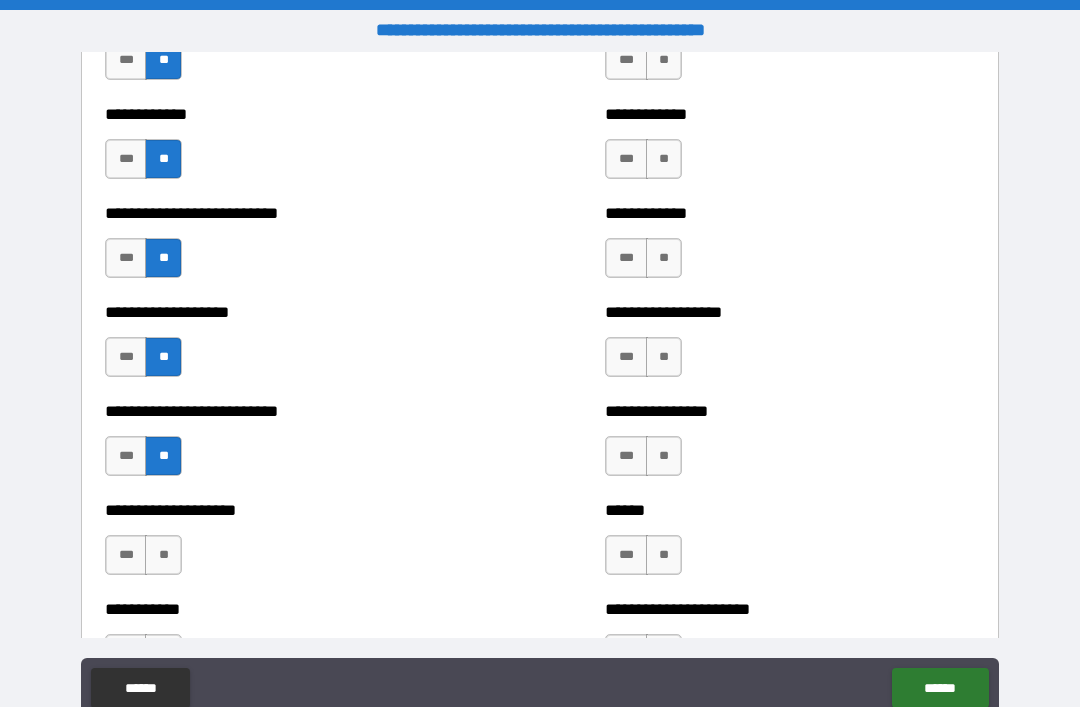 click on "**" at bounding box center (163, 555) 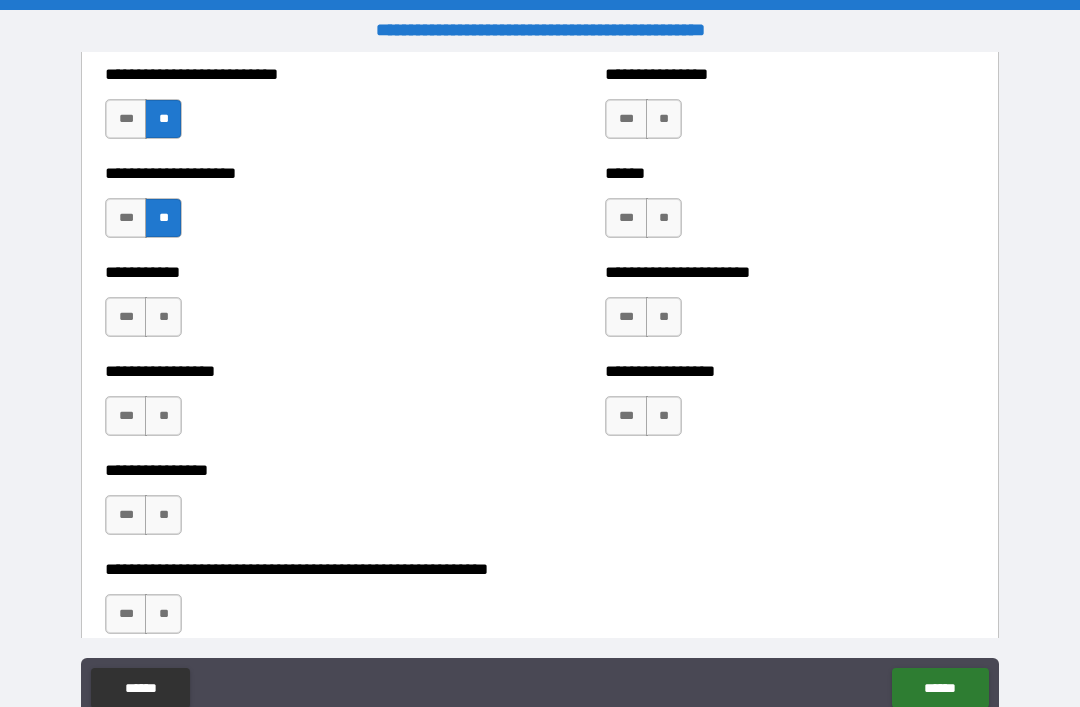 scroll, scrollTop: 5776, scrollLeft: 0, axis: vertical 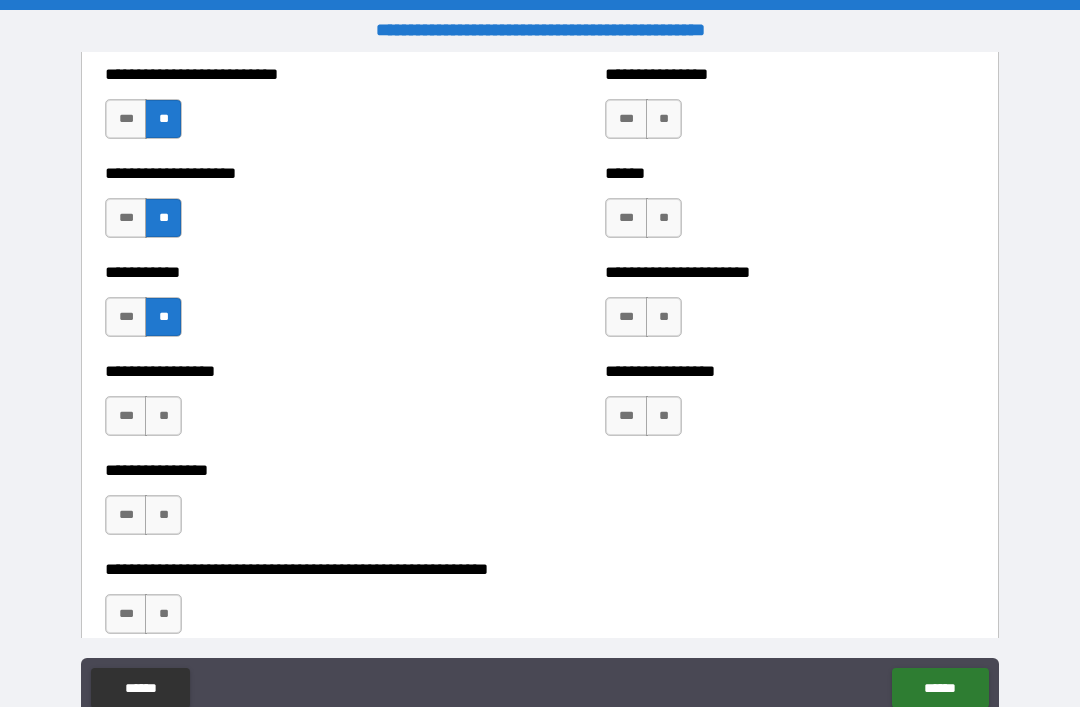 click on "**" at bounding box center [163, 416] 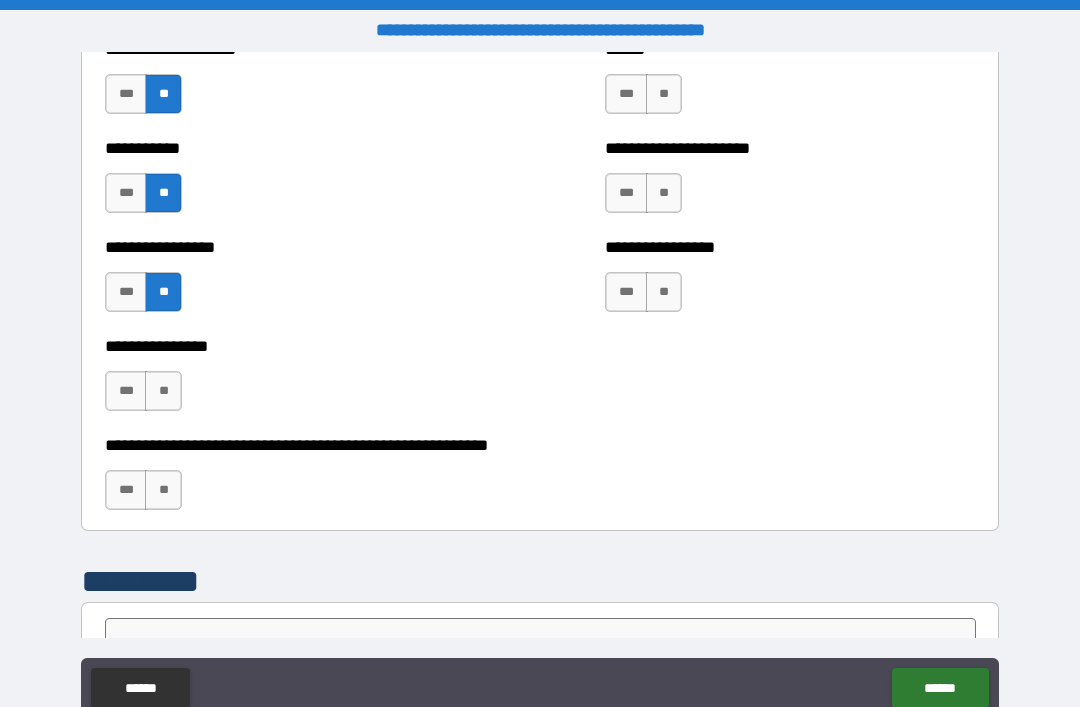 scroll, scrollTop: 5914, scrollLeft: 0, axis: vertical 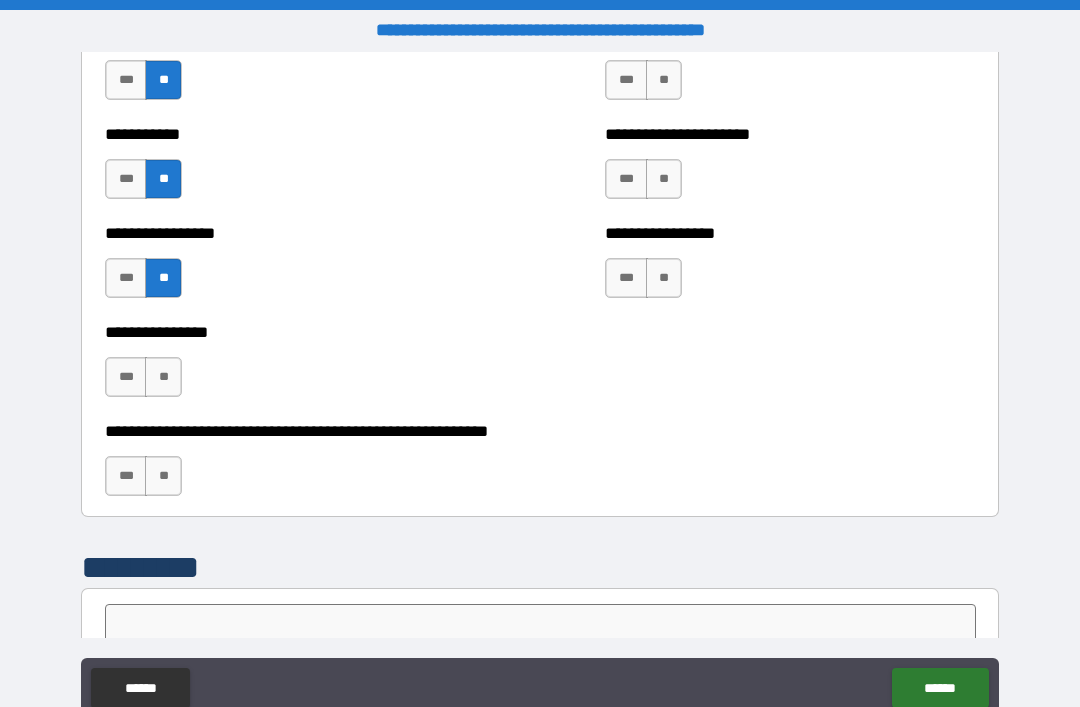 click on "**" at bounding box center (163, 377) 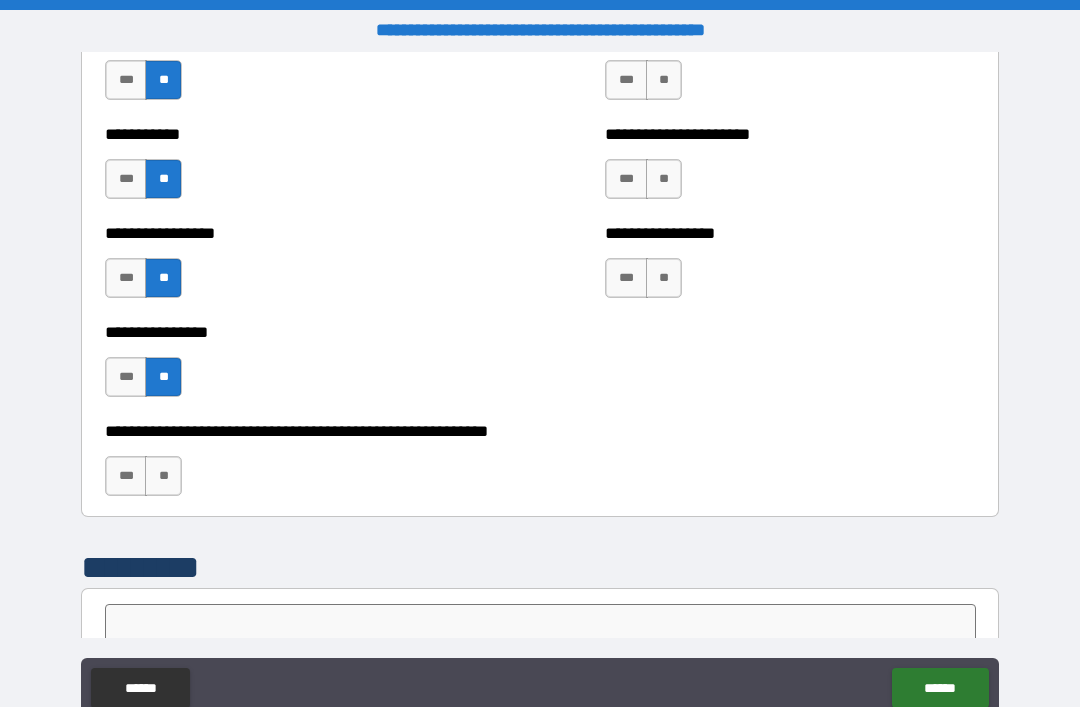 click on "**" at bounding box center [163, 476] 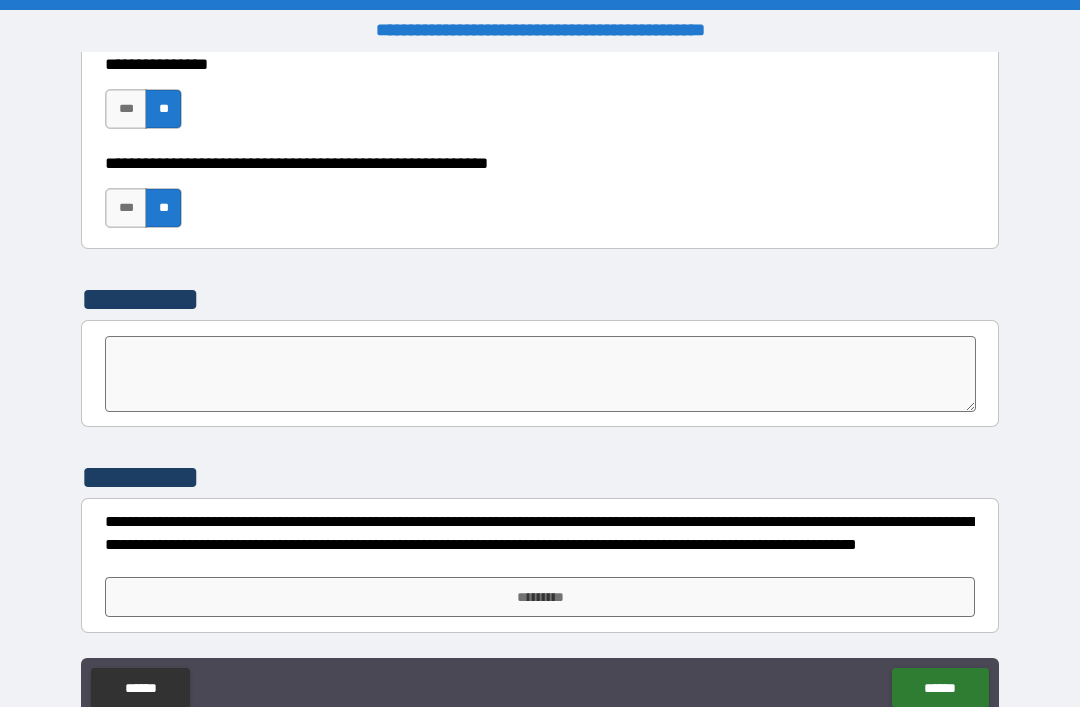 scroll, scrollTop: 6182, scrollLeft: 0, axis: vertical 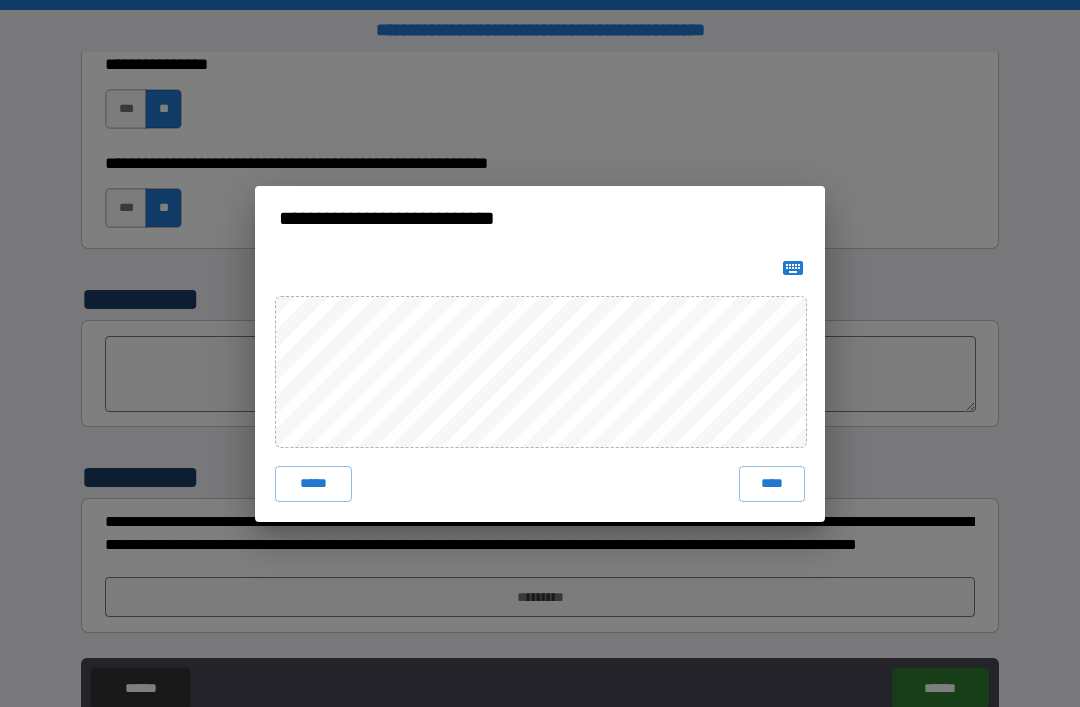 click on "****" at bounding box center (772, 484) 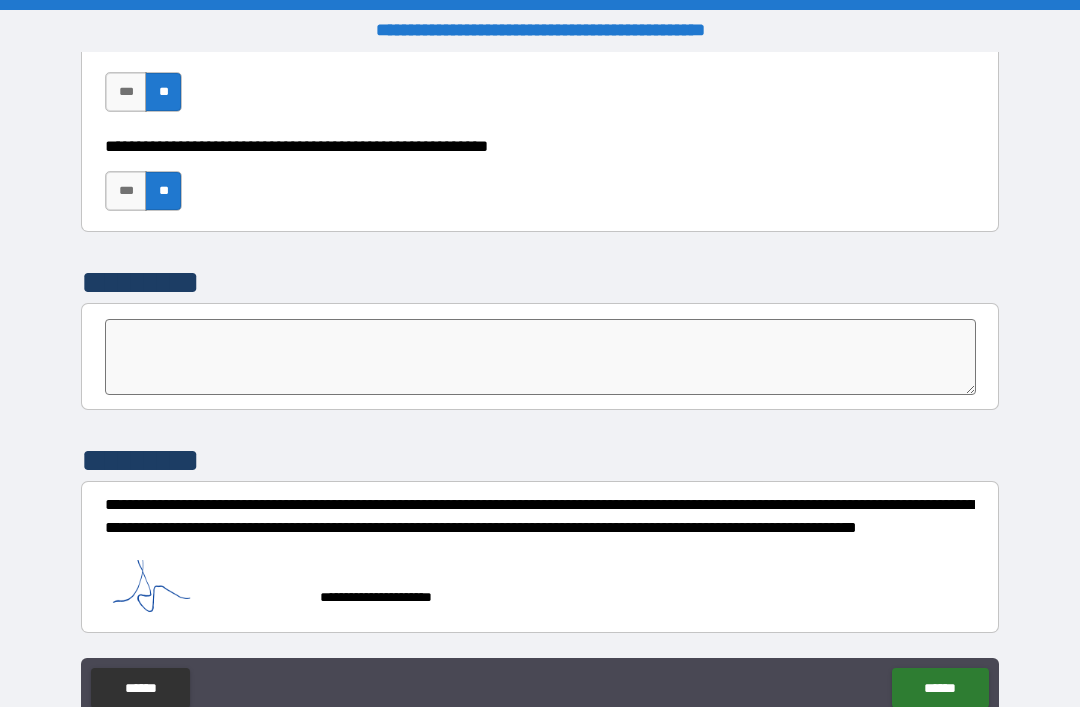 scroll, scrollTop: 6199, scrollLeft: 0, axis: vertical 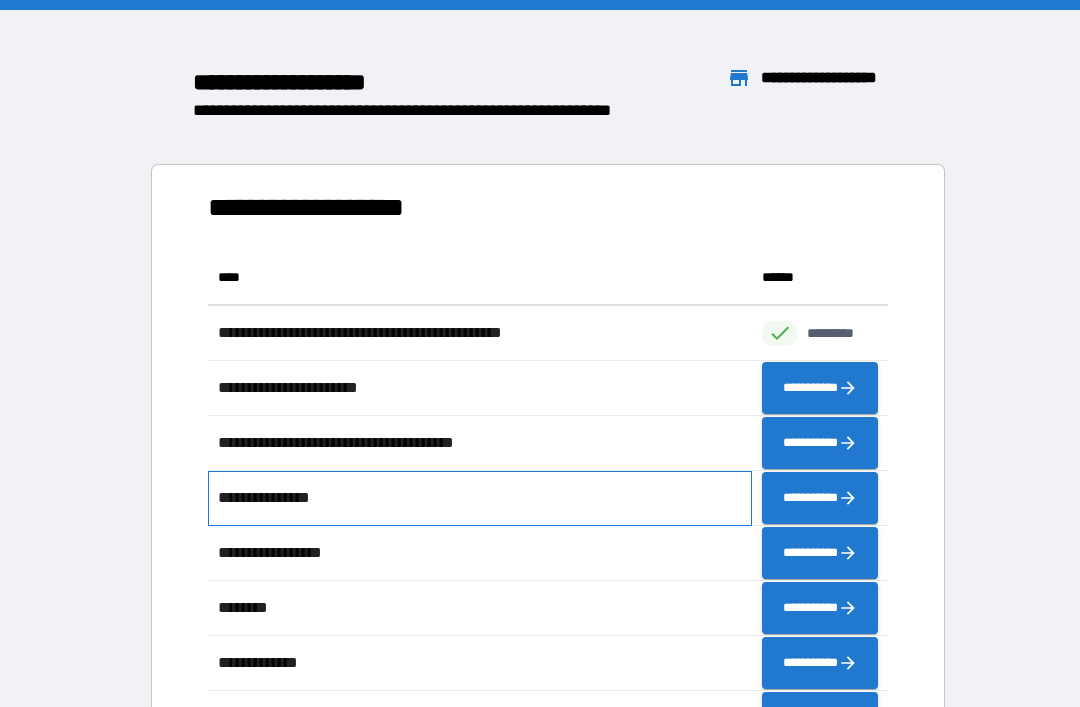 click on "**********" at bounding box center (480, 498) 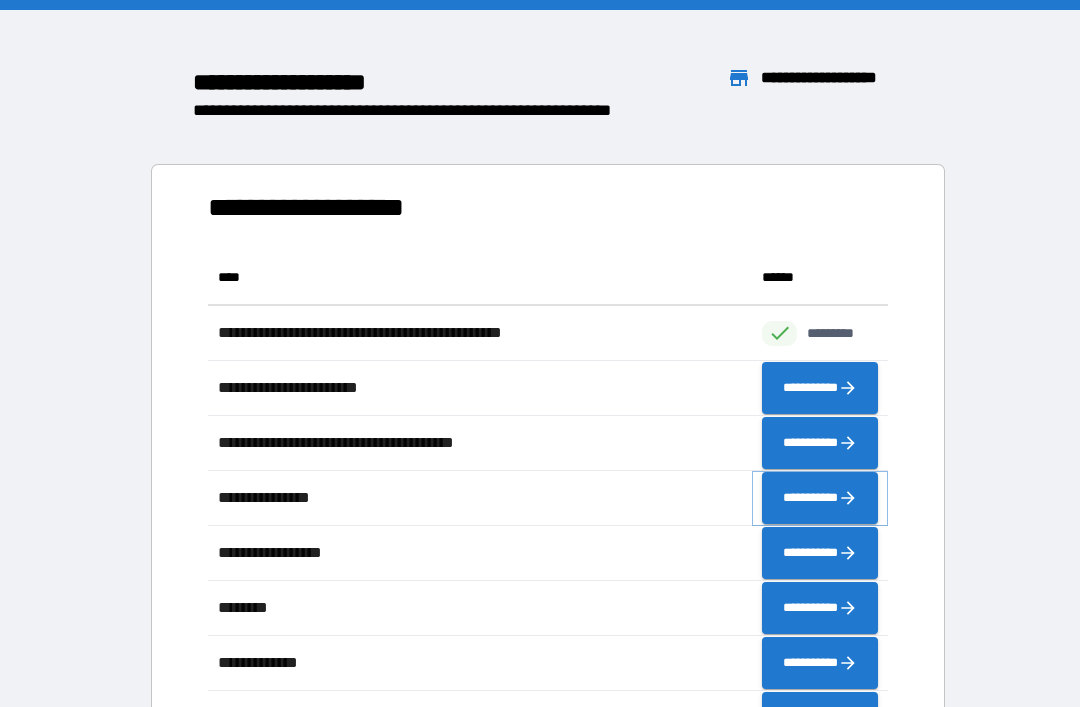 click on "**********" at bounding box center [820, 498] 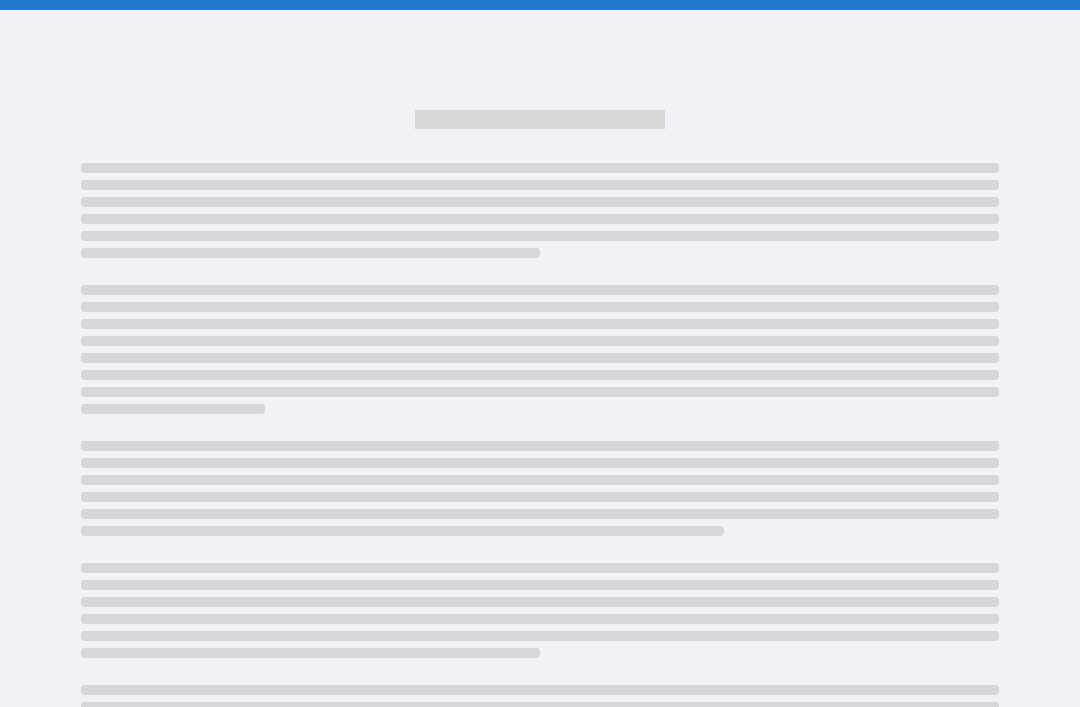 click at bounding box center (540, 480) 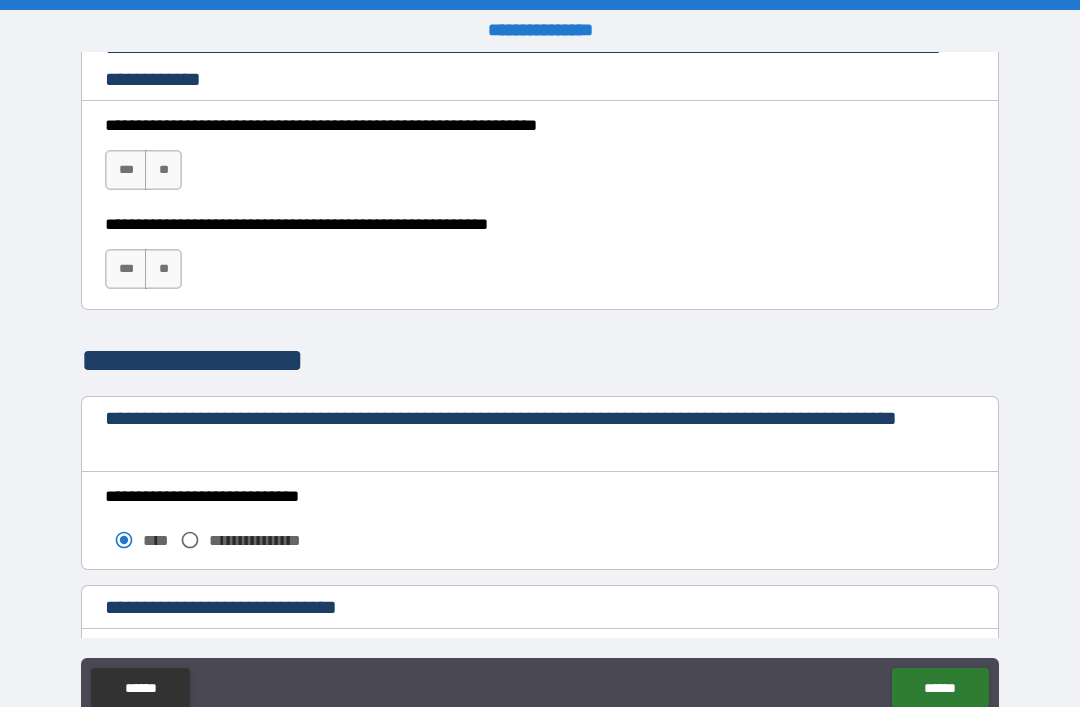 scroll, scrollTop: 1388, scrollLeft: 0, axis: vertical 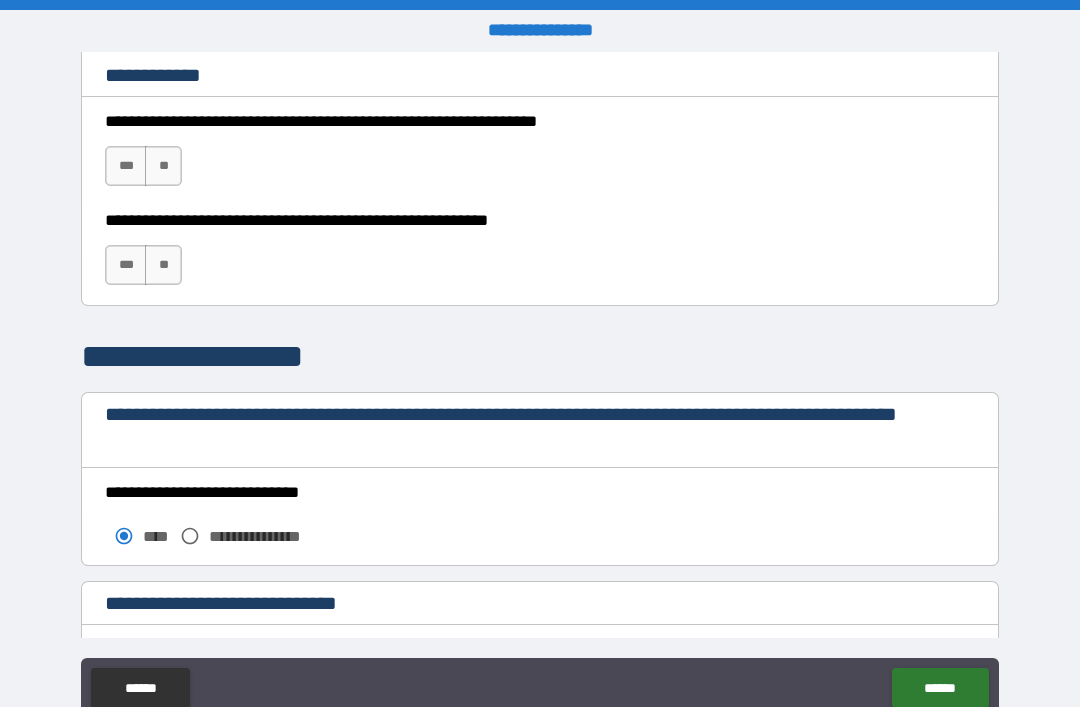 click on "***" at bounding box center (126, 166) 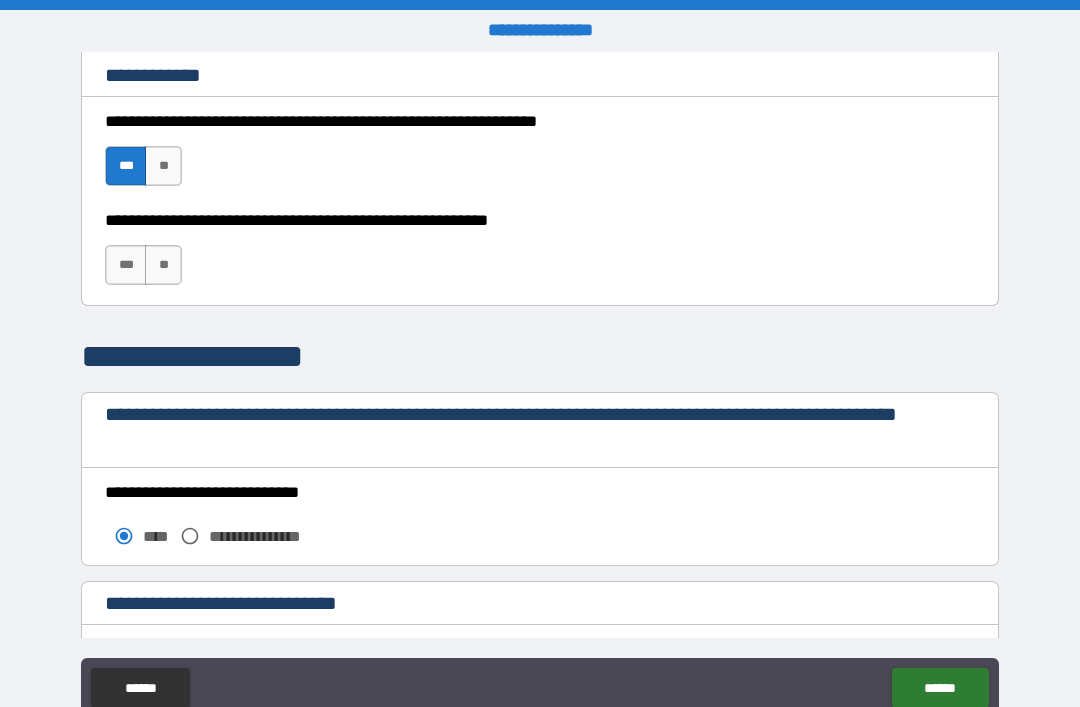 click on "***" at bounding box center [126, 265] 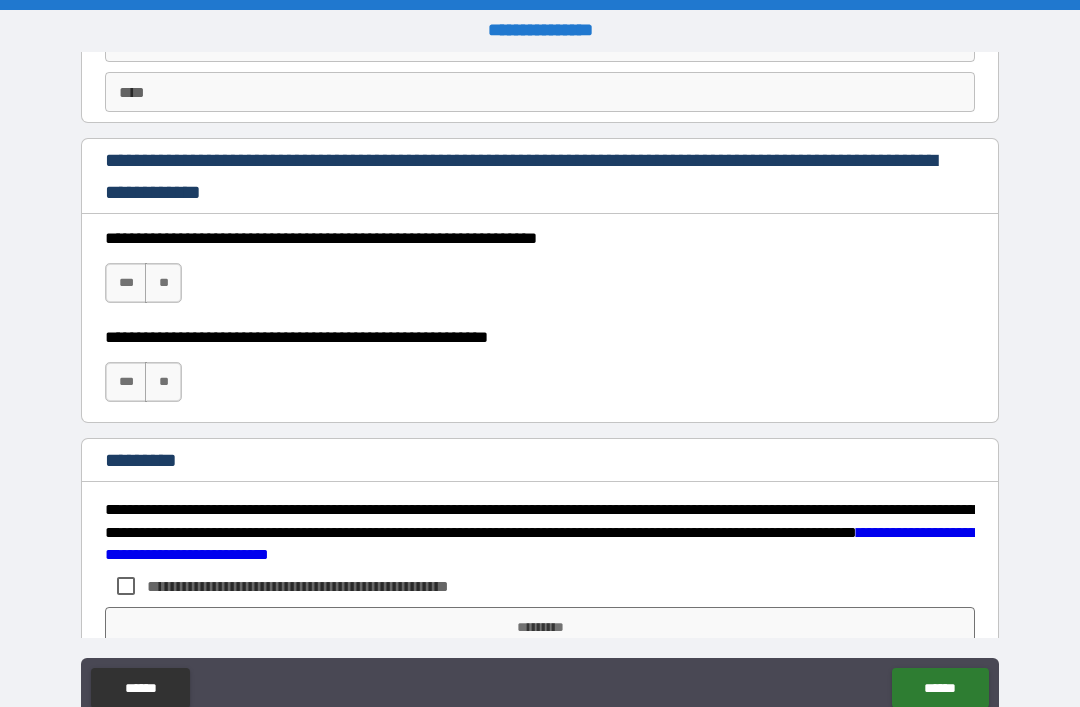 scroll, scrollTop: 2914, scrollLeft: 0, axis: vertical 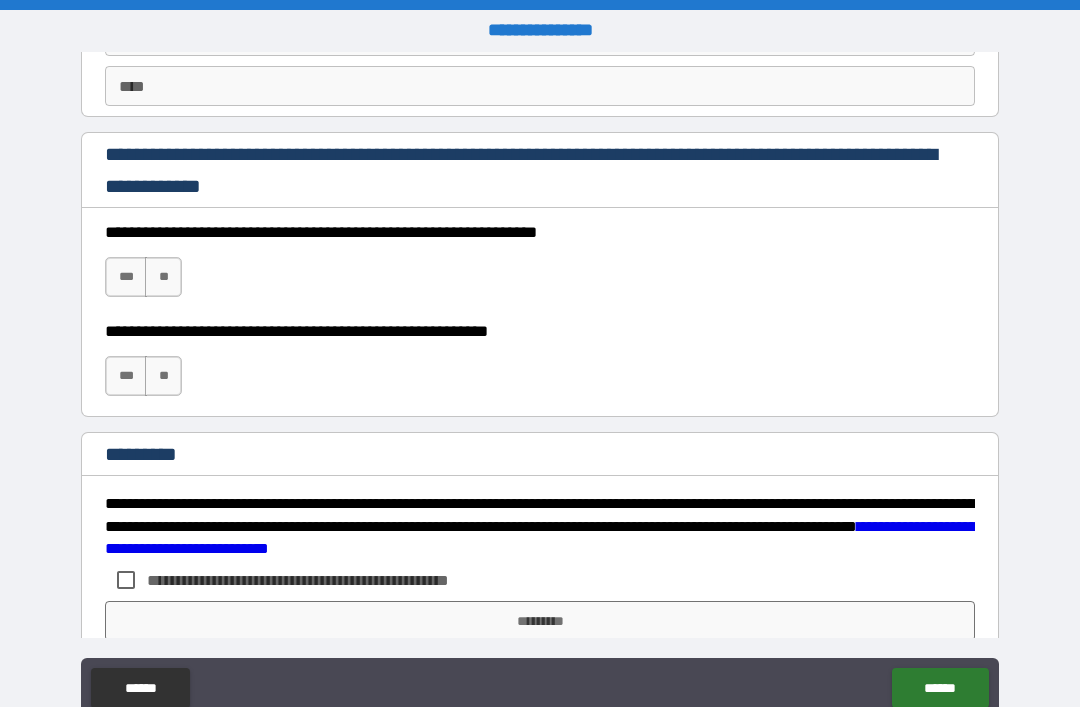 click on "***" at bounding box center (126, 277) 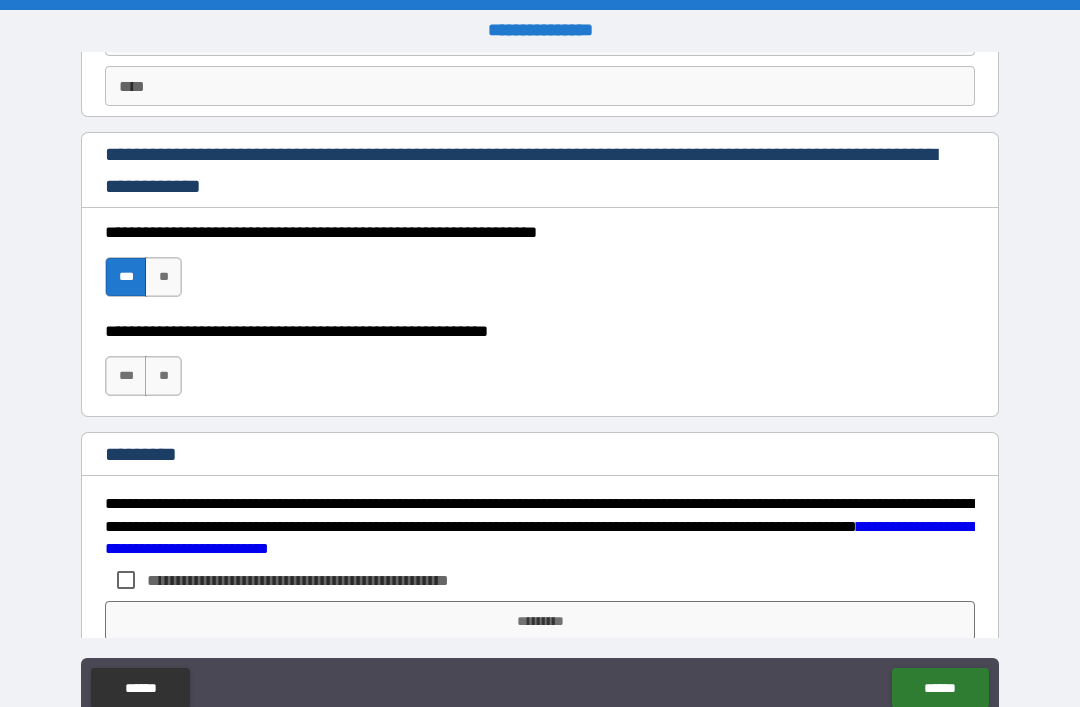 click on "***" at bounding box center (126, 376) 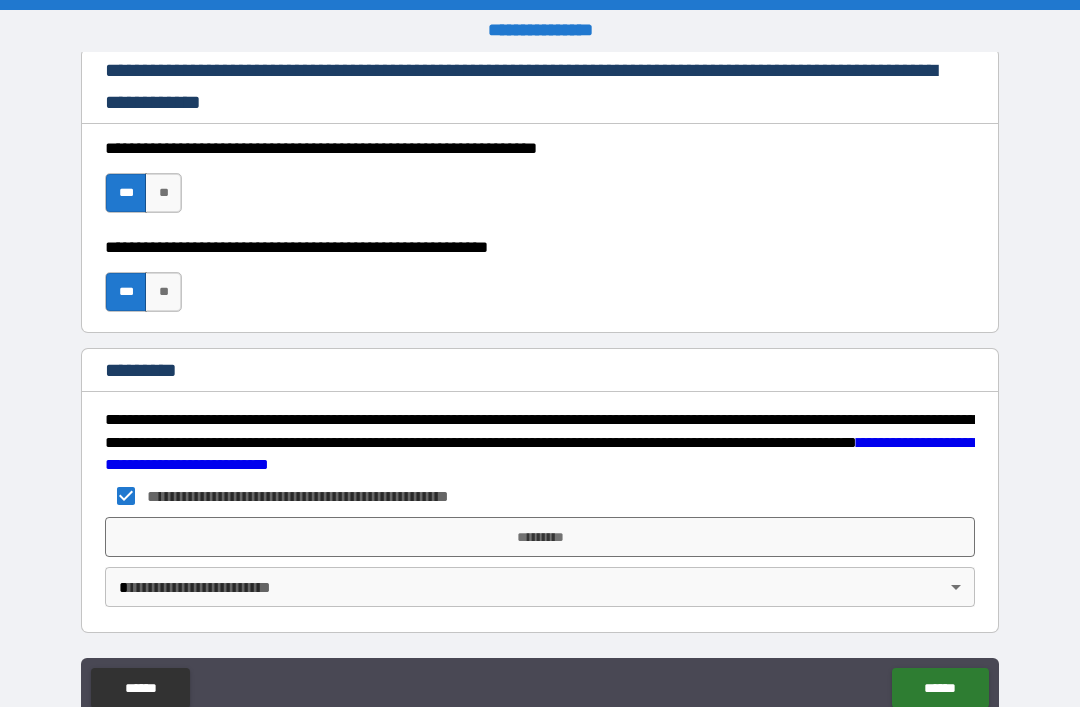 scroll, scrollTop: 2998, scrollLeft: 0, axis: vertical 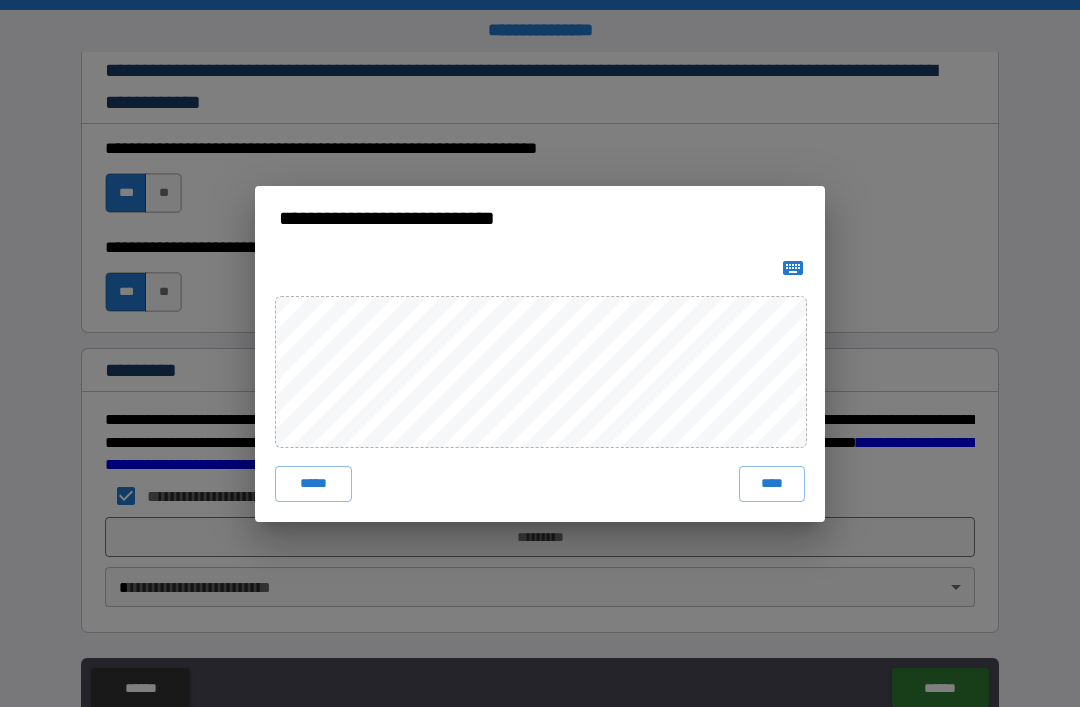 click on "****" at bounding box center [772, 484] 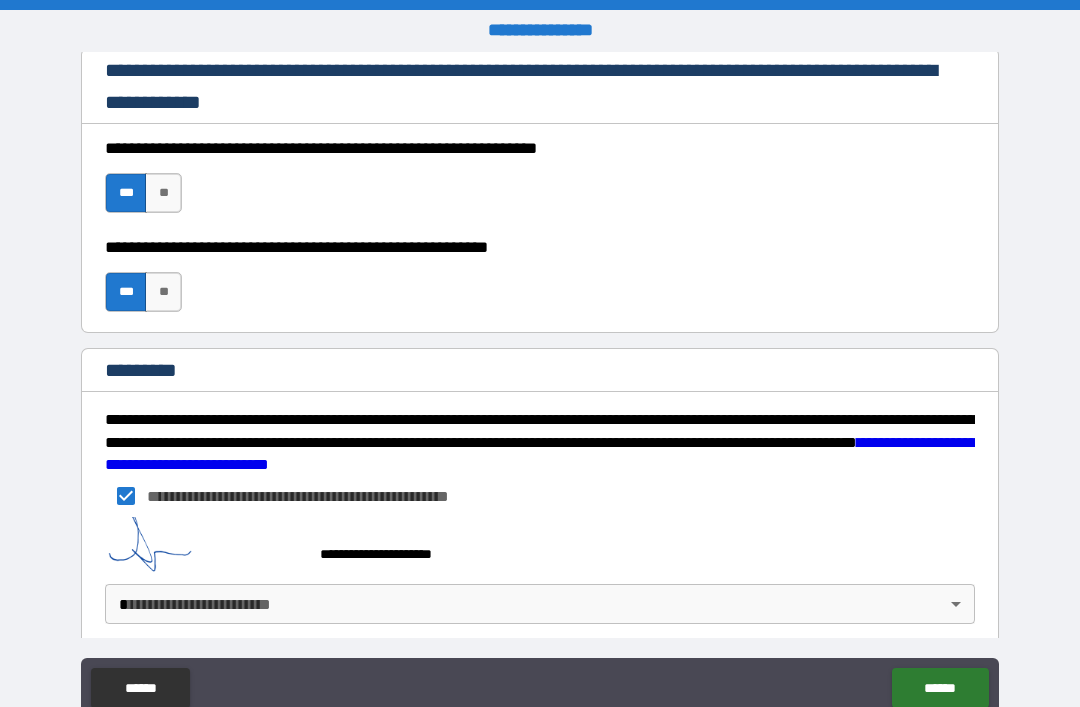 scroll, scrollTop: 2988, scrollLeft: 0, axis: vertical 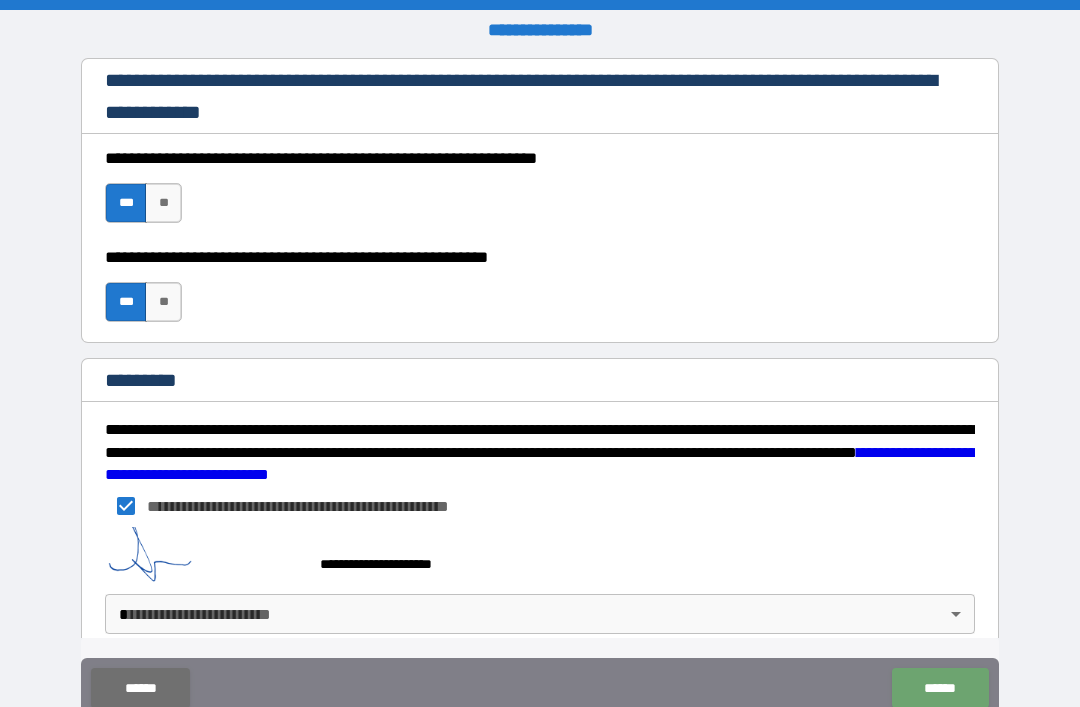 click on "******" at bounding box center [940, 688] 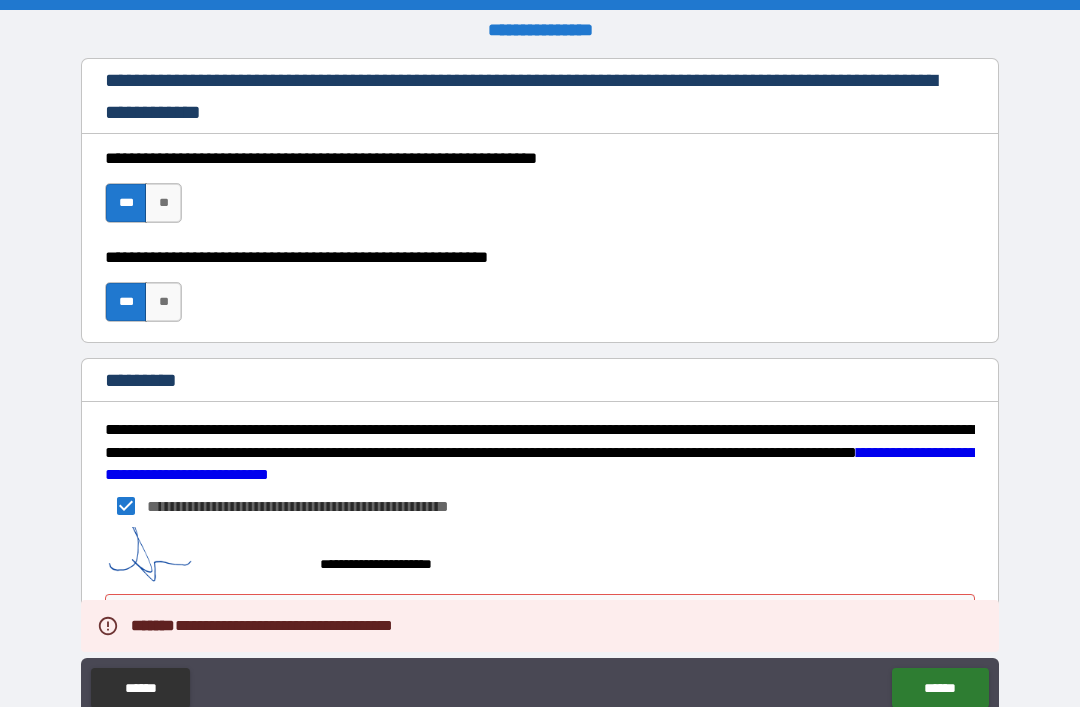 click on "******" at bounding box center [940, 688] 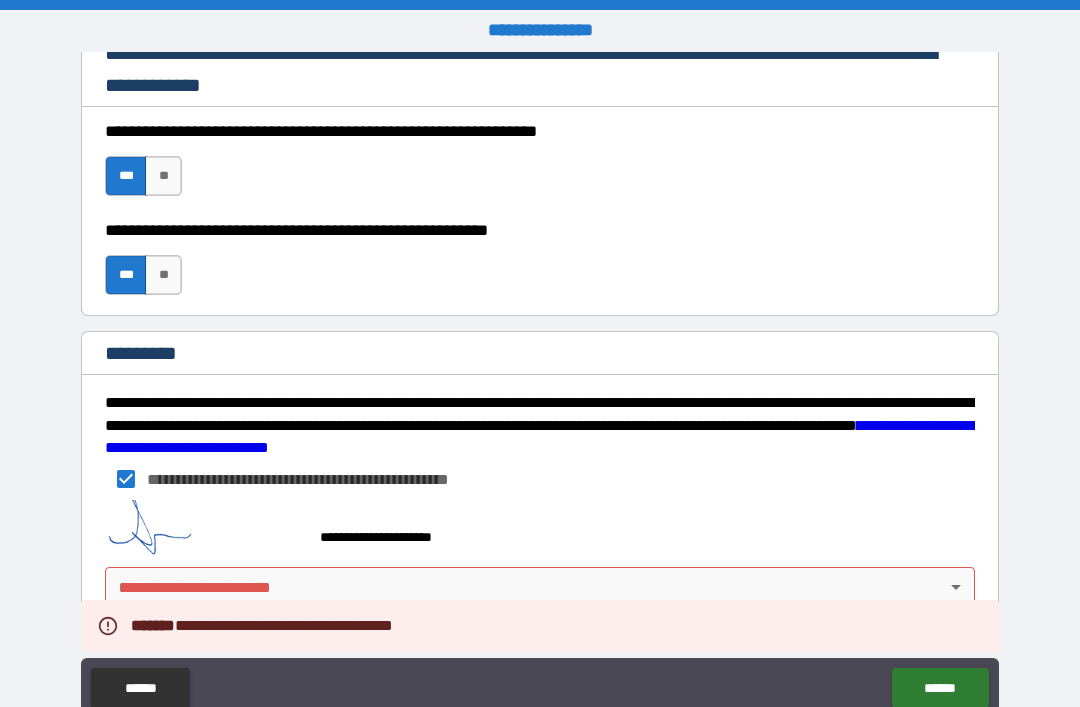 scroll, scrollTop: 3015, scrollLeft: 0, axis: vertical 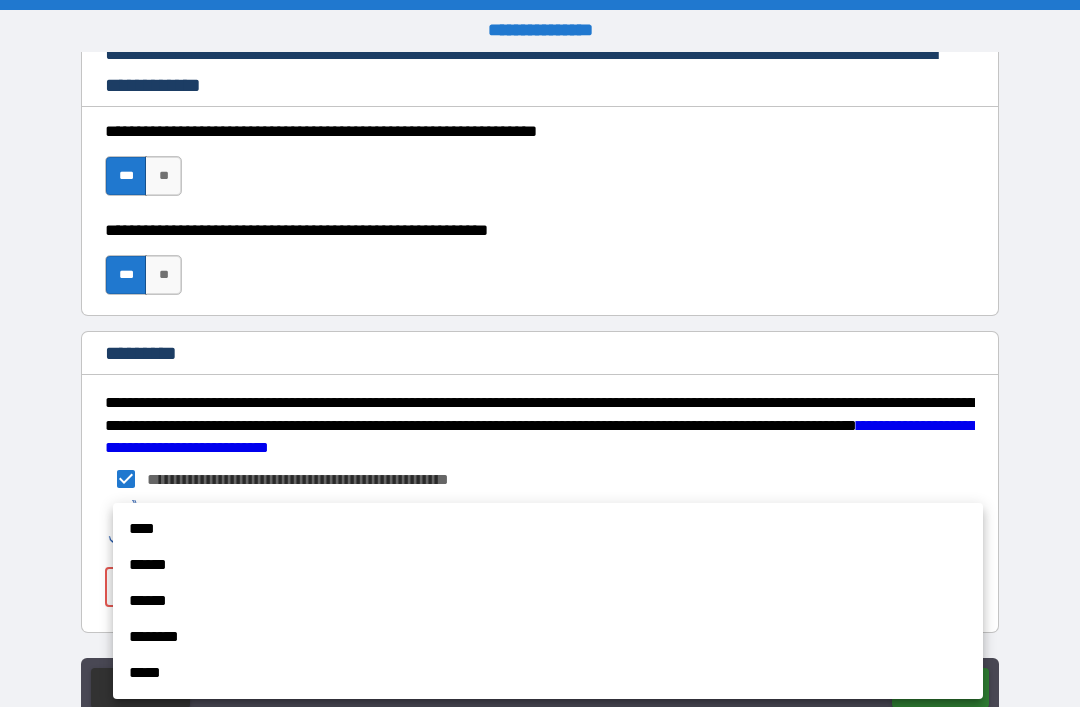 click on "****" at bounding box center [548, 529] 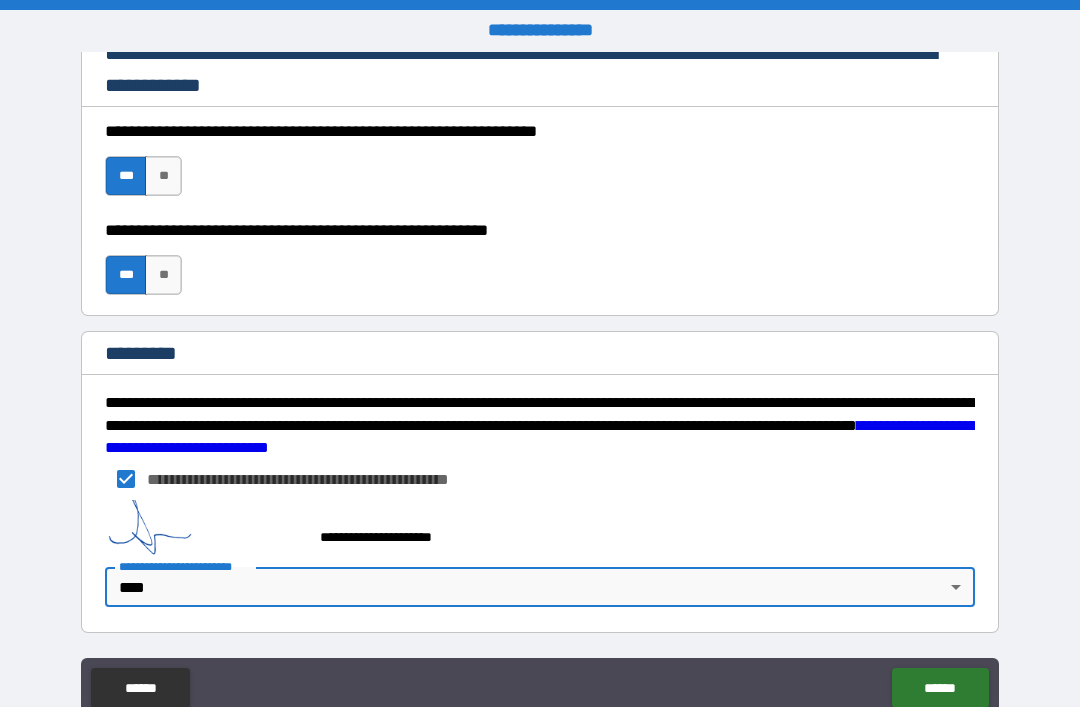 click on "******" at bounding box center (940, 688) 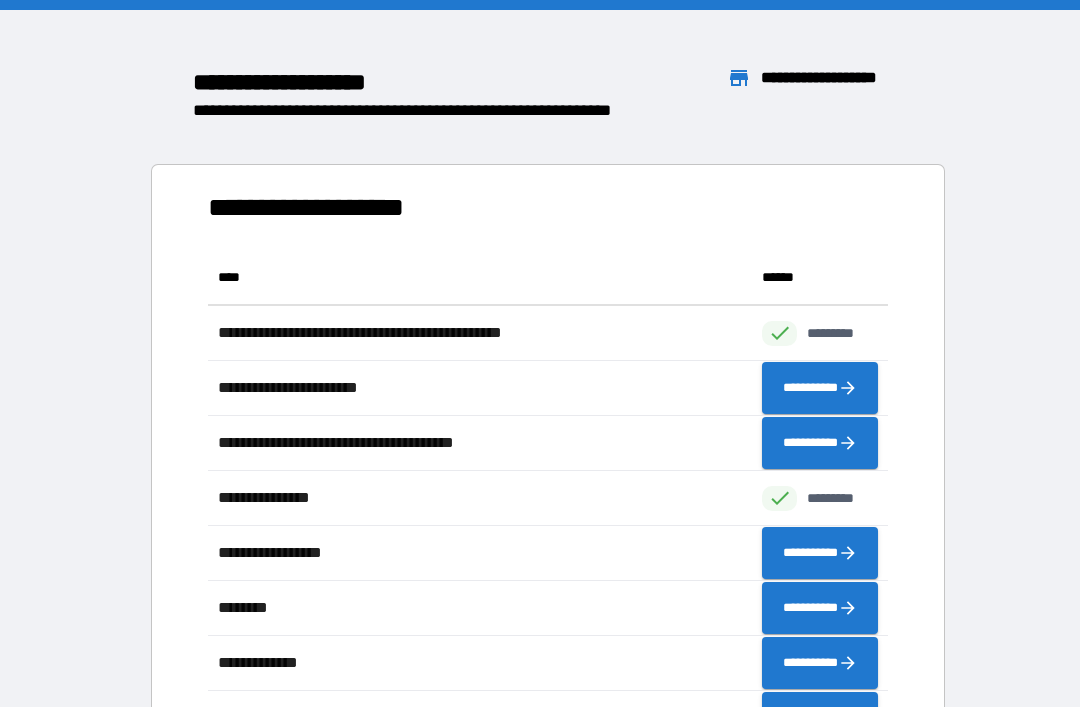 scroll, scrollTop: 1, scrollLeft: 1, axis: both 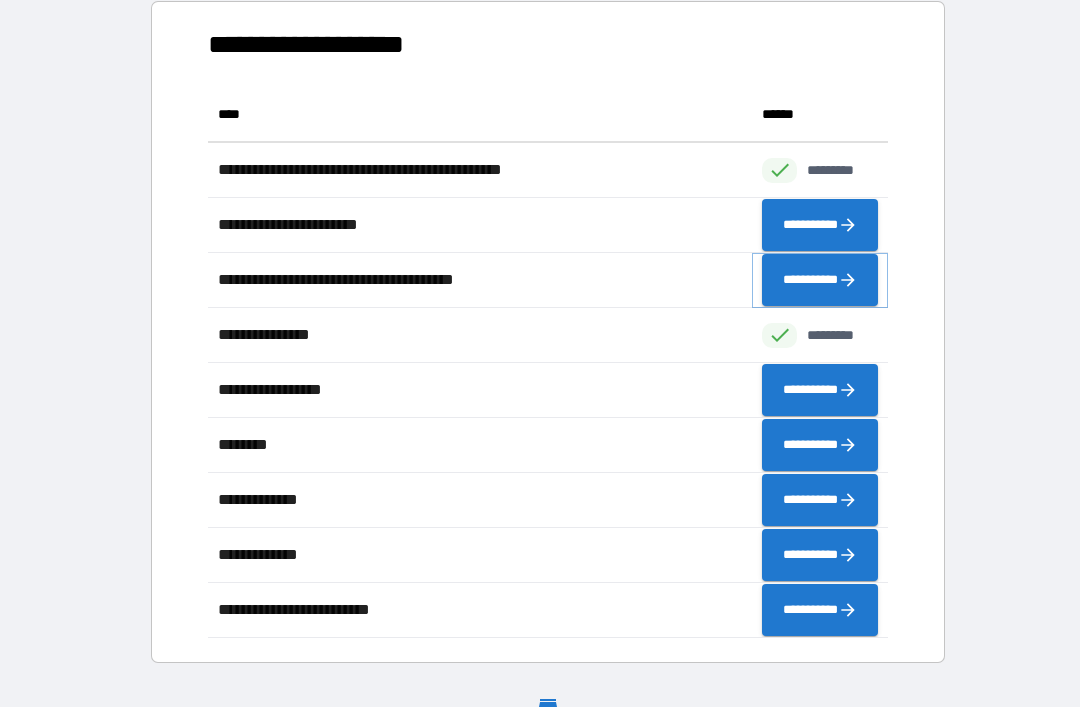 click on "**********" at bounding box center [820, 280] 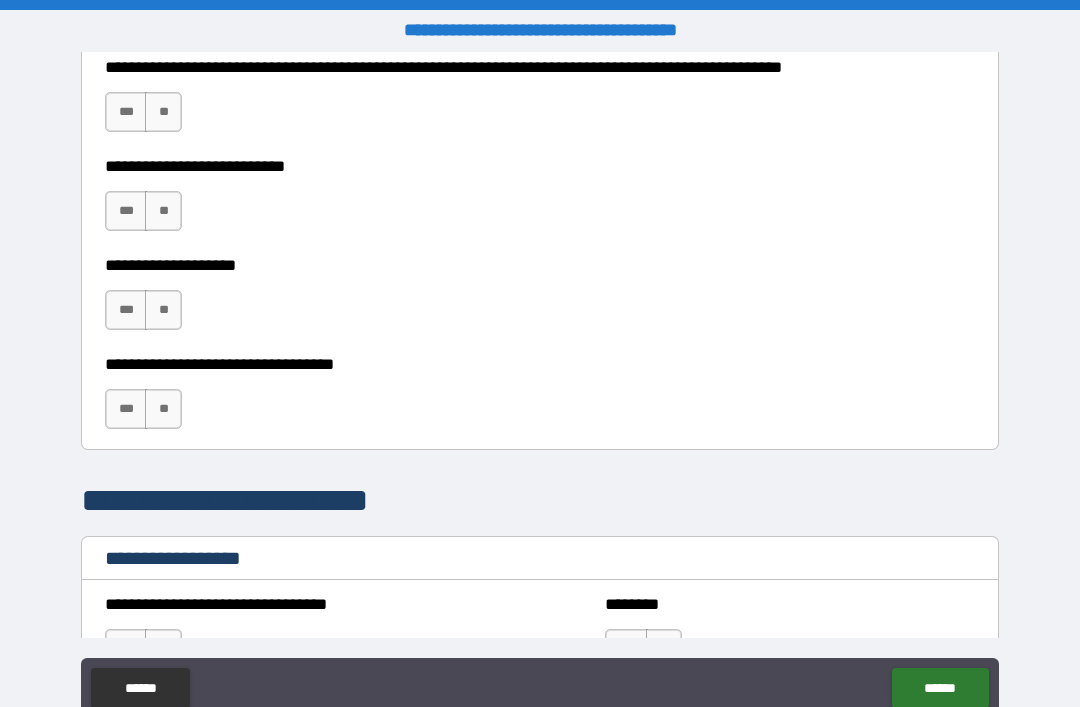 scroll, scrollTop: 0, scrollLeft: 0, axis: both 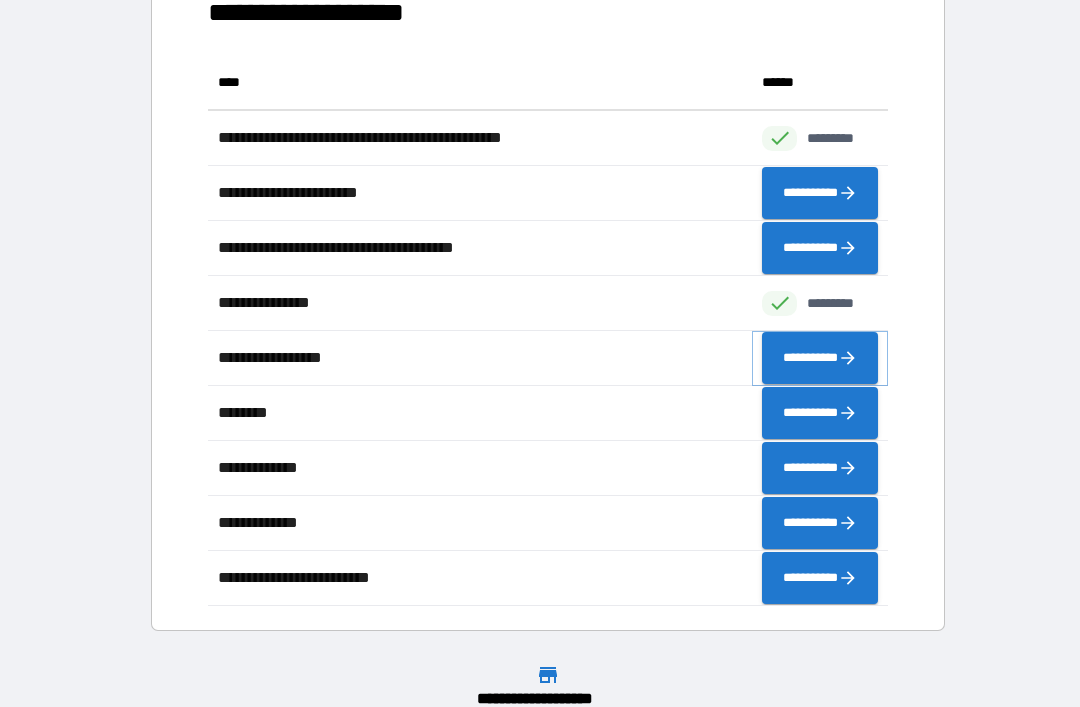 click on "**********" at bounding box center (820, 358) 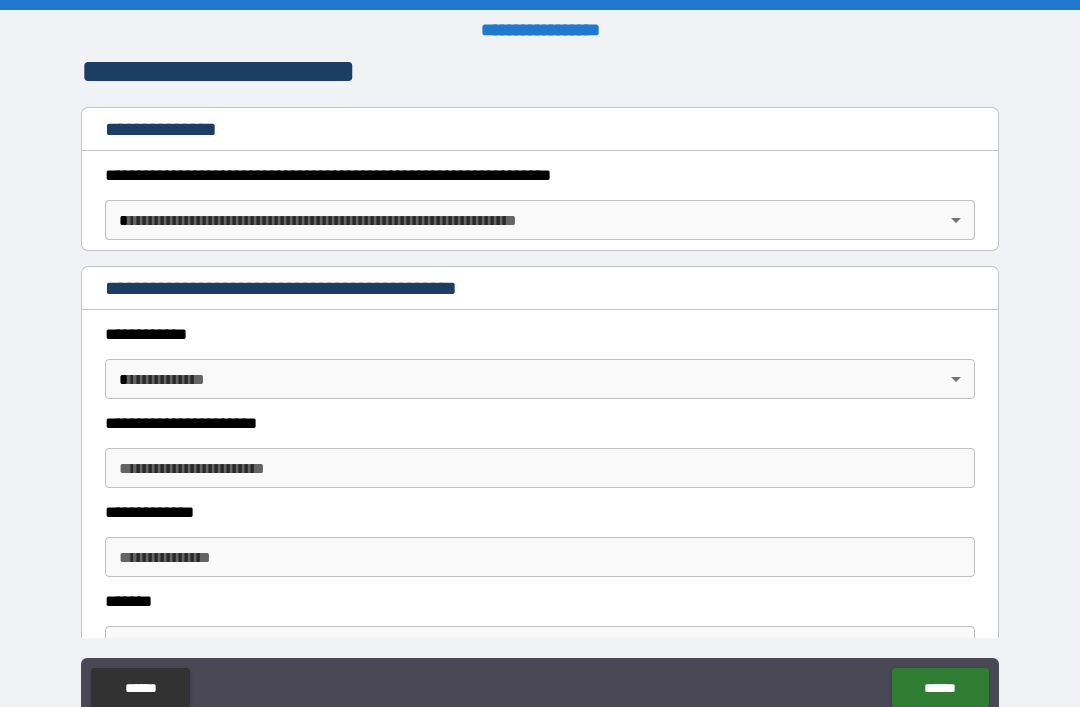 scroll, scrollTop: 279, scrollLeft: 0, axis: vertical 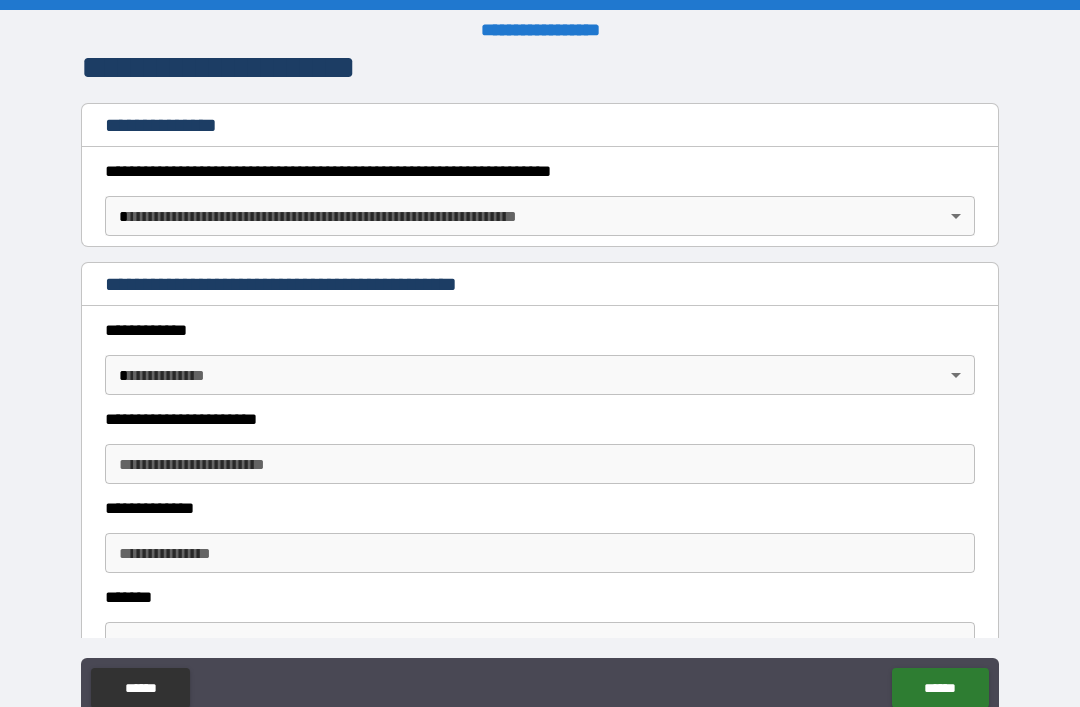 click on "**********" at bounding box center (540, 385) 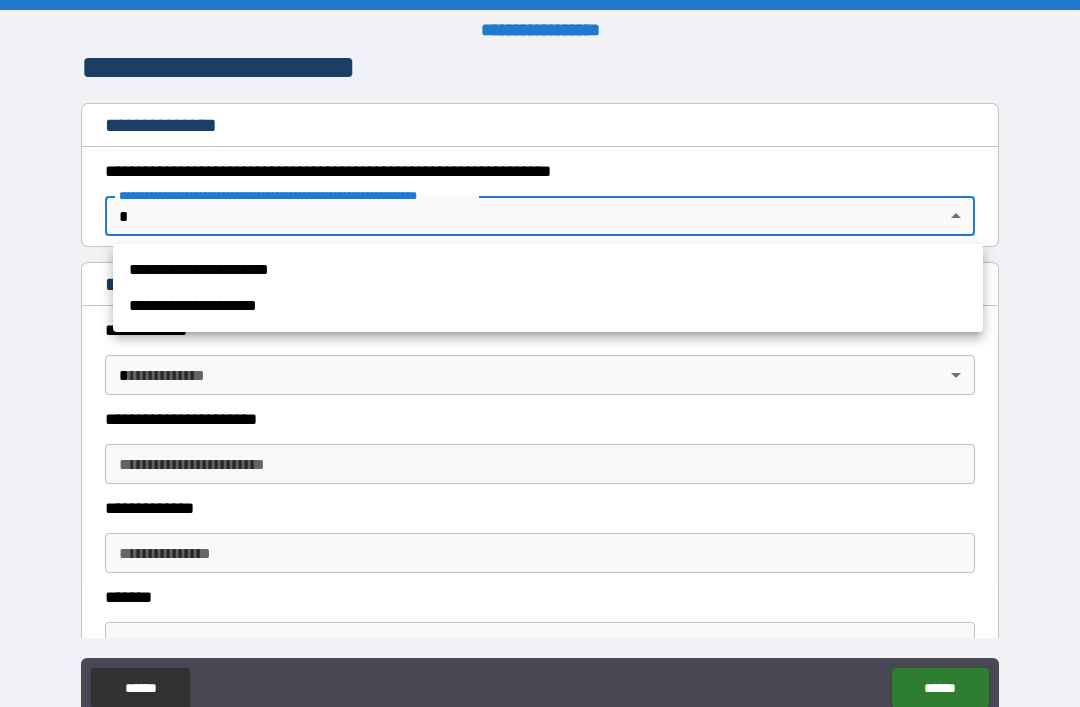 click on "**********" at bounding box center (548, 270) 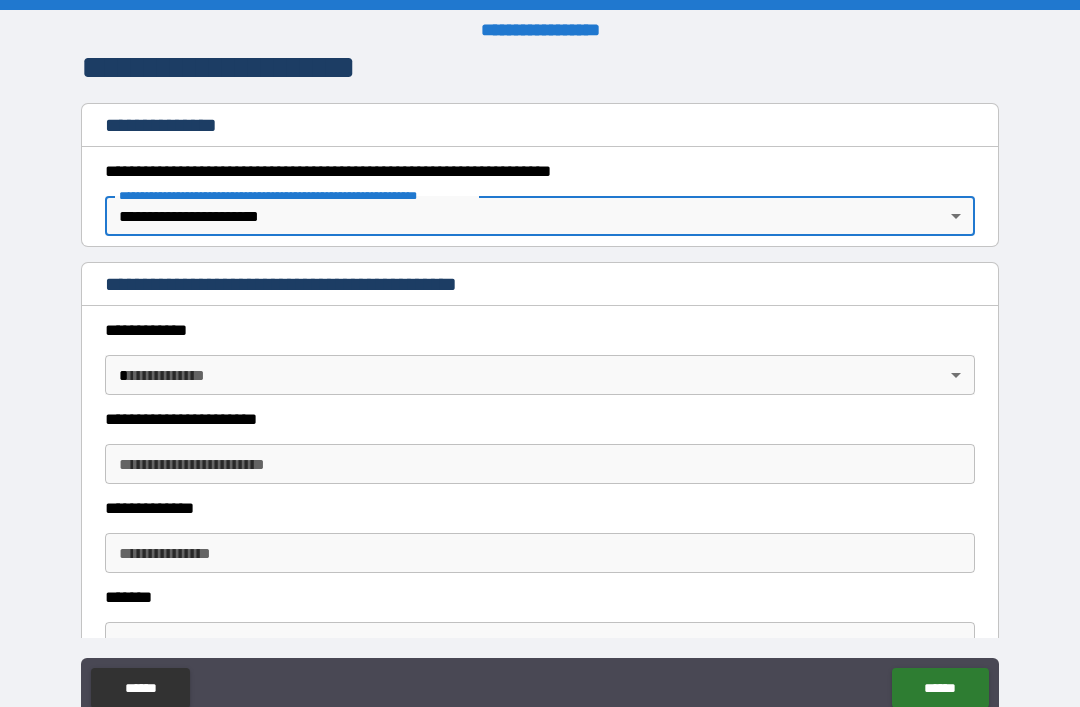click on "**********" at bounding box center (540, 385) 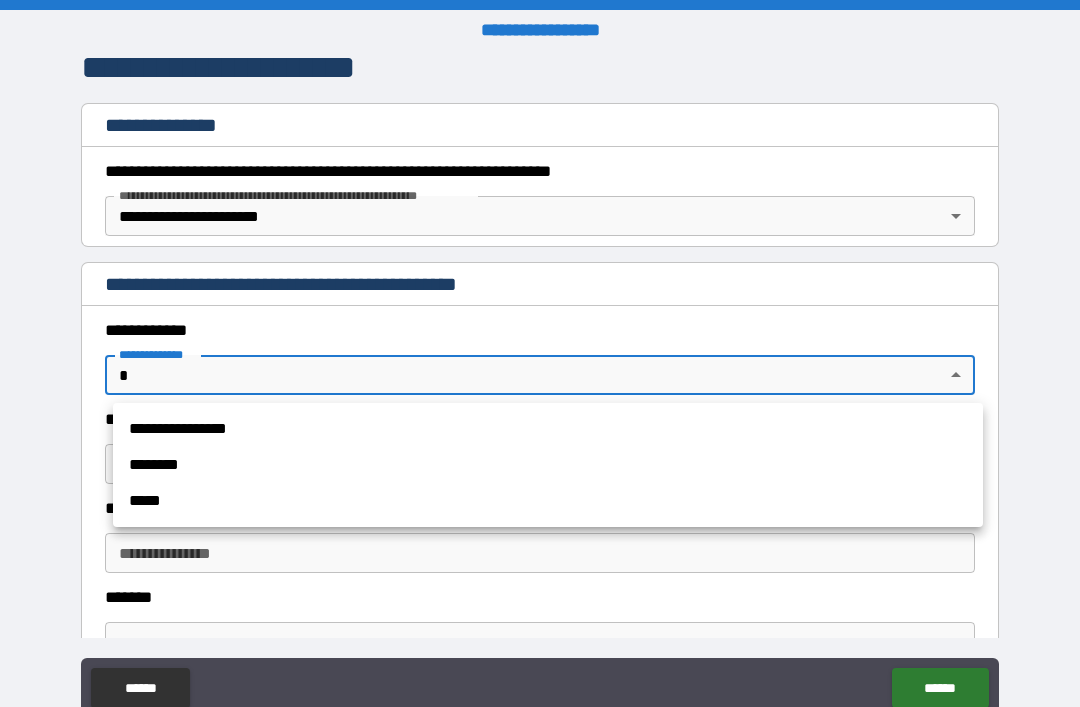 click on "********" at bounding box center (548, 465) 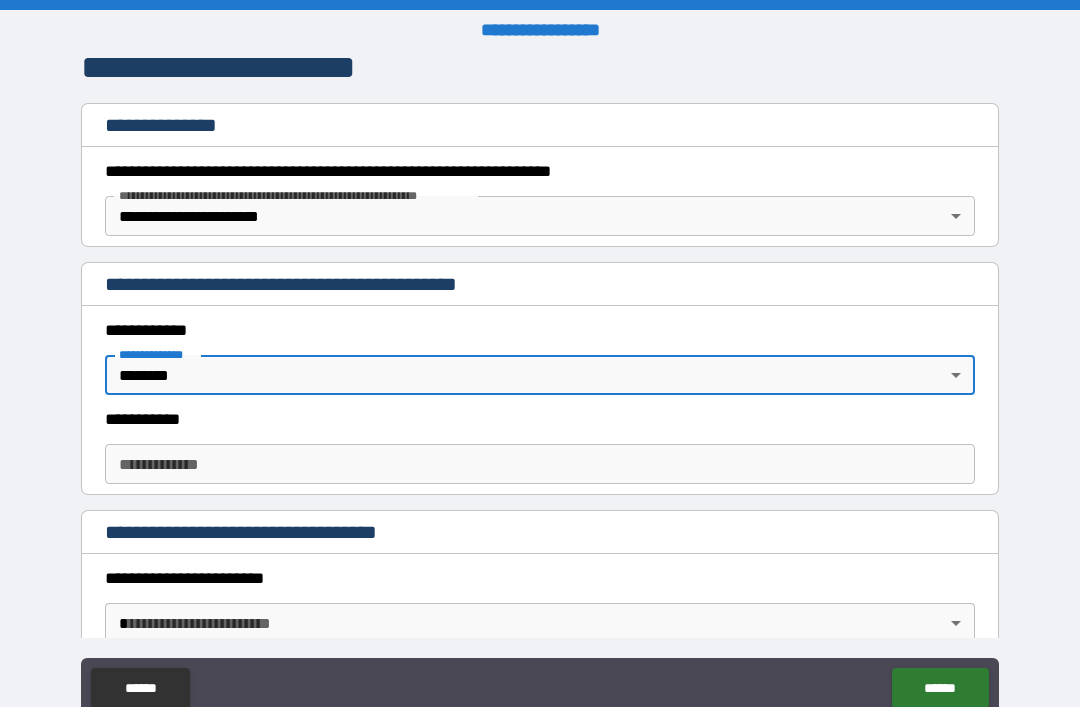 click on "**********" at bounding box center [540, 464] 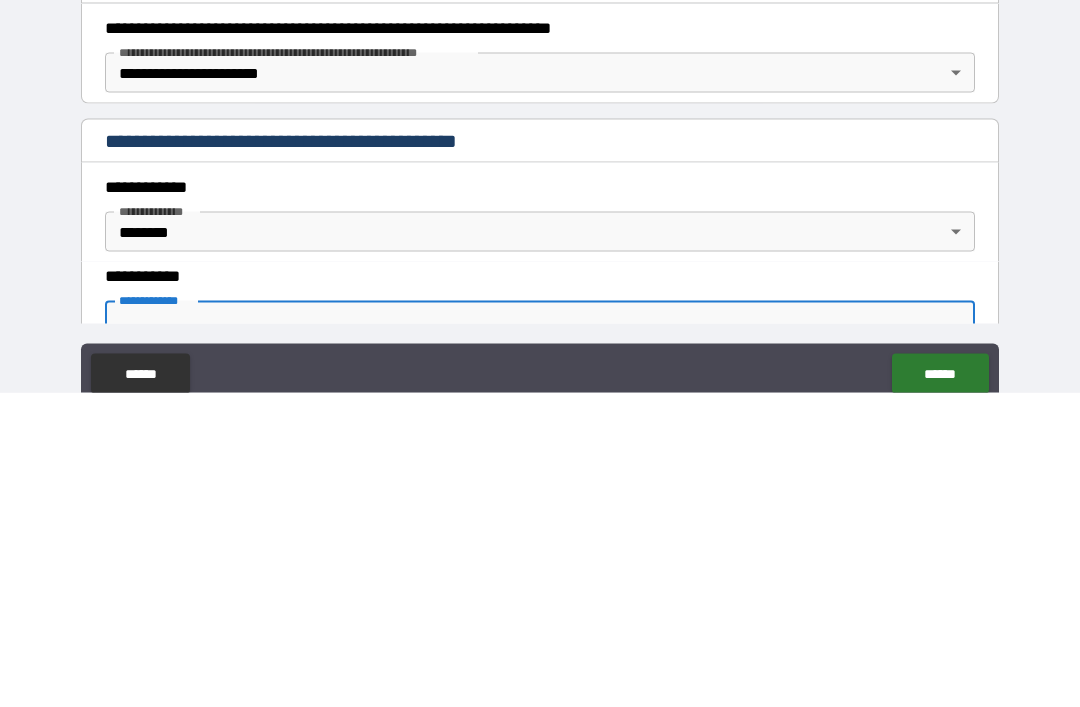scroll, scrollTop: 104, scrollLeft: 0, axis: vertical 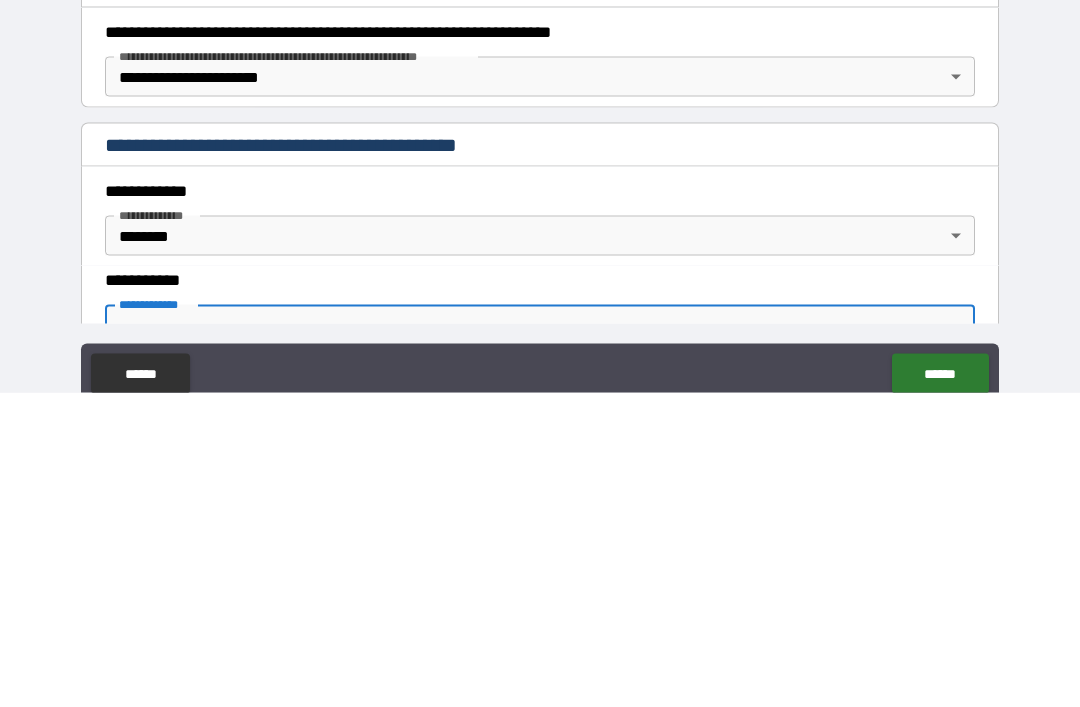 click on "**********" at bounding box center [540, 385] 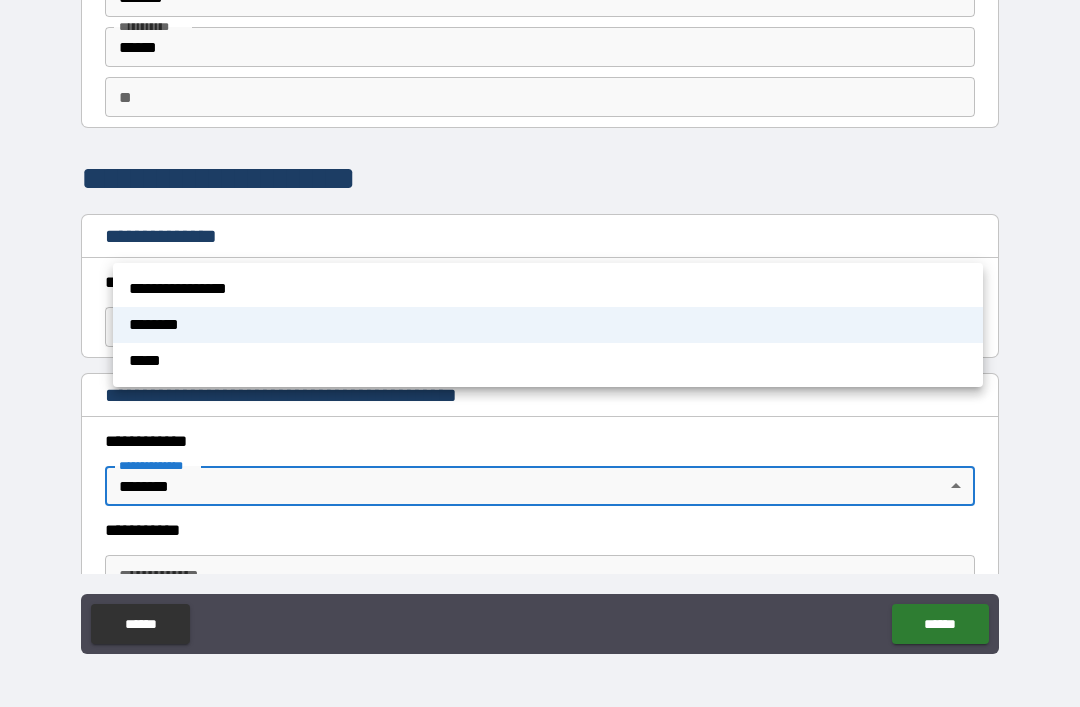 click on "**********" at bounding box center [548, 289] 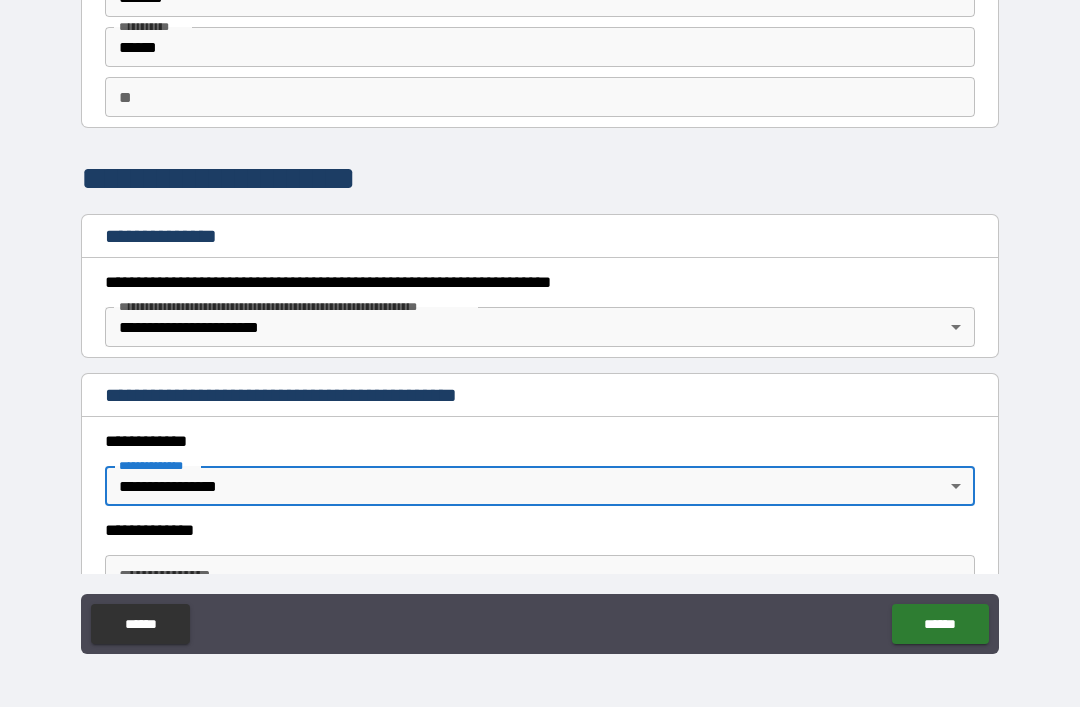 type on "*" 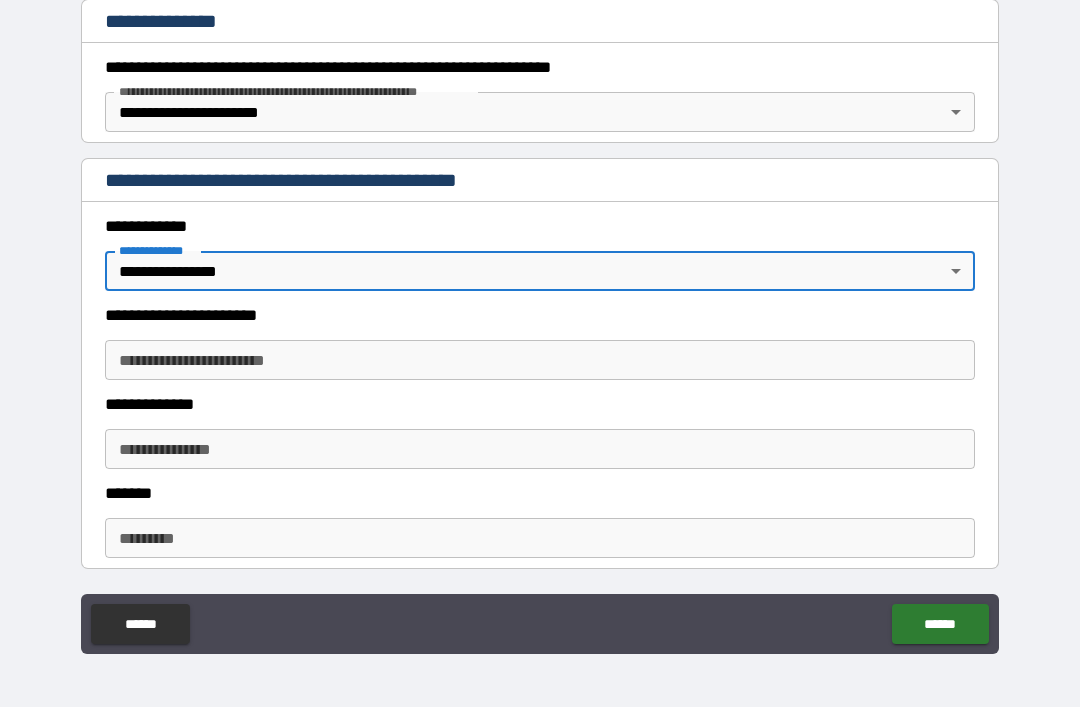 scroll, scrollTop: 341, scrollLeft: 0, axis: vertical 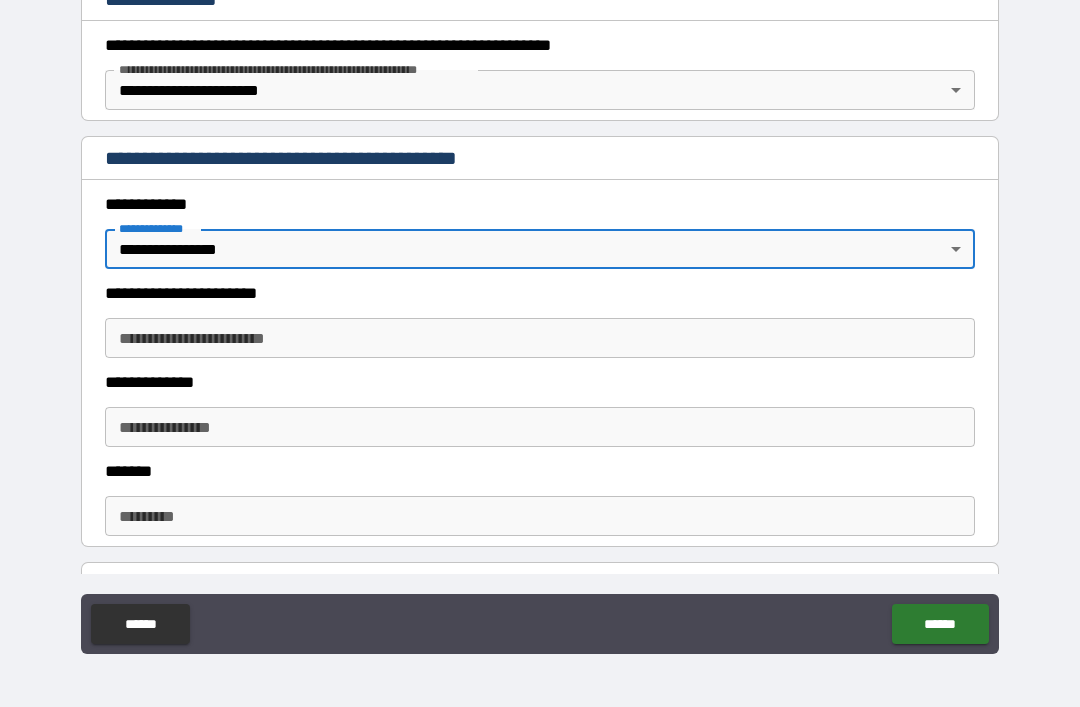 click on "**********" at bounding box center [540, 338] 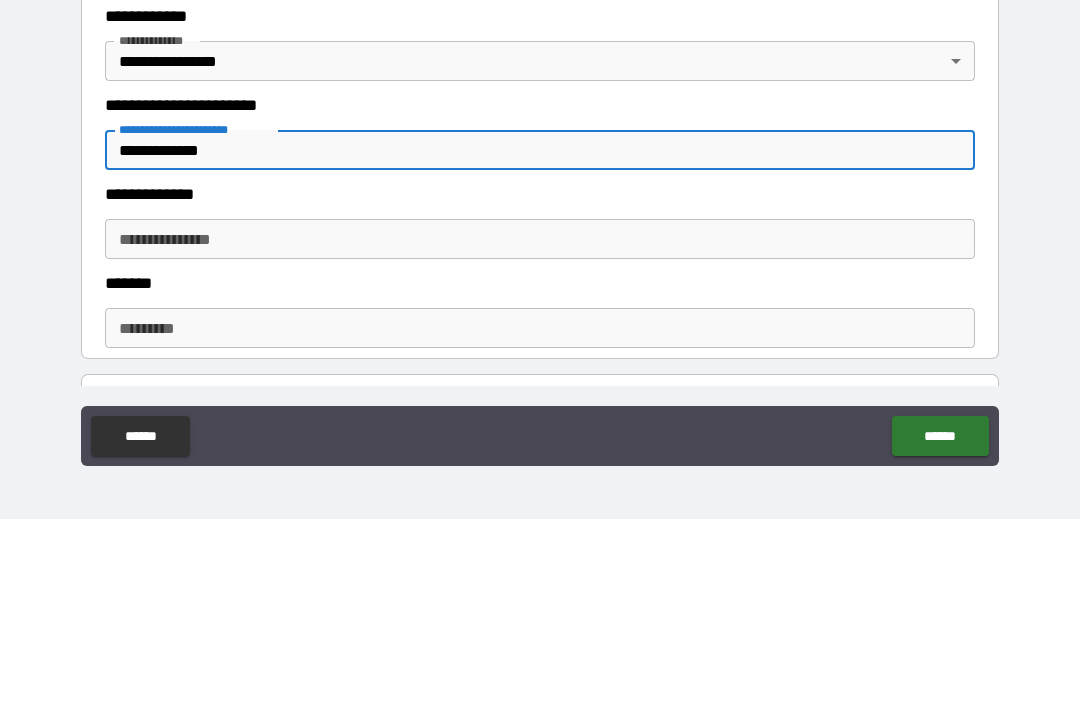 type on "**********" 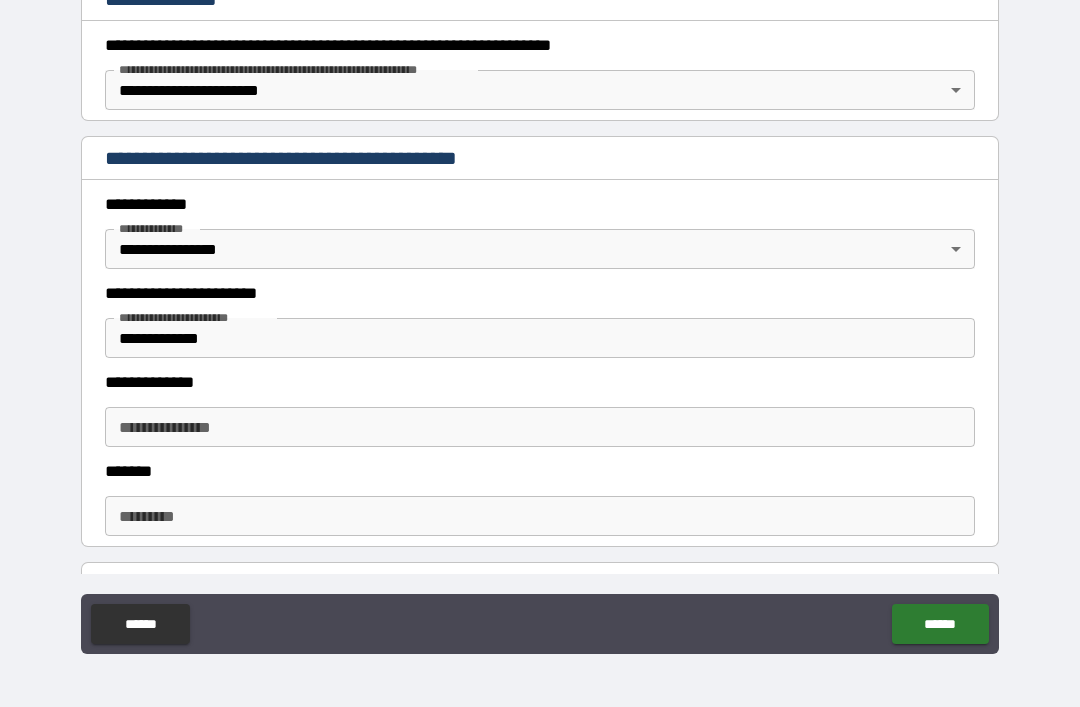 click on "**********" at bounding box center [540, 427] 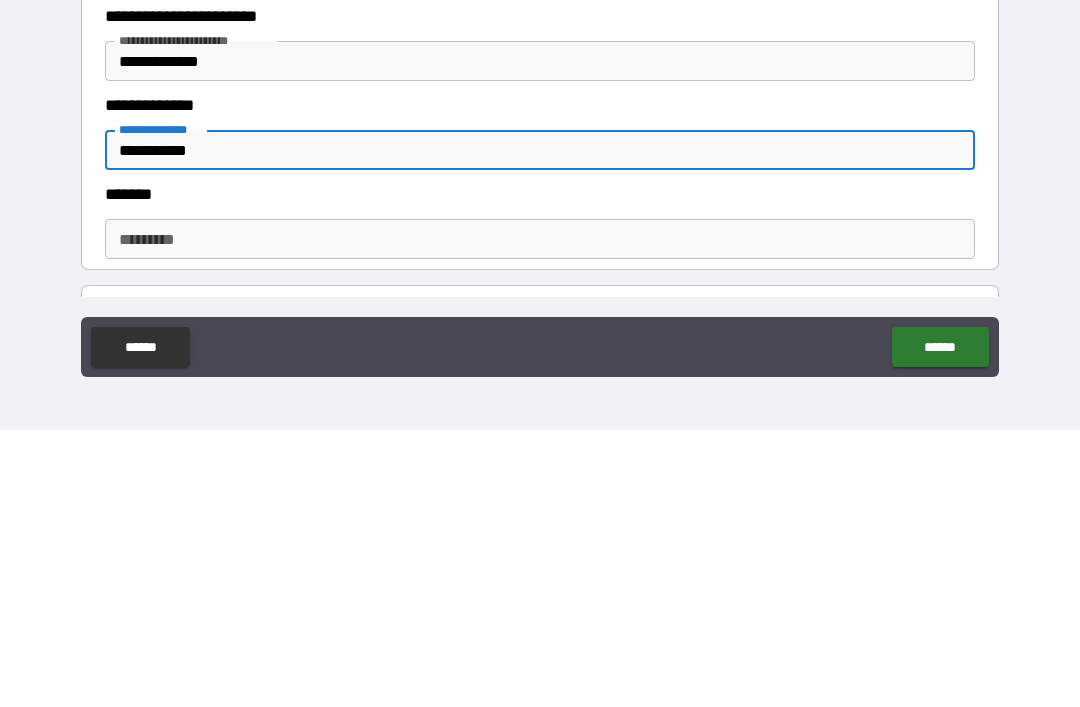 type on "**********" 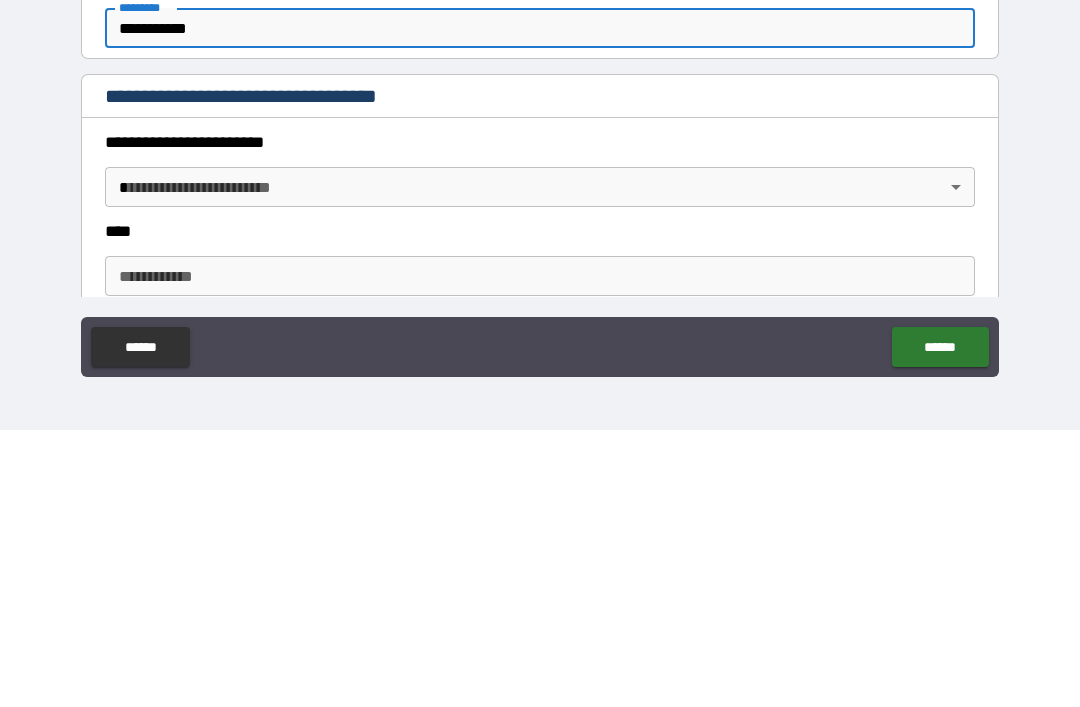 scroll, scrollTop: 586, scrollLeft: 0, axis: vertical 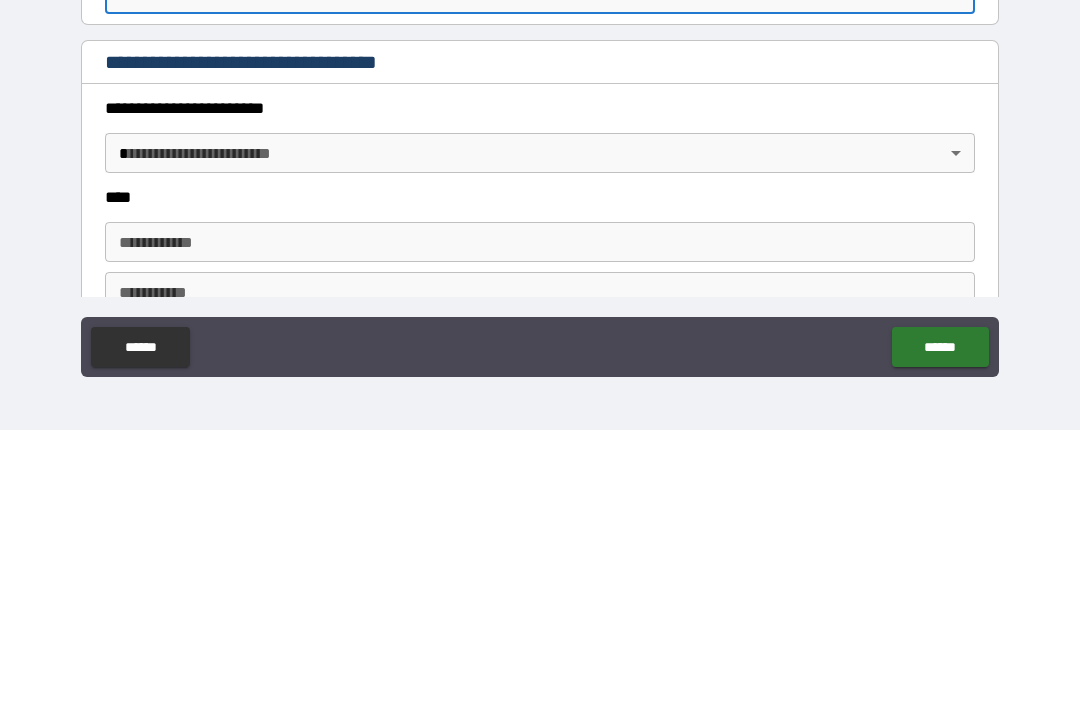type on "**********" 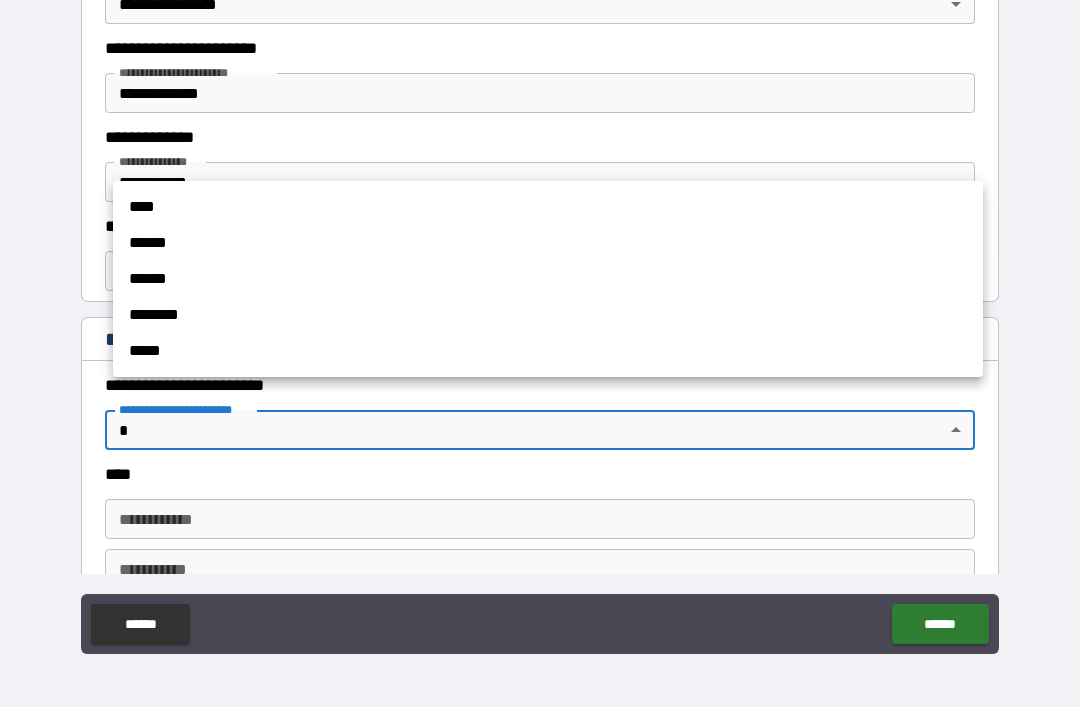 click on "****" at bounding box center (548, 207) 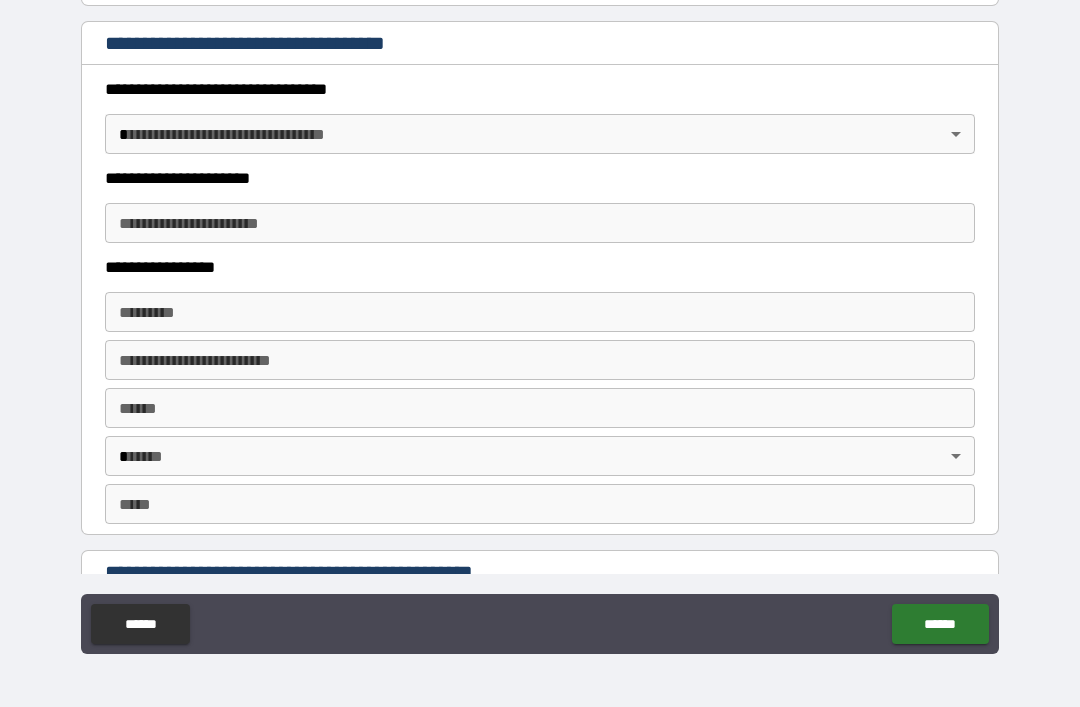 scroll, scrollTop: 1658, scrollLeft: 0, axis: vertical 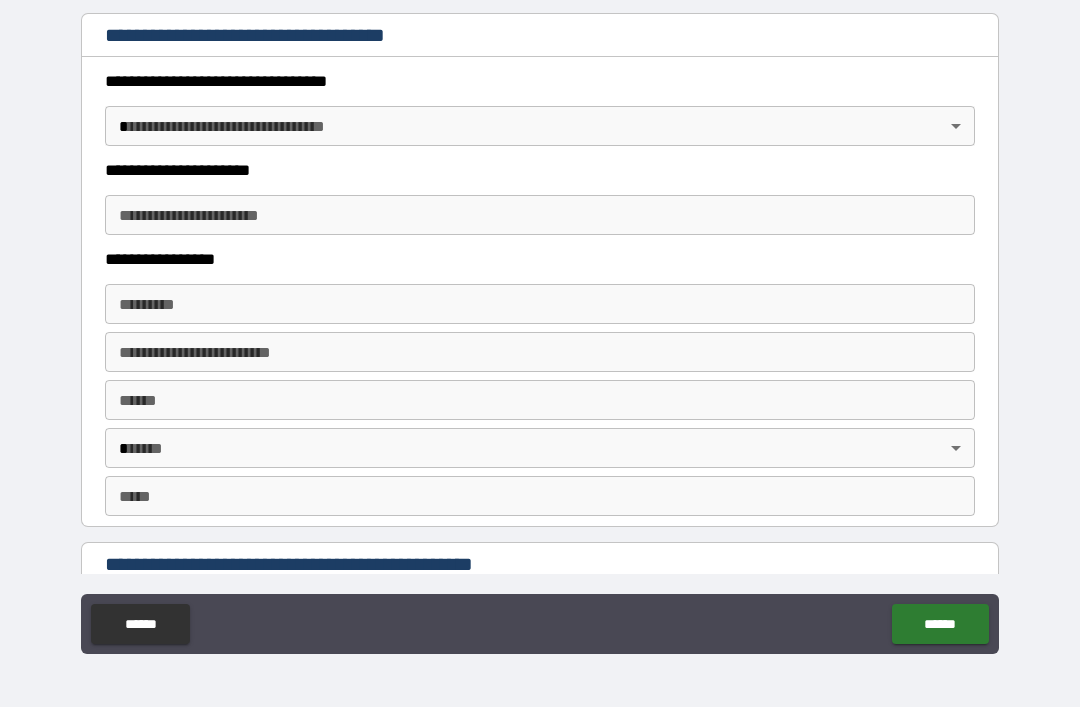 click on "**********" at bounding box center (540, 321) 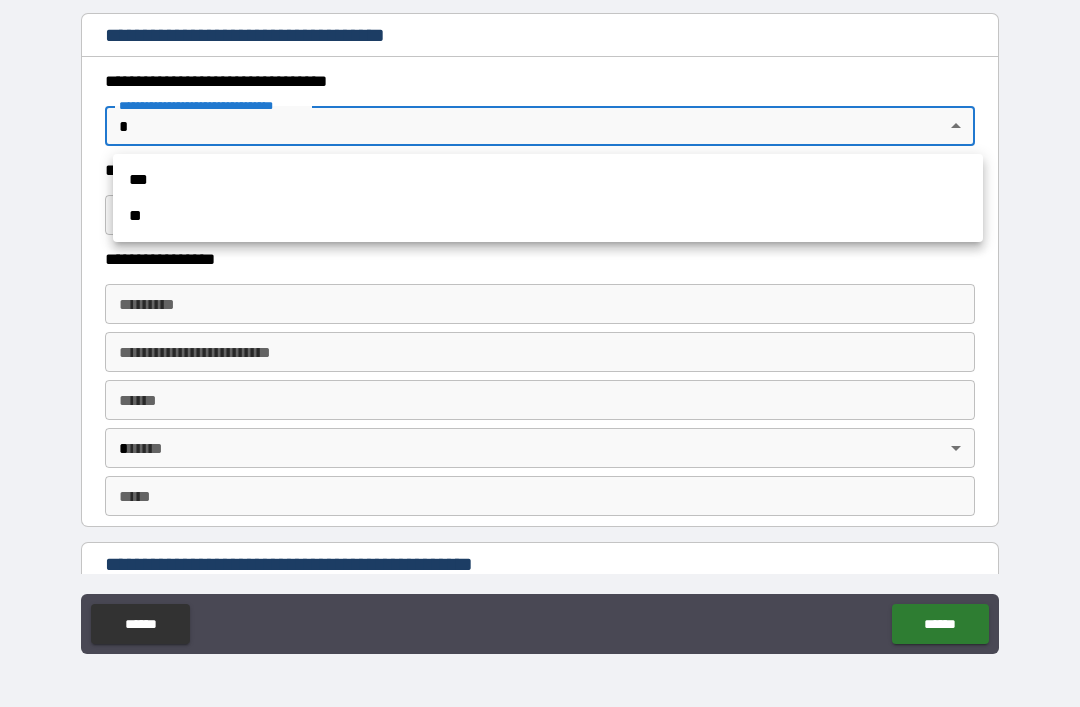 click on "**" at bounding box center [548, 216] 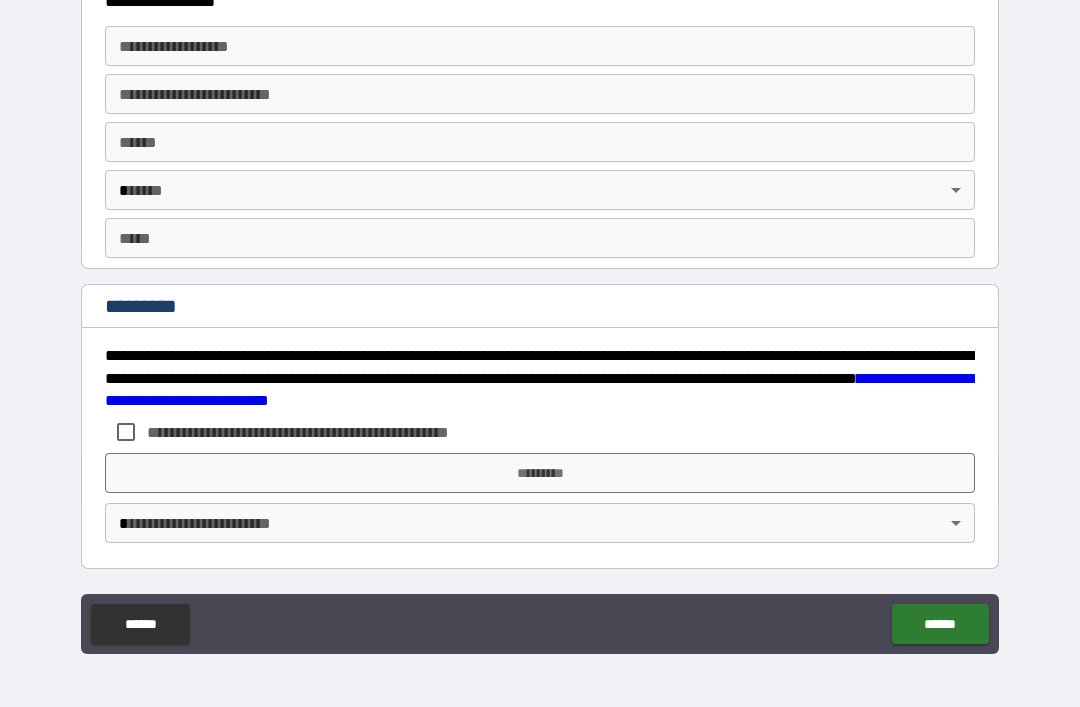 scroll, scrollTop: 3358, scrollLeft: 0, axis: vertical 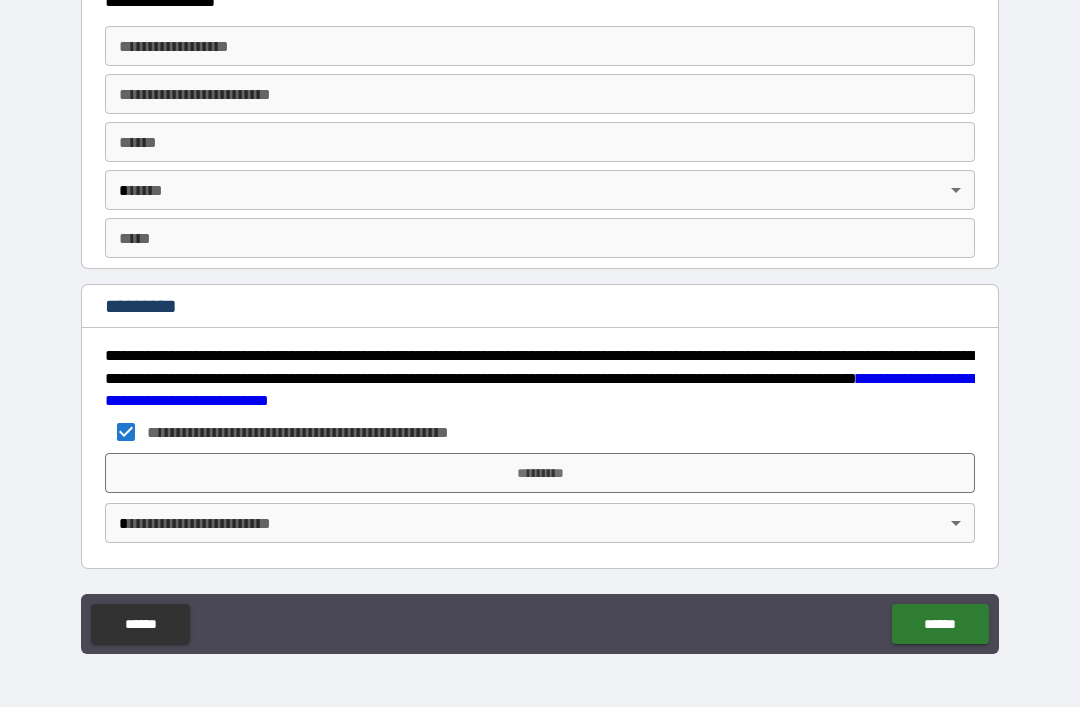 click on "**********" at bounding box center (540, 321) 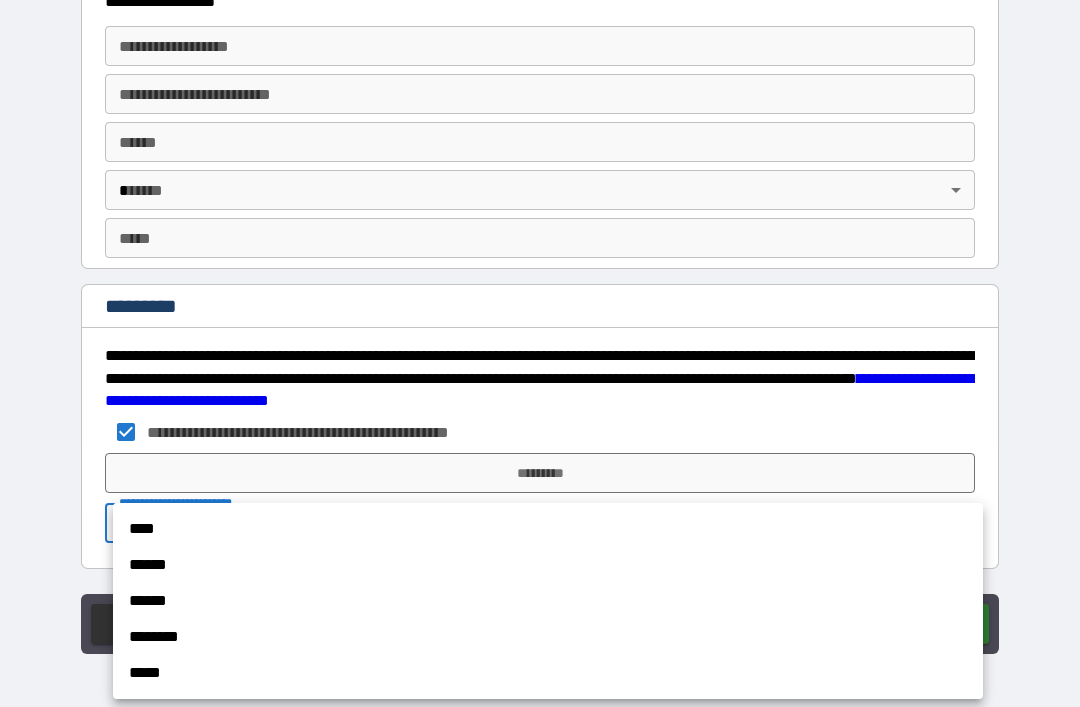 click on "****" at bounding box center [548, 529] 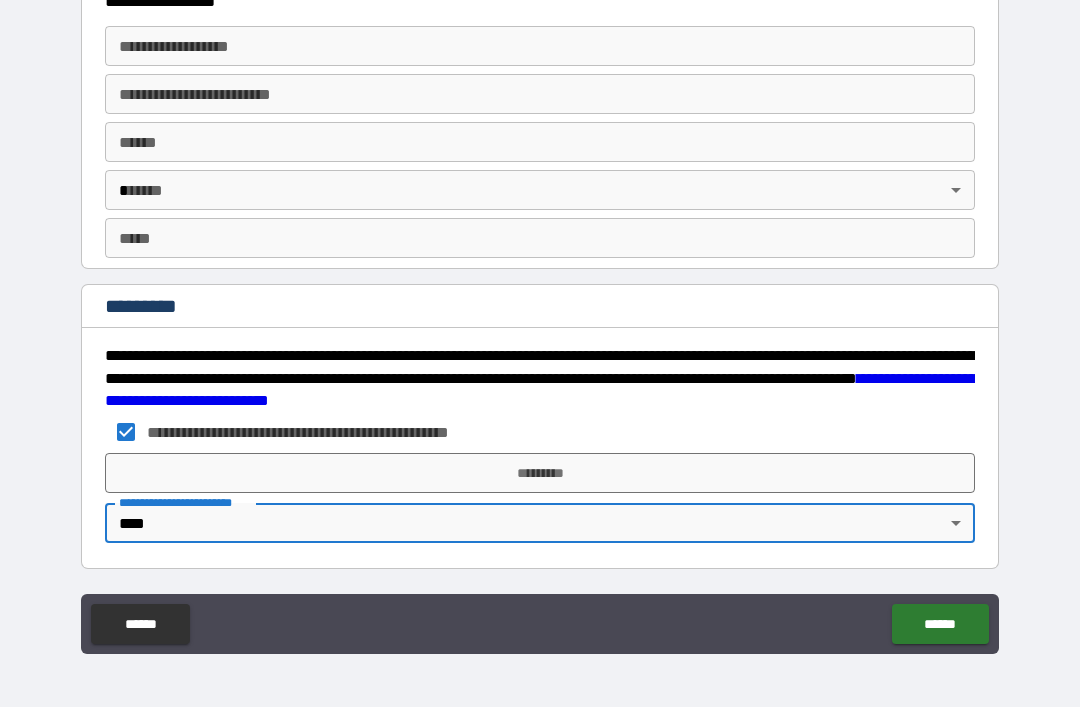 type on "*" 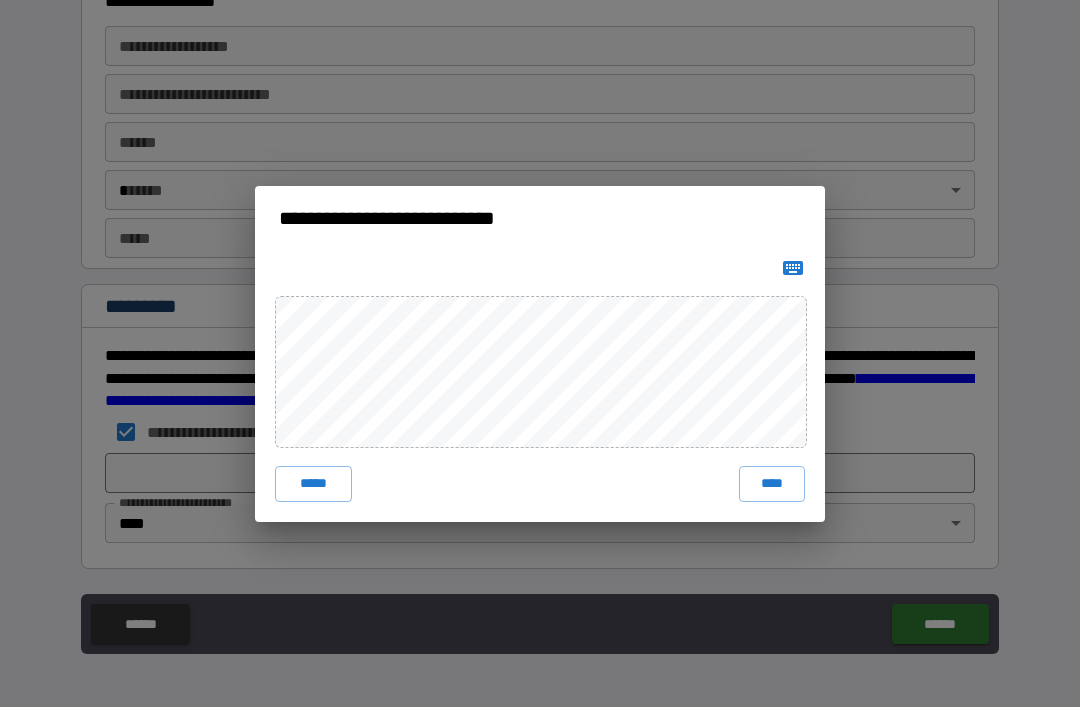 click on "****" at bounding box center (772, 484) 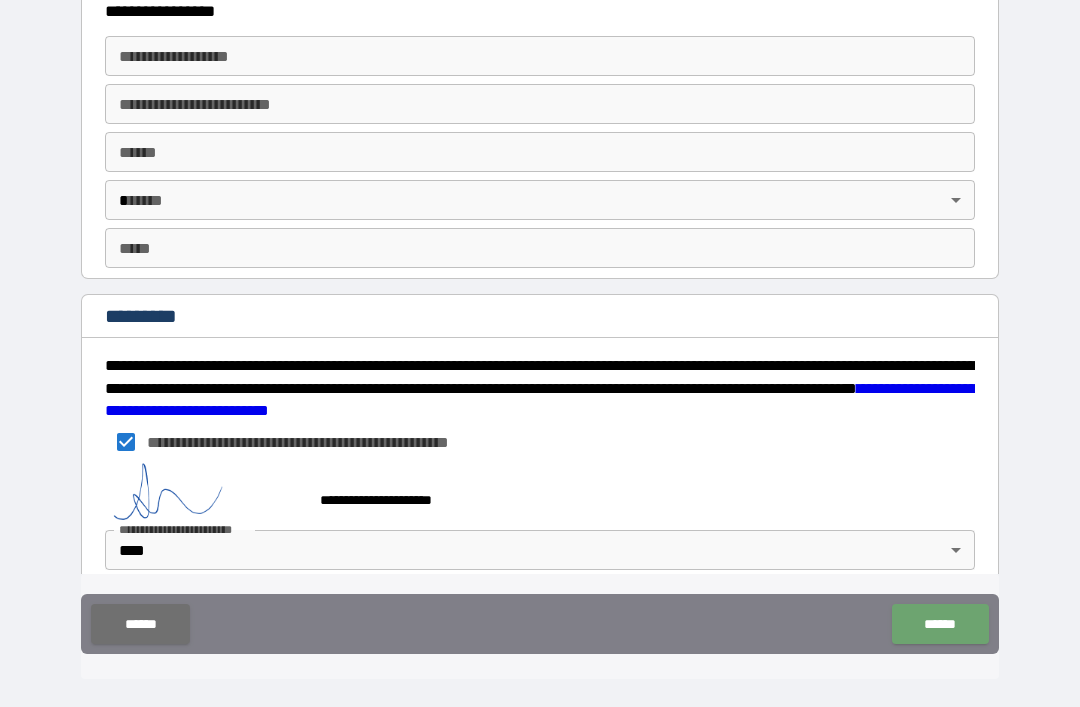 click on "******" at bounding box center [940, 624] 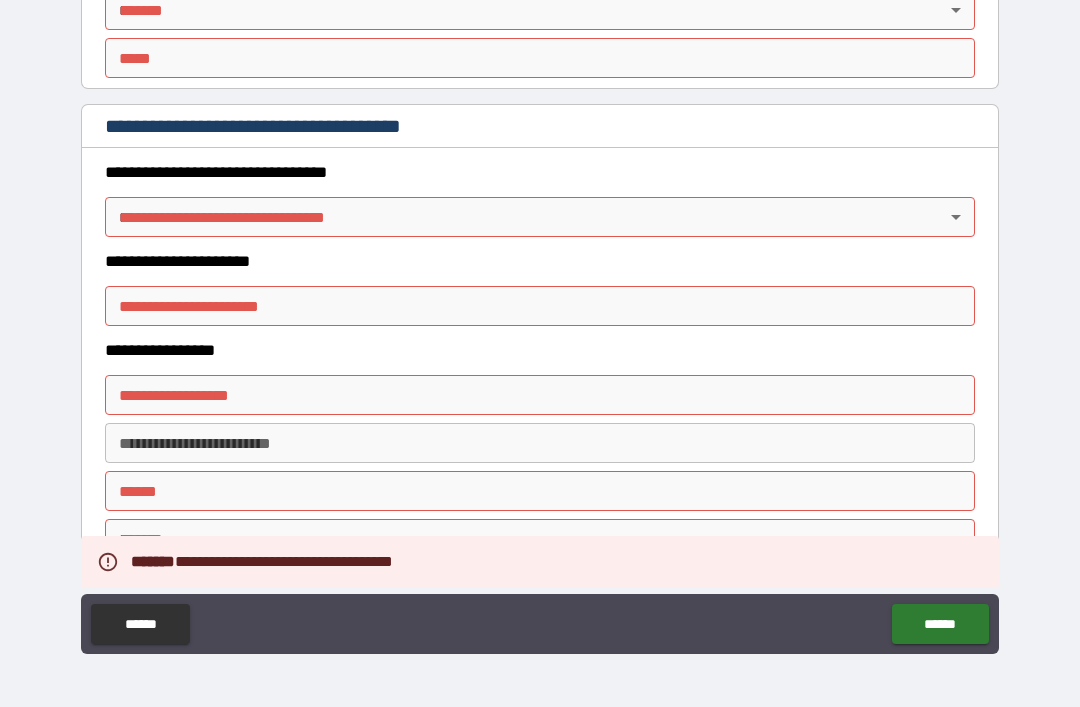scroll, scrollTop: 3010, scrollLeft: 0, axis: vertical 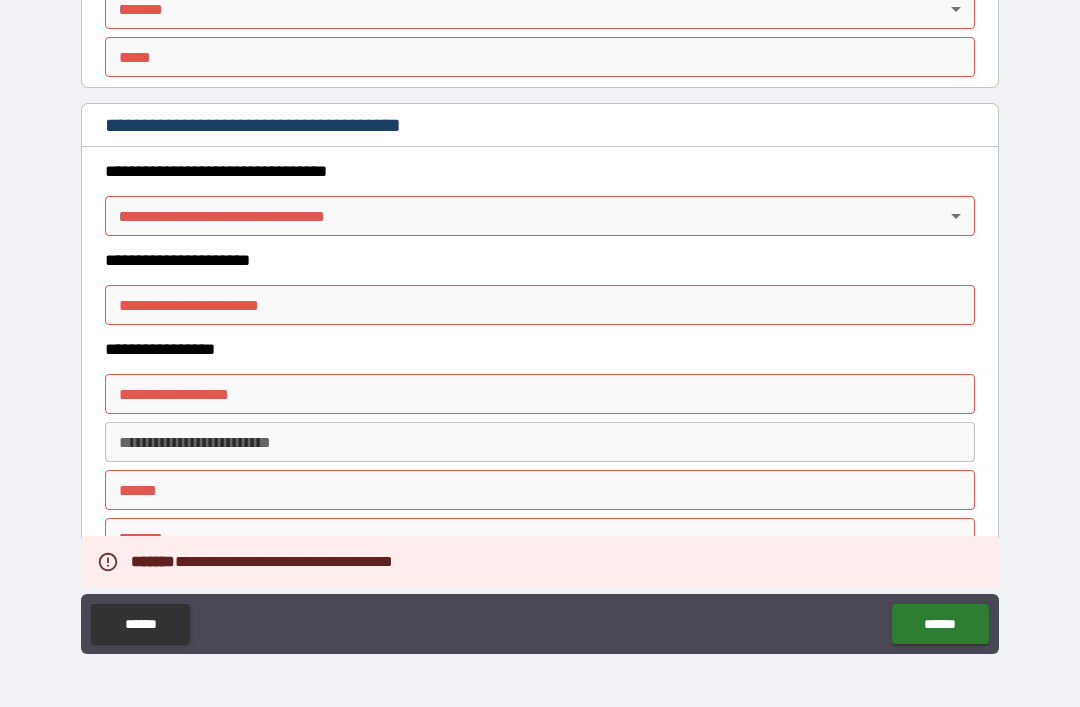 click on "**********" at bounding box center (540, 321) 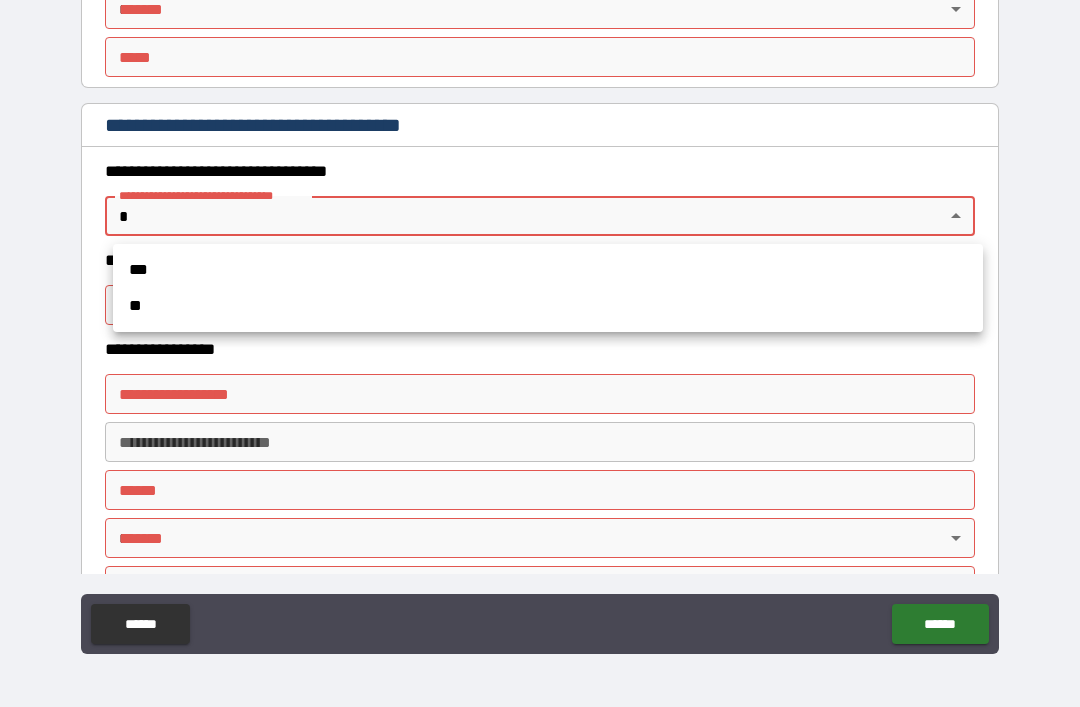 click on "**" at bounding box center [548, 306] 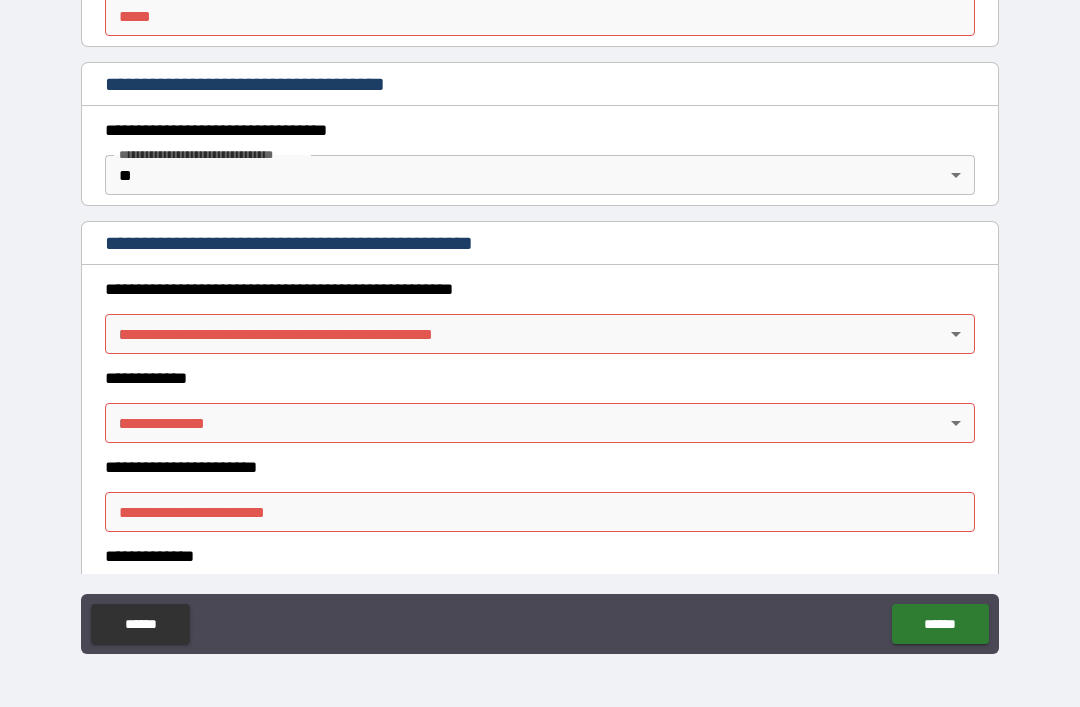 scroll, scrollTop: 1573, scrollLeft: 0, axis: vertical 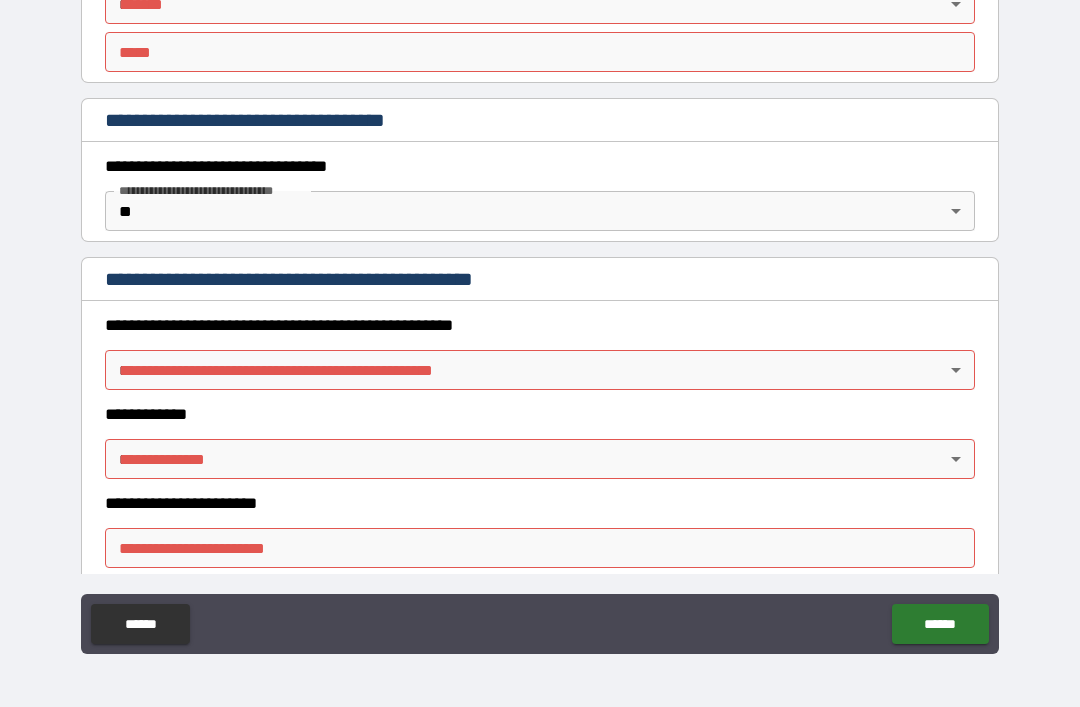 click on "**********" at bounding box center (540, 321) 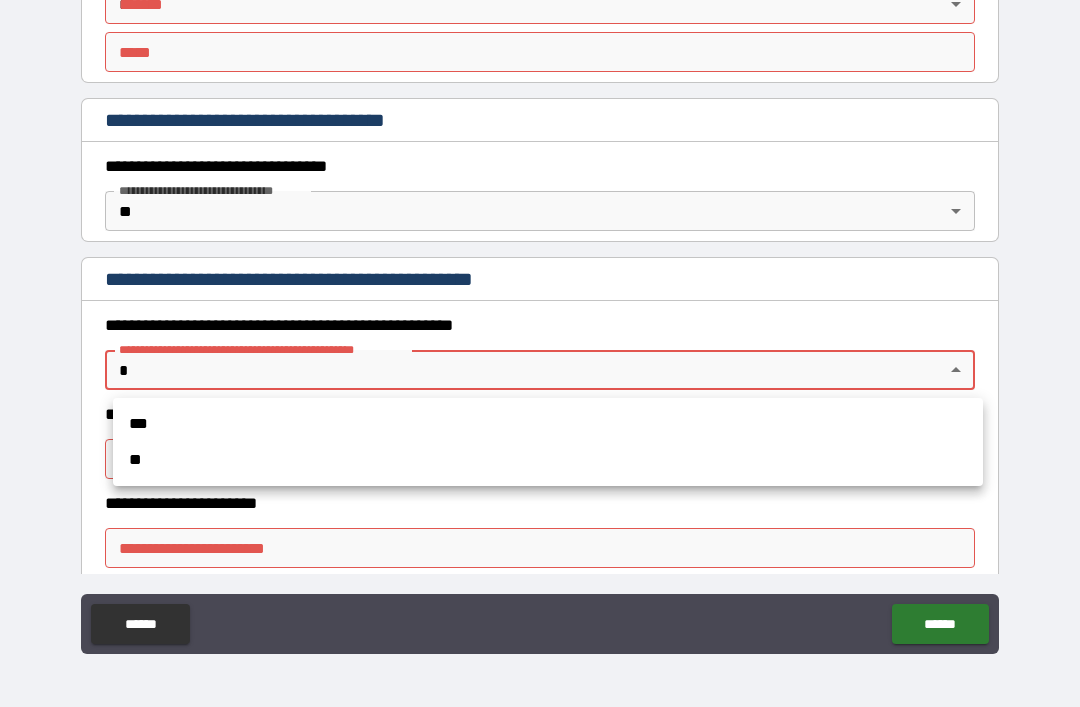 click on "**" at bounding box center (548, 460) 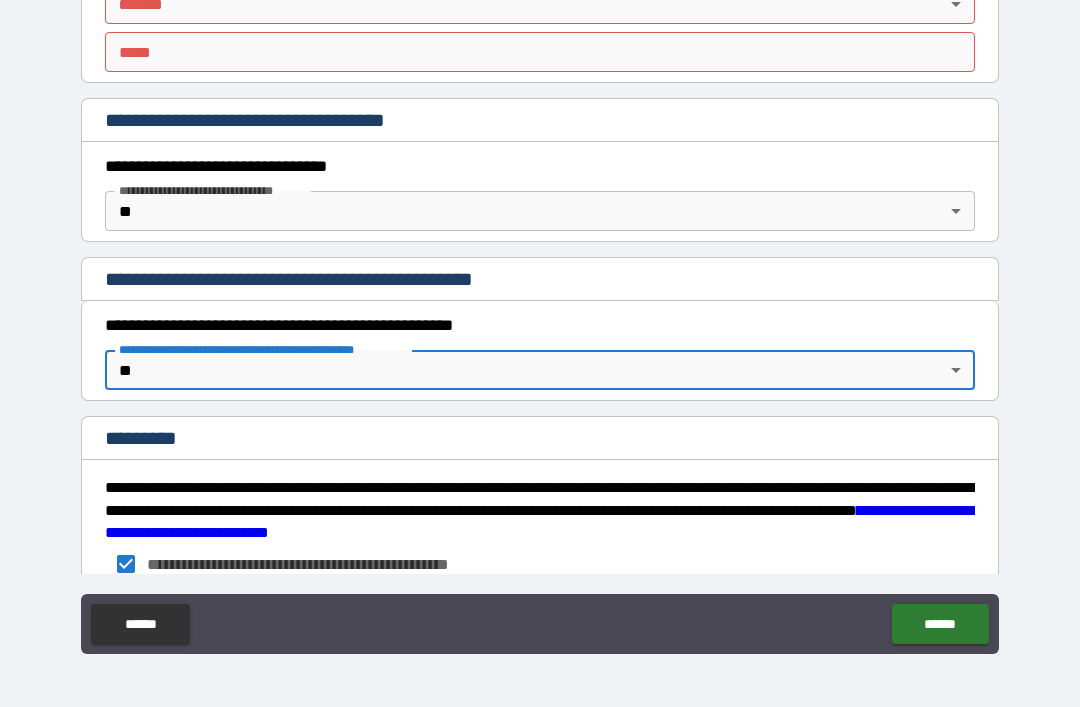 type on "*" 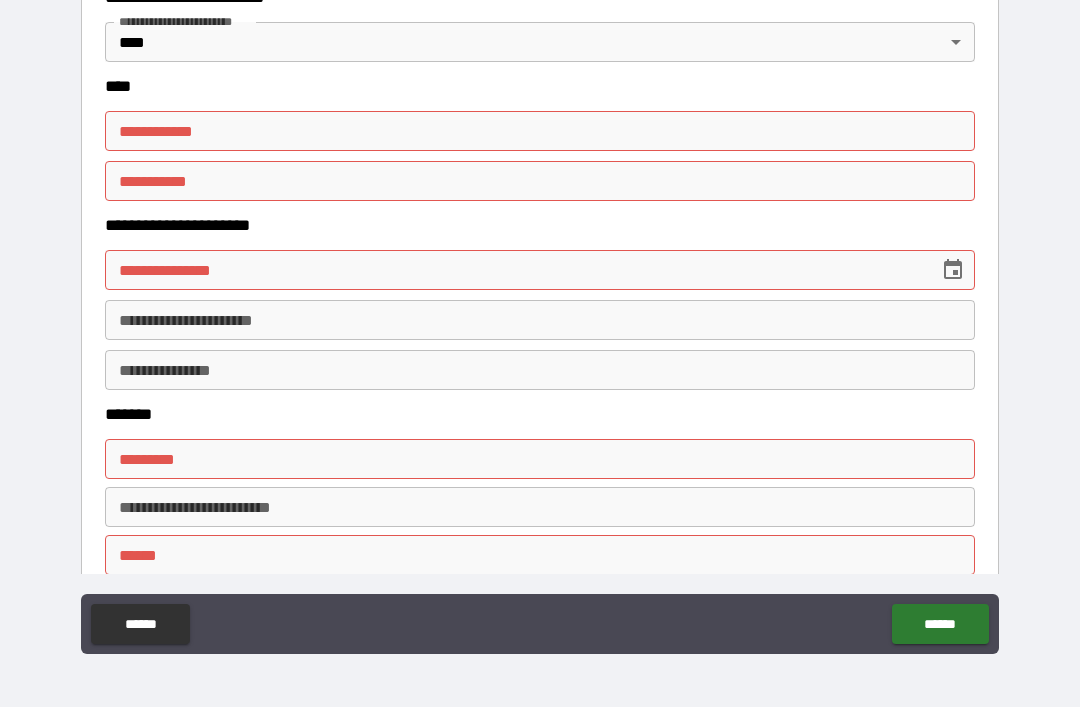 scroll, scrollTop: 976, scrollLeft: 0, axis: vertical 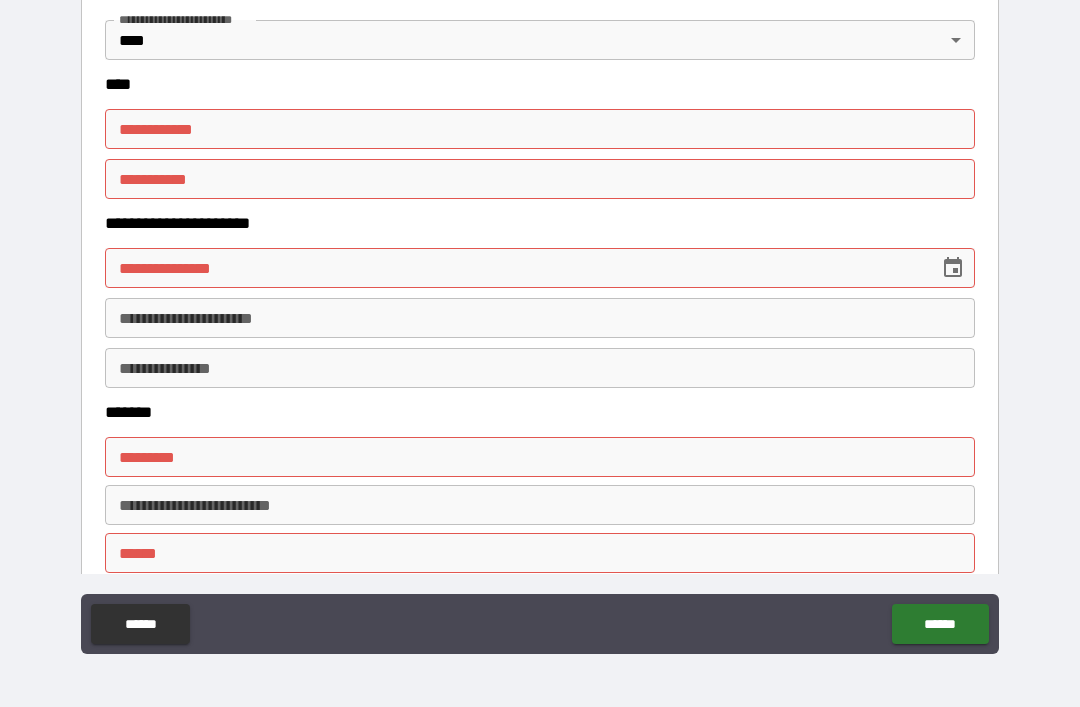 click on "**********" at bounding box center (540, 129) 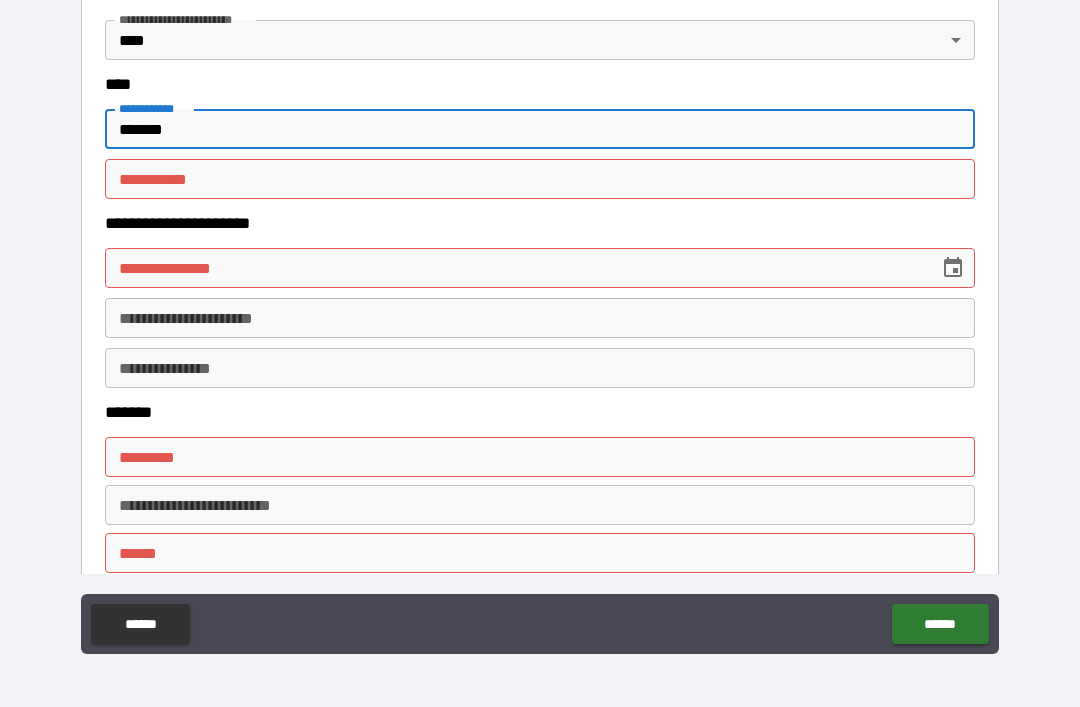 type on "*******" 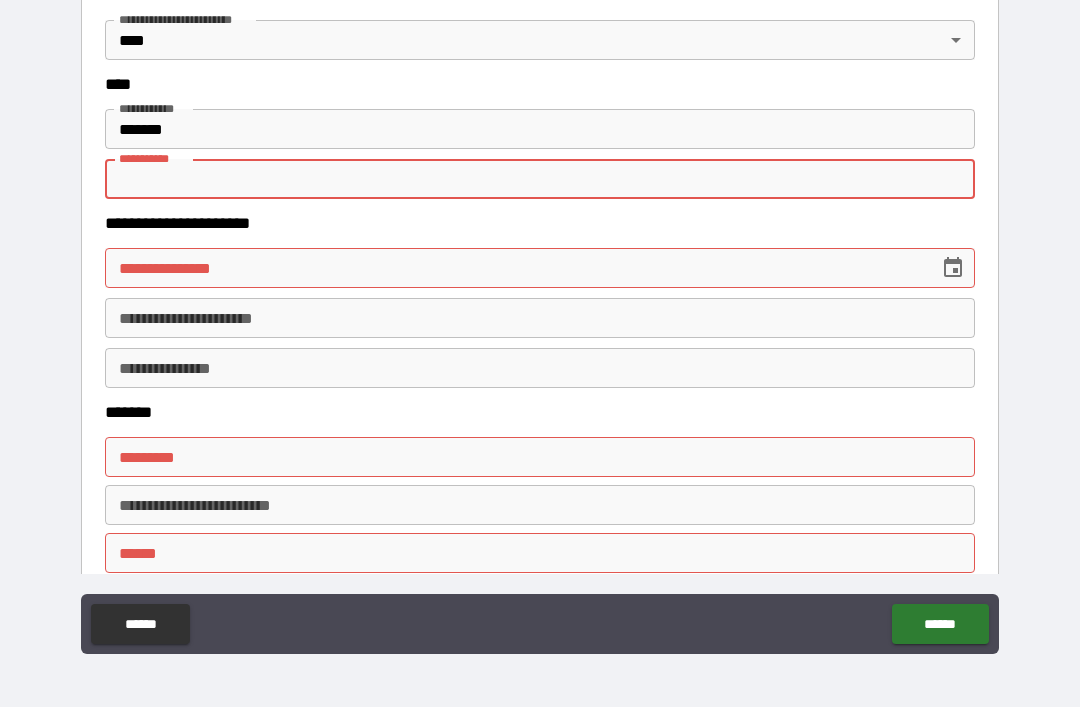 click on "**********" at bounding box center (540, 318) 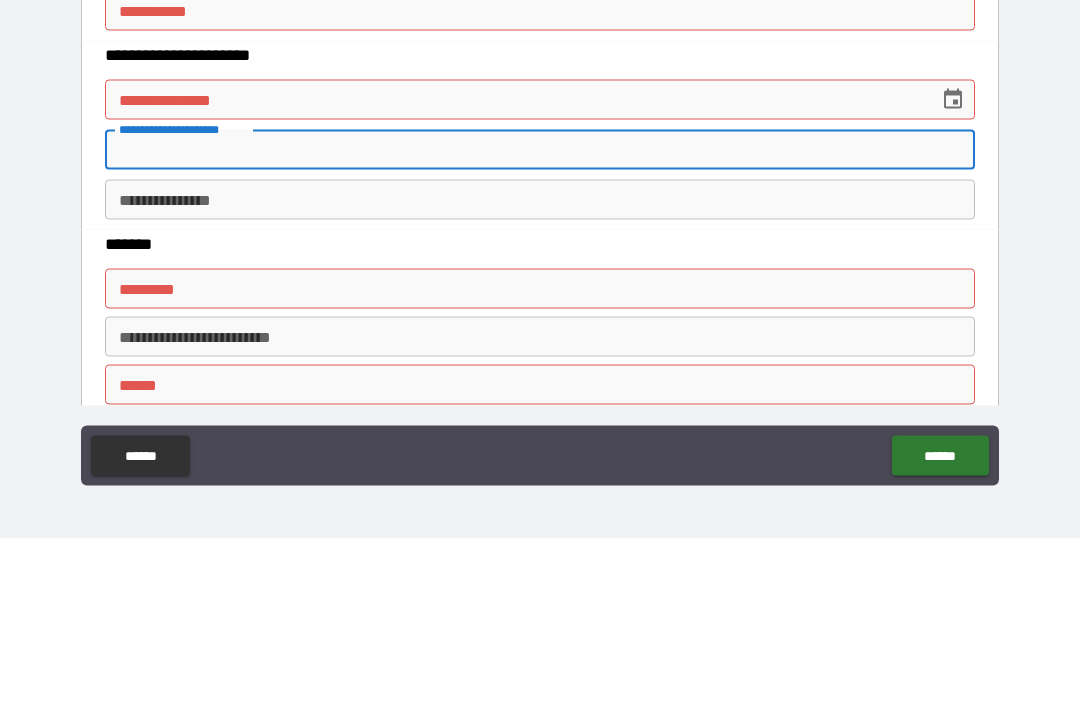 click on "**********" at bounding box center [540, 268] 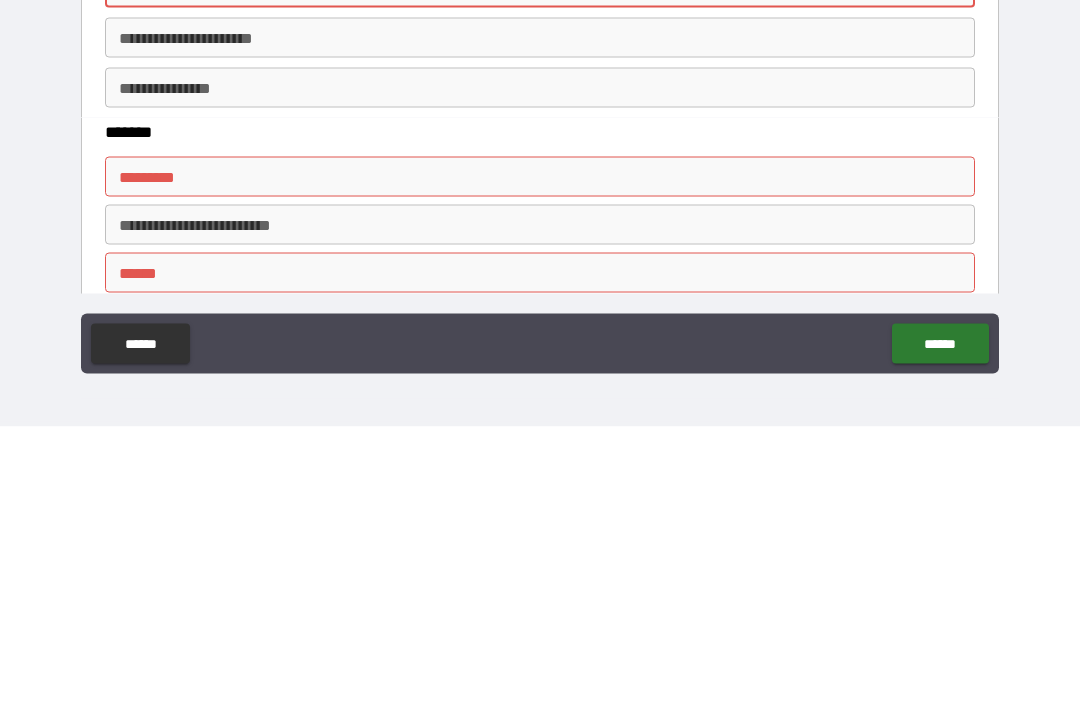 type on "*********" 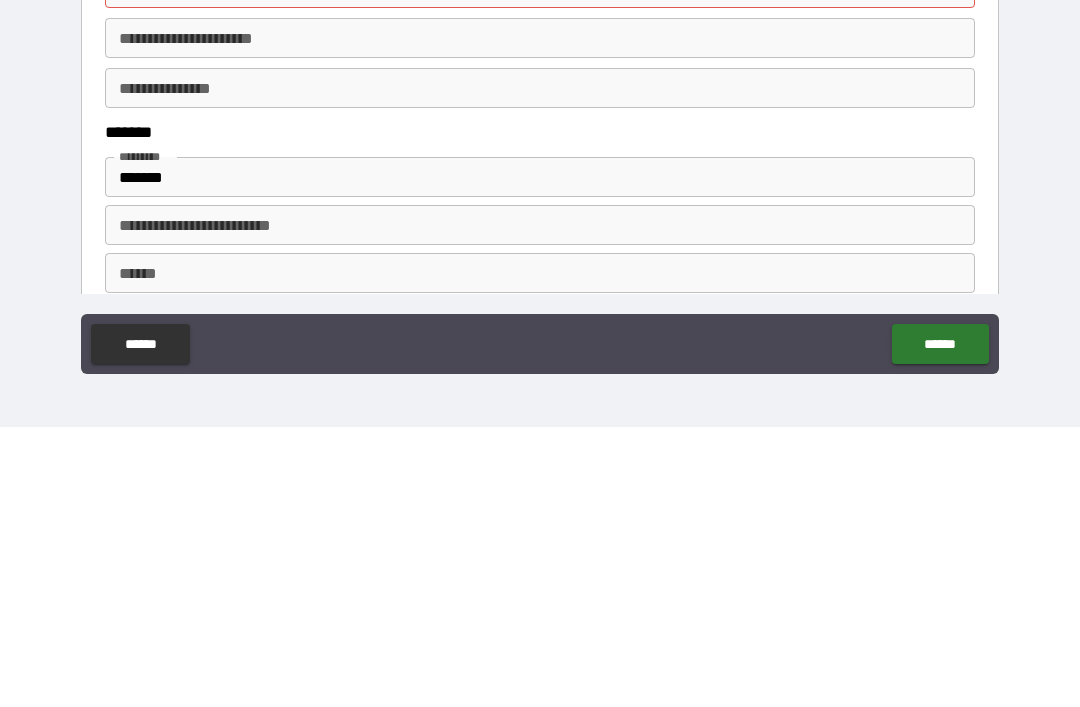 type on "**********" 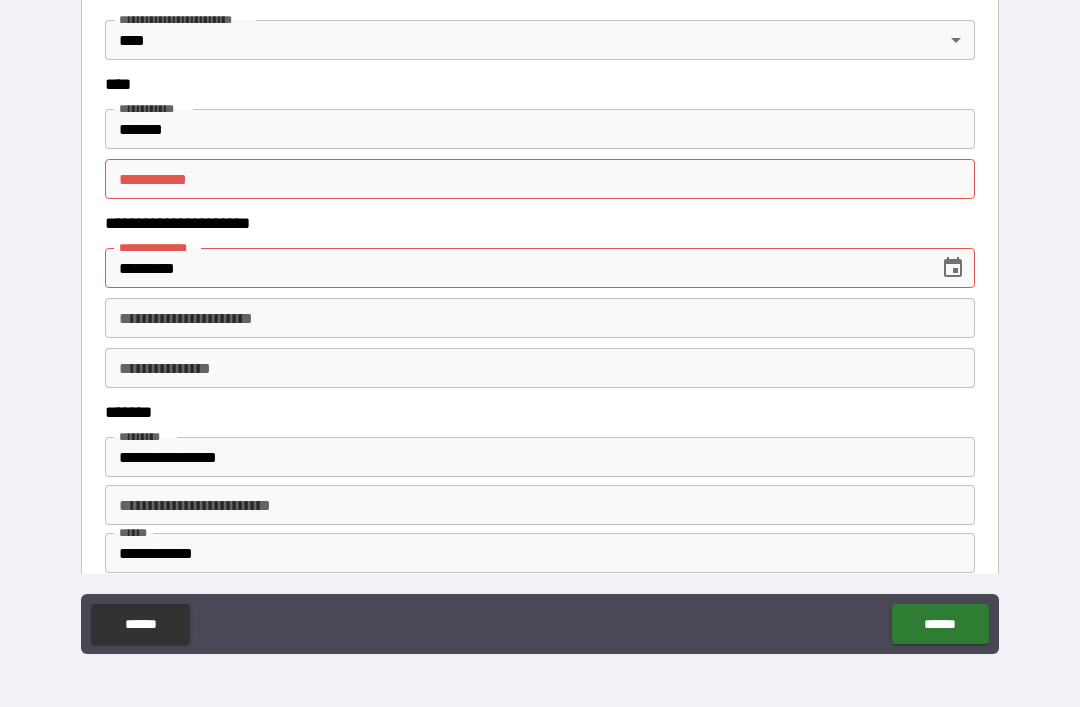 click on "*********   * *********   *" at bounding box center (540, 179) 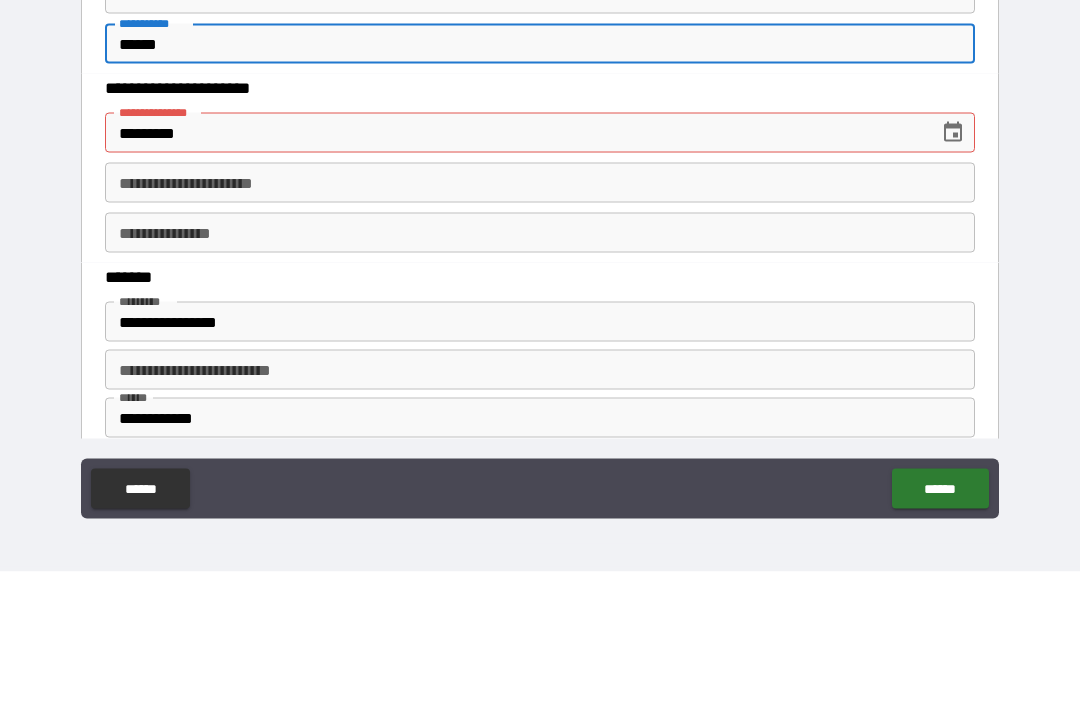 type on "******" 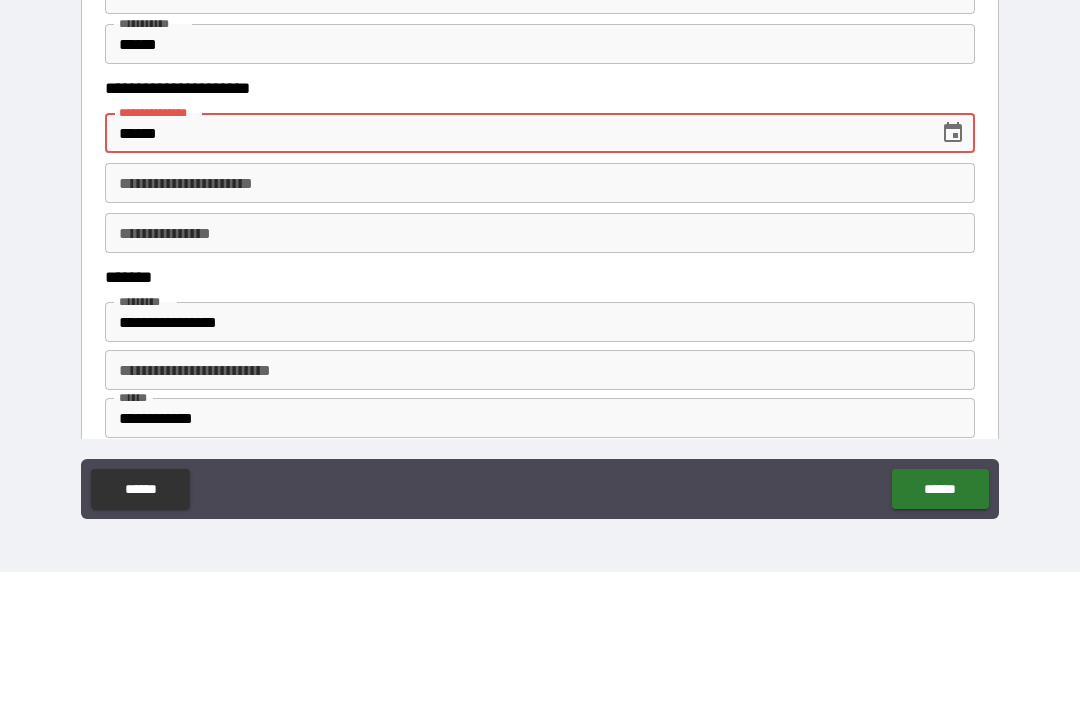 click on "******" at bounding box center [515, 268] 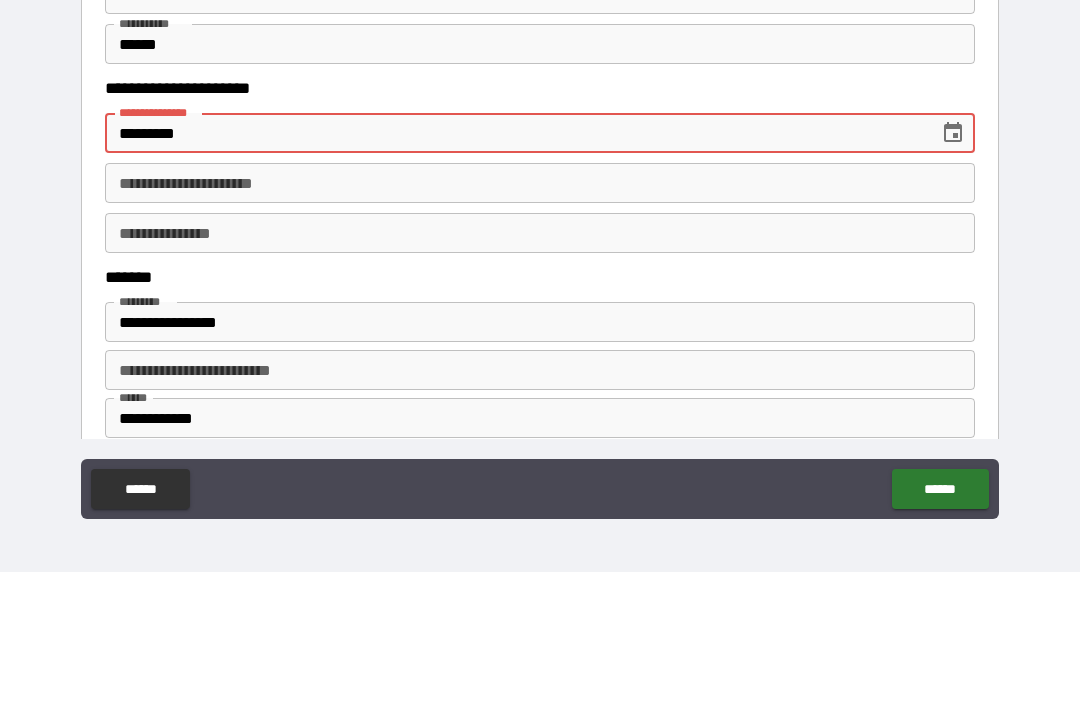 type on "**********" 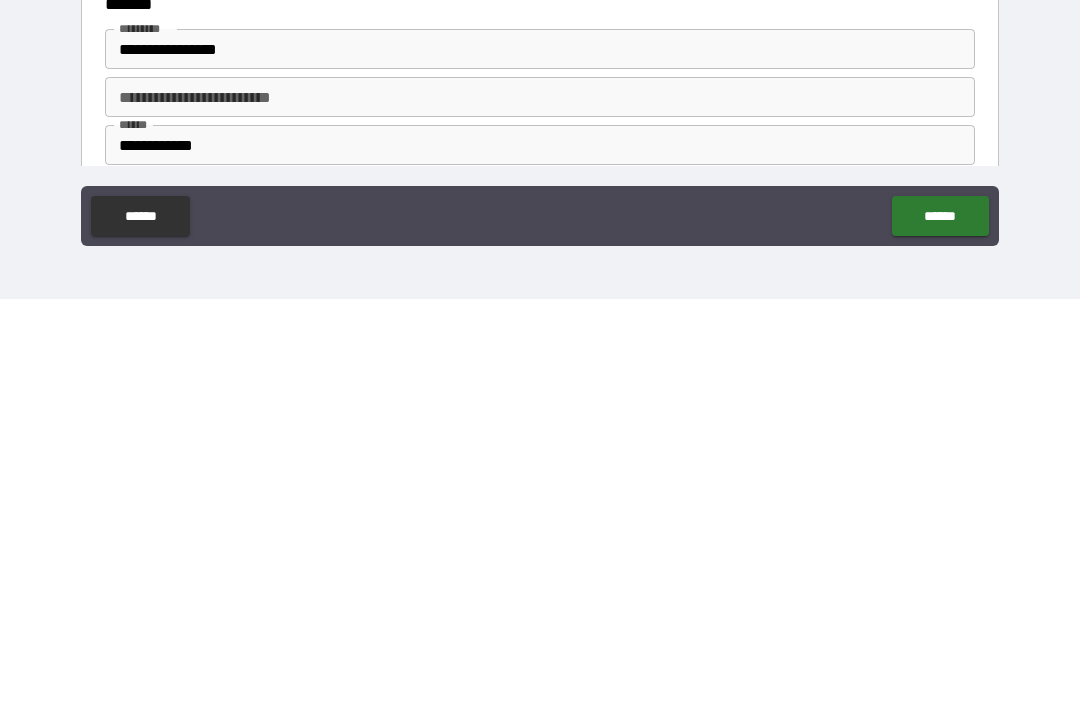 click on "******" at bounding box center [940, 624] 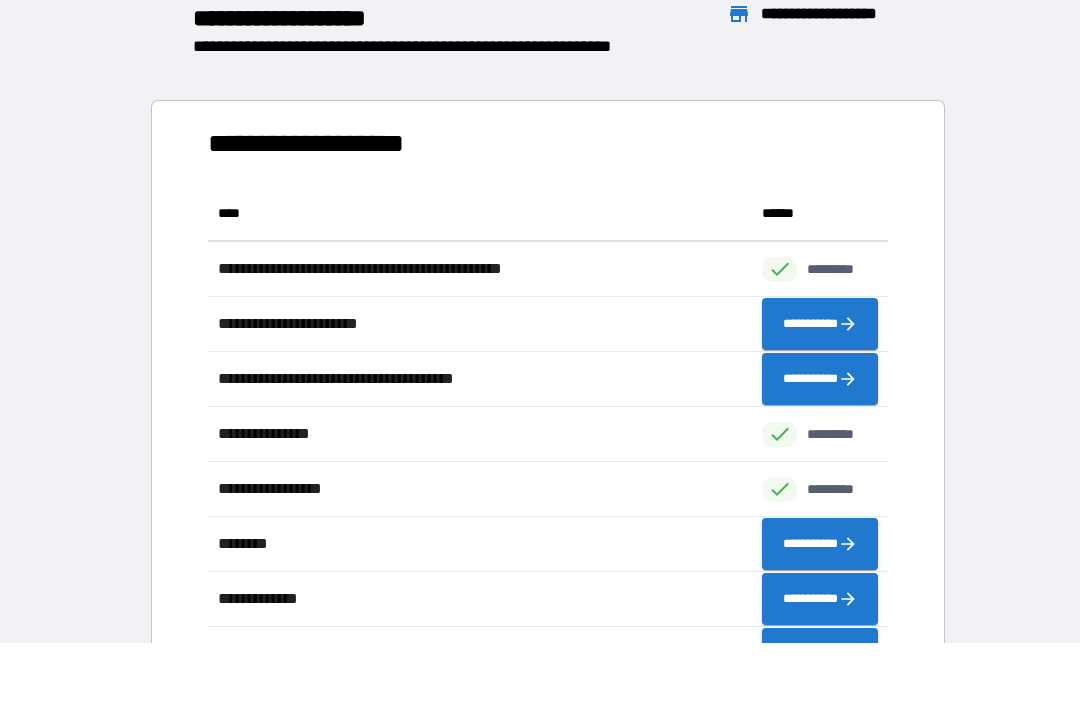 scroll, scrollTop: 551, scrollLeft: 680, axis: both 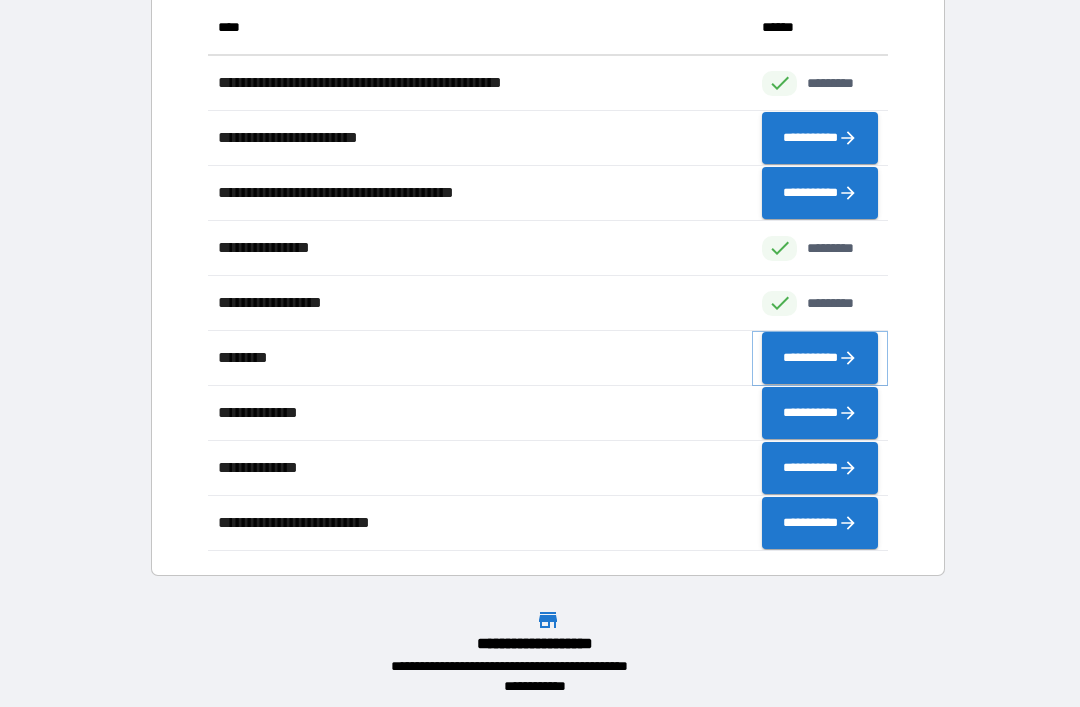 click on "**********" at bounding box center [820, 358] 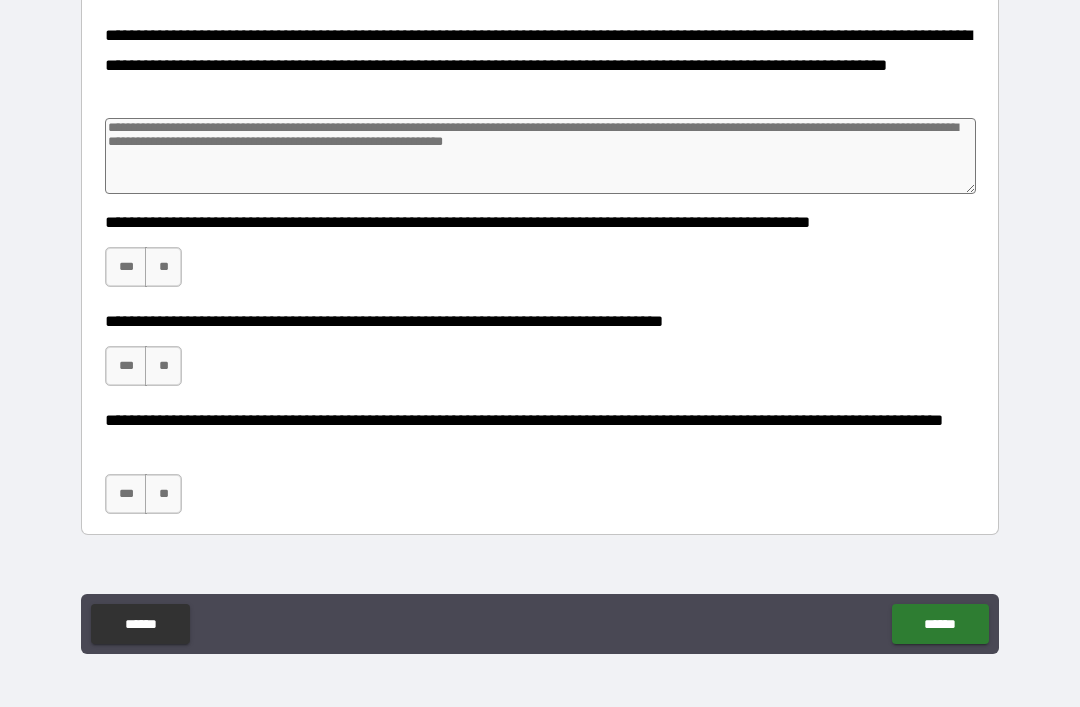 scroll, scrollTop: 3129, scrollLeft: 0, axis: vertical 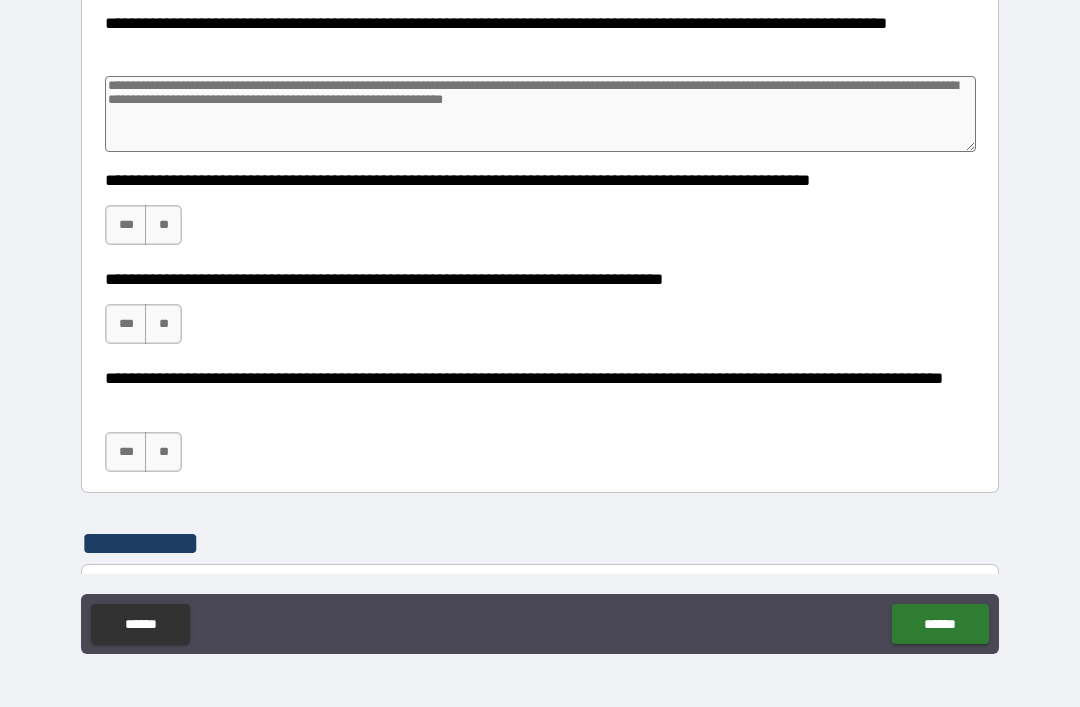 click on "***" at bounding box center [126, 225] 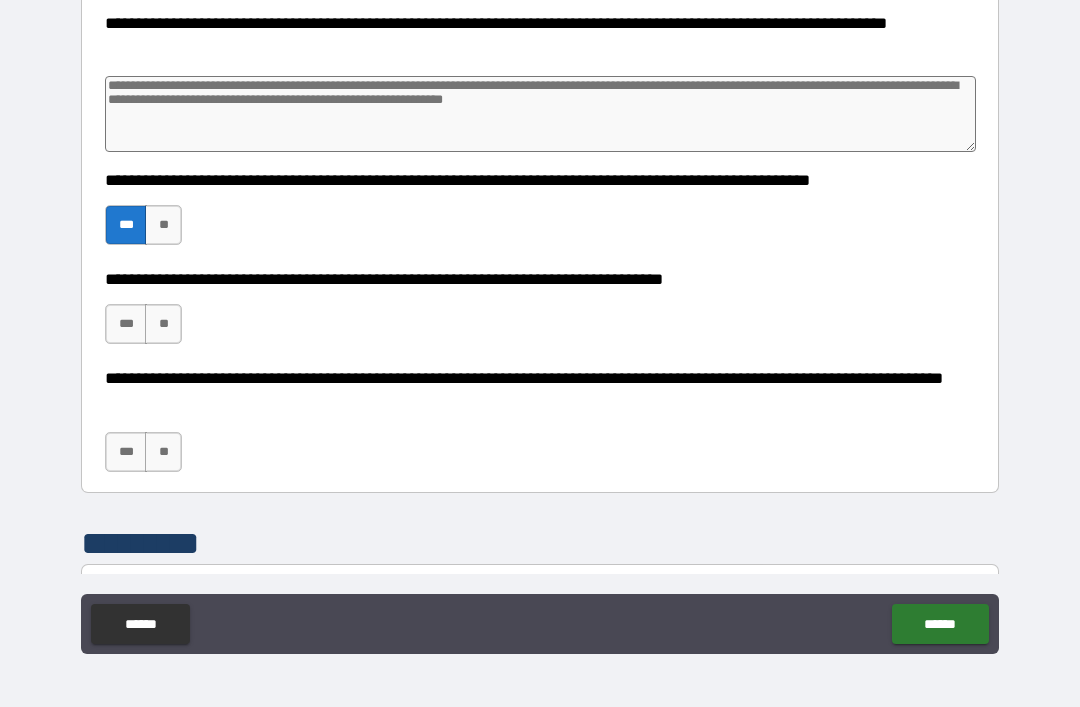 click on "***" at bounding box center [126, 324] 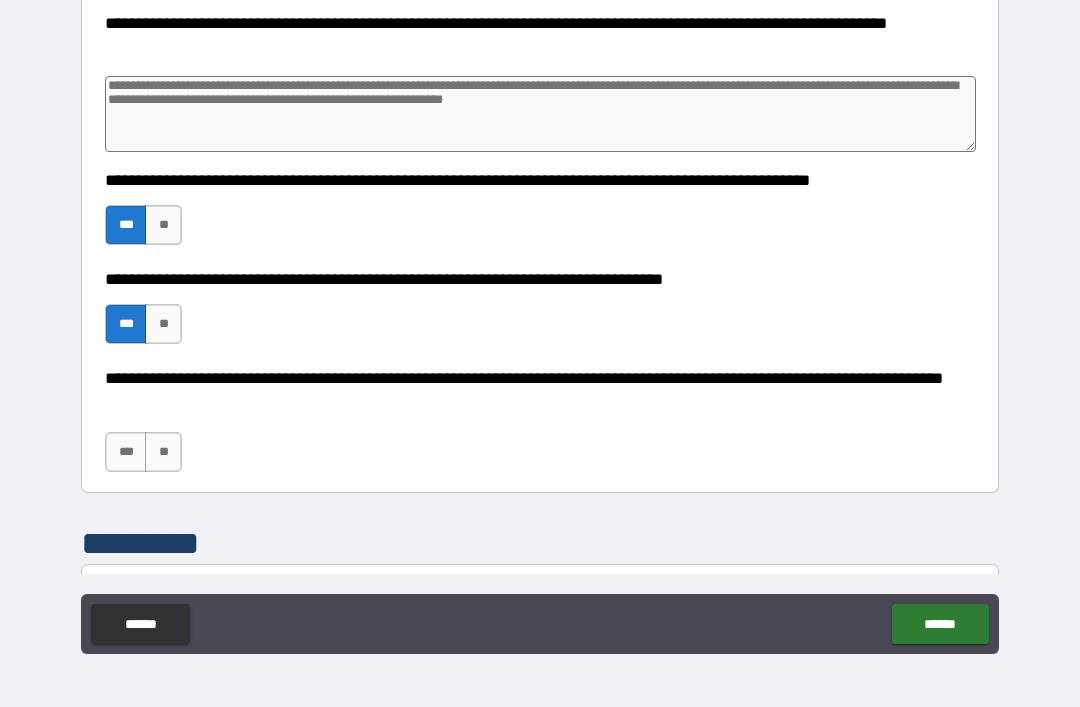click on "***" at bounding box center (126, 452) 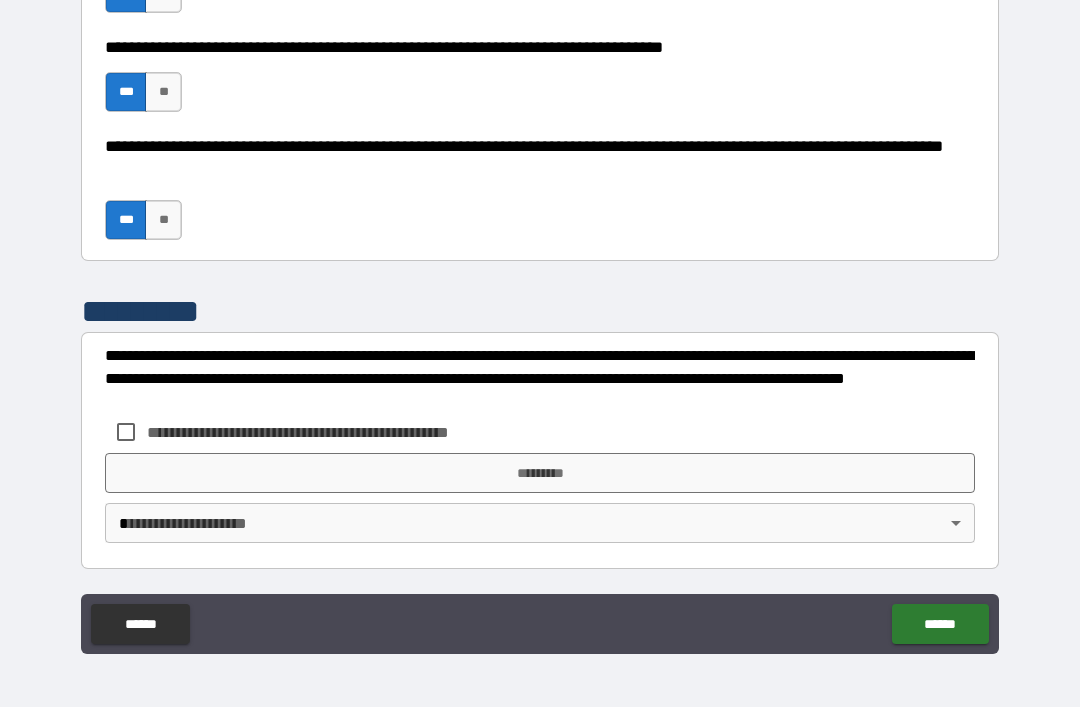 scroll, scrollTop: 3361, scrollLeft: 0, axis: vertical 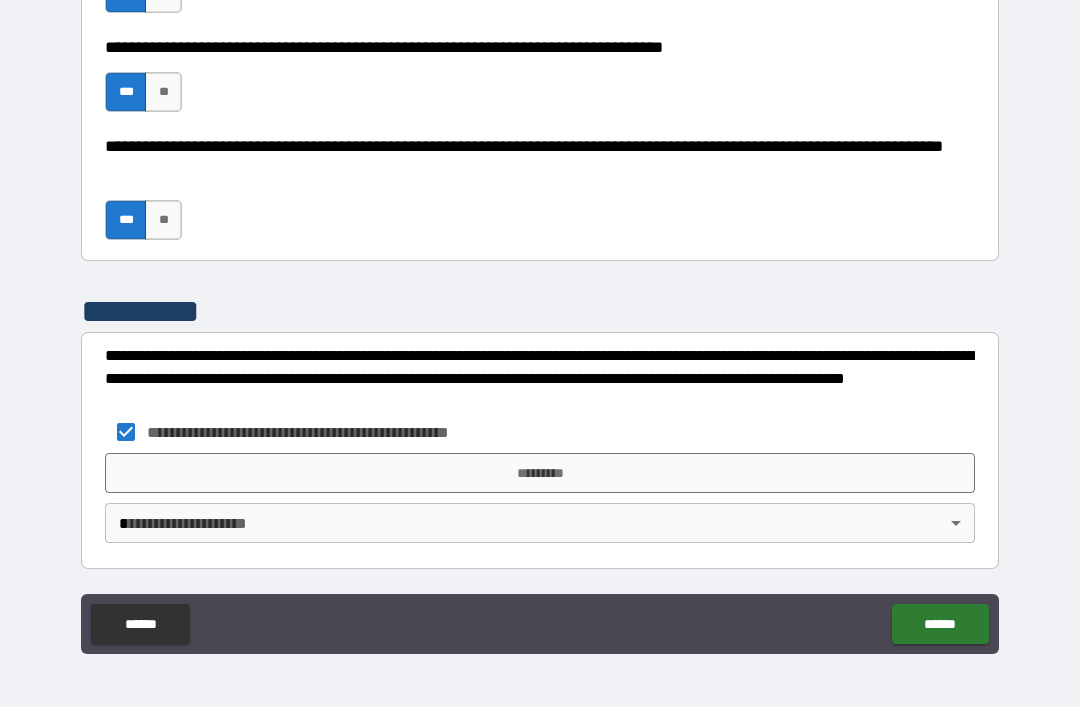 click on "*********" at bounding box center (540, 473) 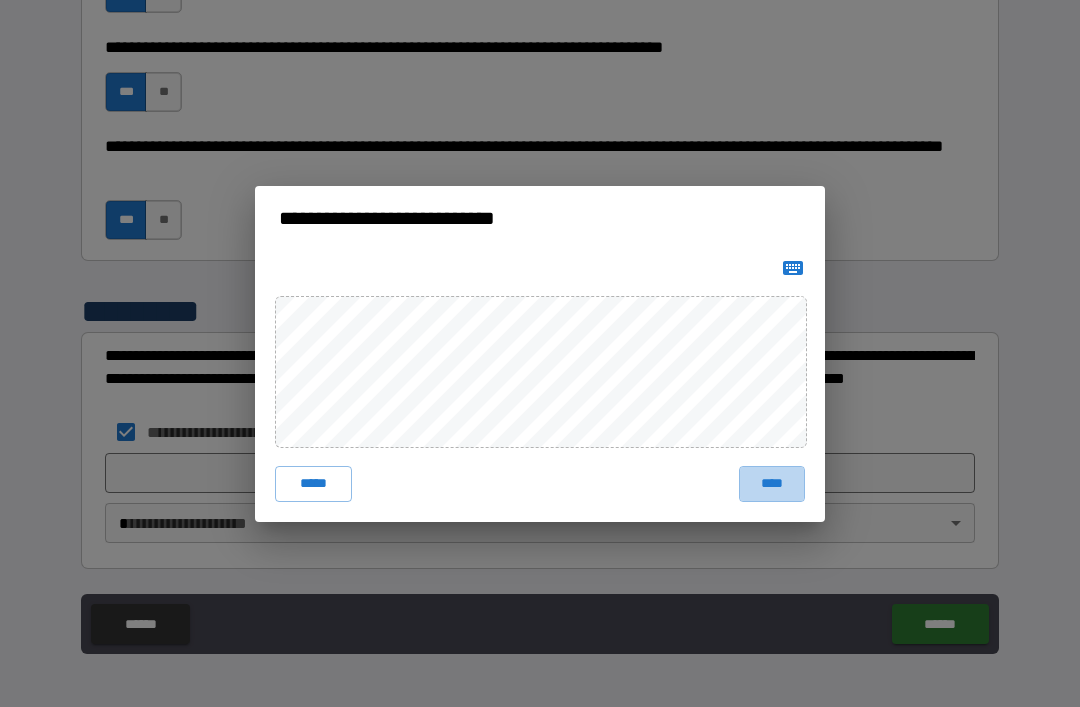 click on "****" at bounding box center [772, 484] 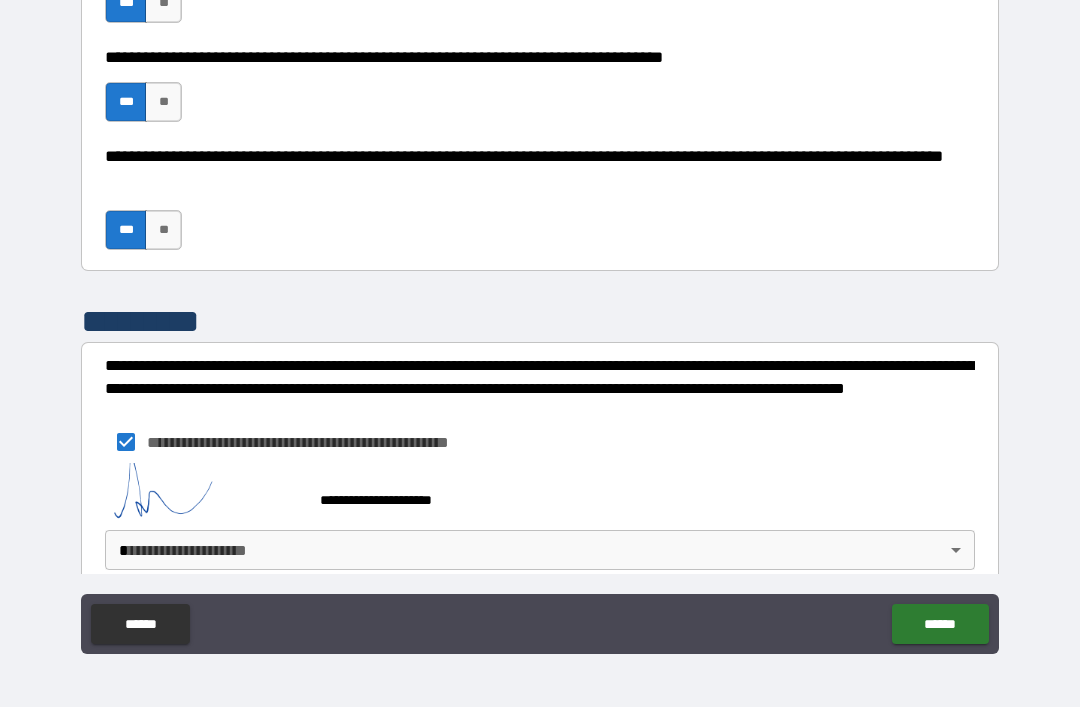 click on "**********" at bounding box center [540, 321] 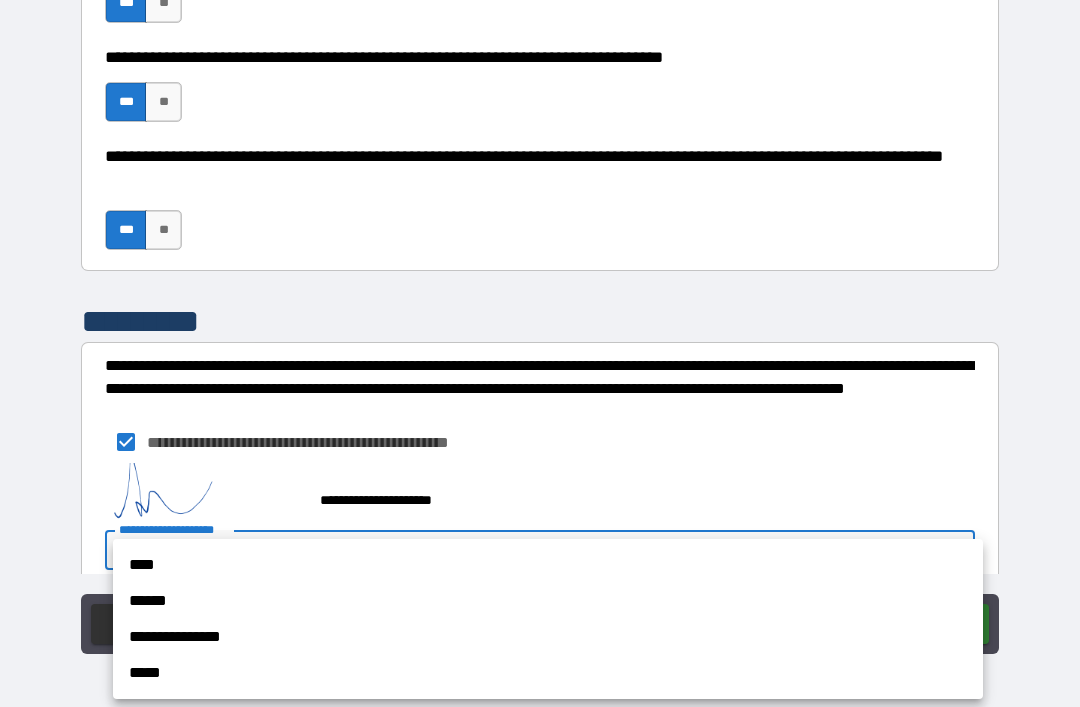 click on "****" at bounding box center [548, 565] 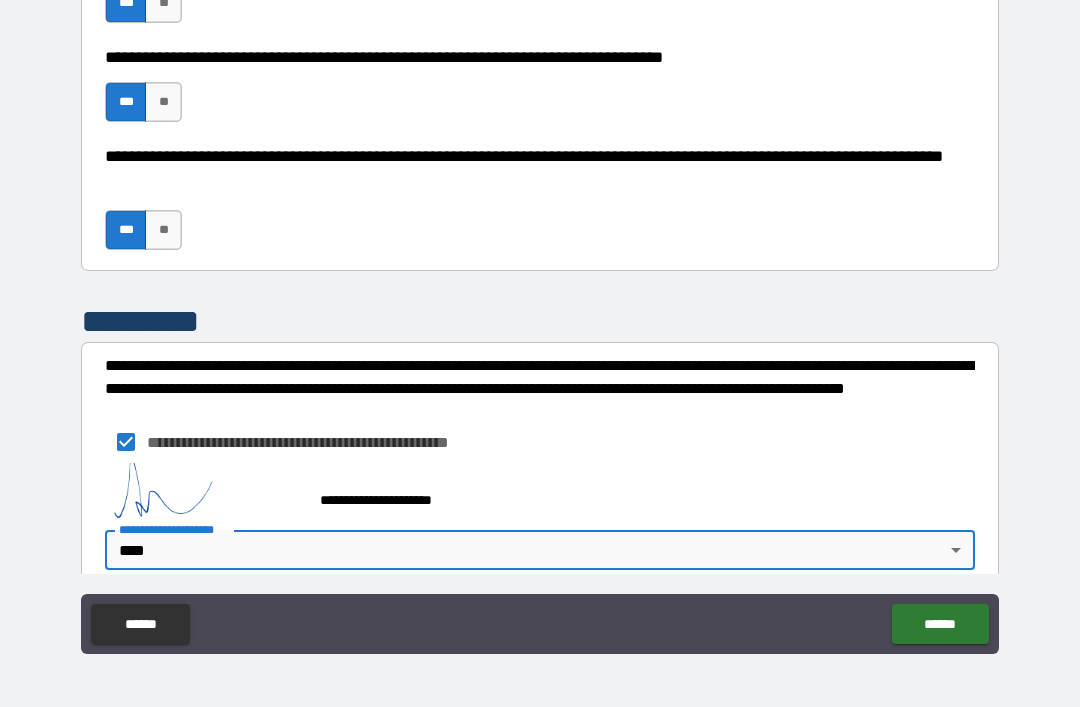 type on "*" 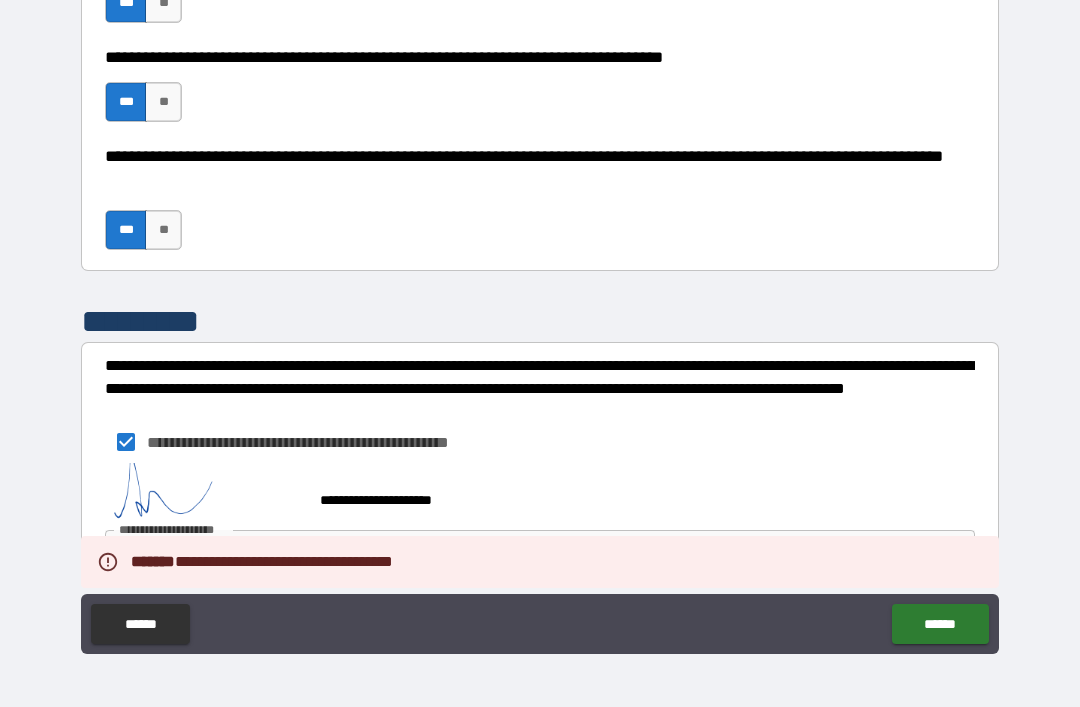 type on "*" 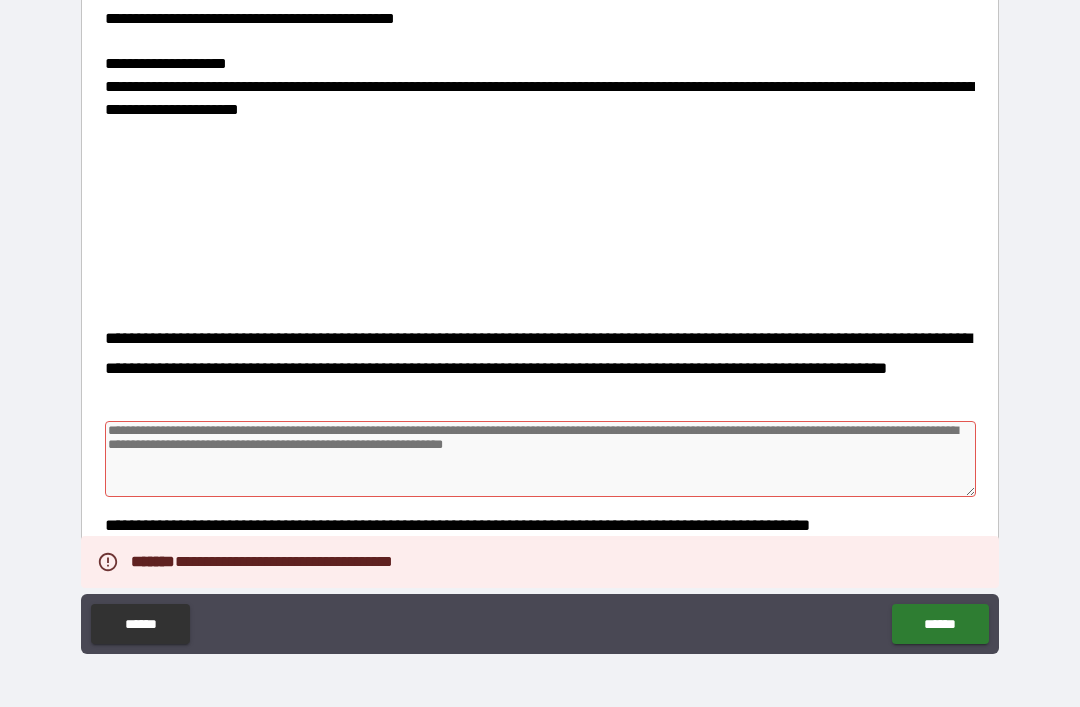 scroll, scrollTop: 2786, scrollLeft: 0, axis: vertical 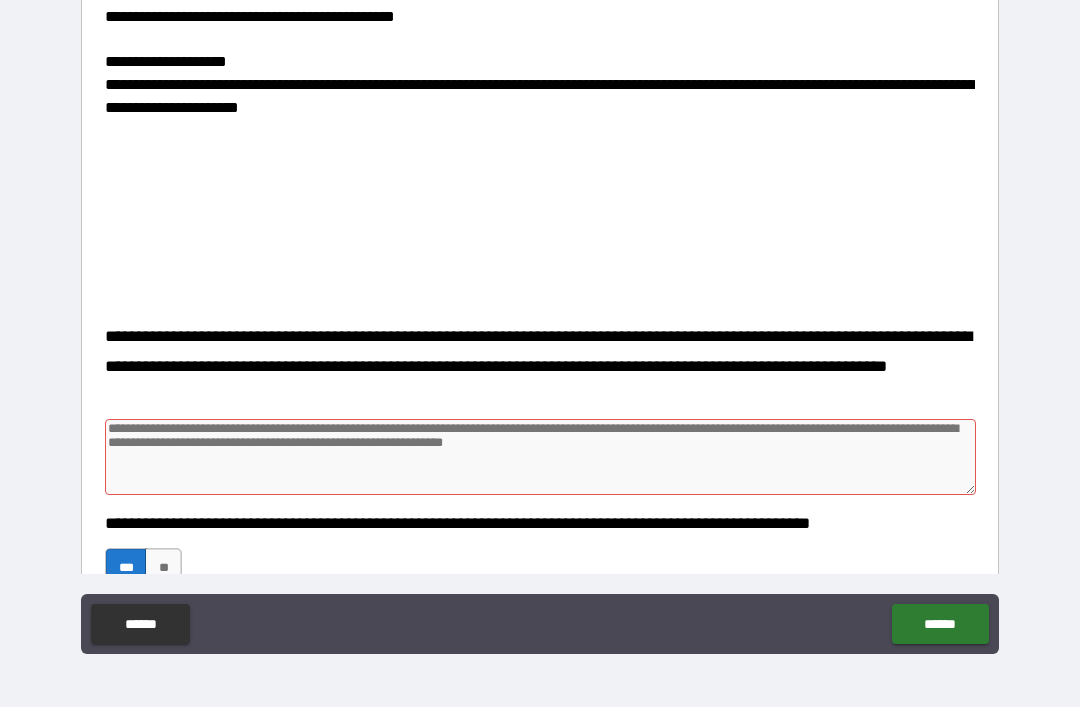 click at bounding box center (540, 457) 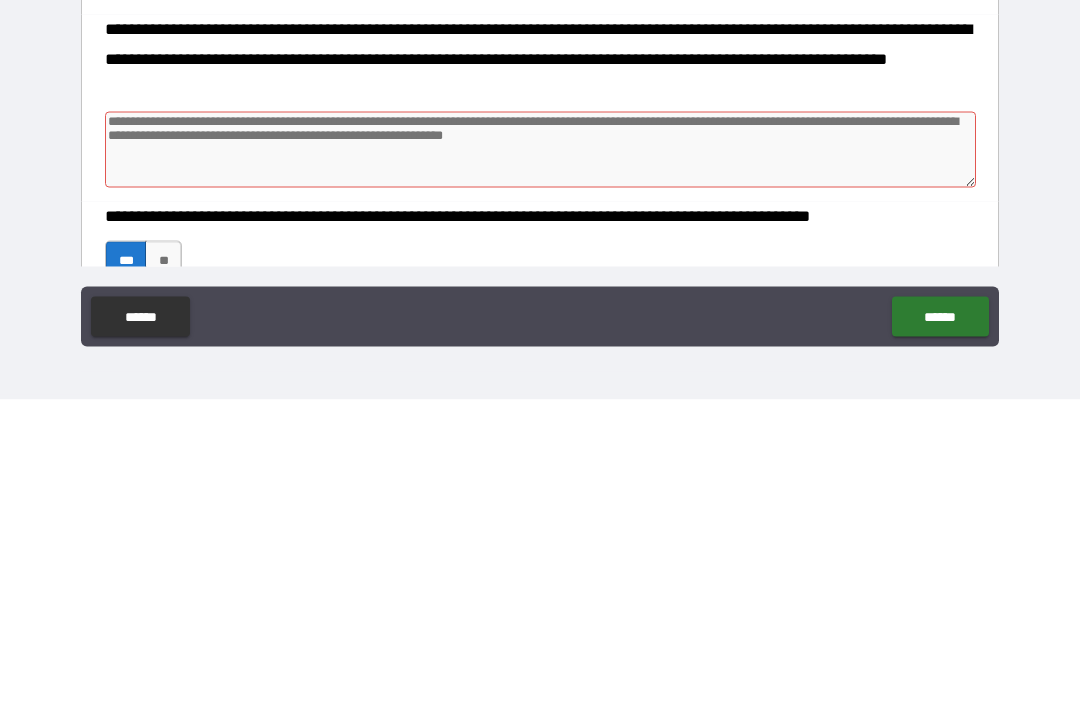 type on "*" 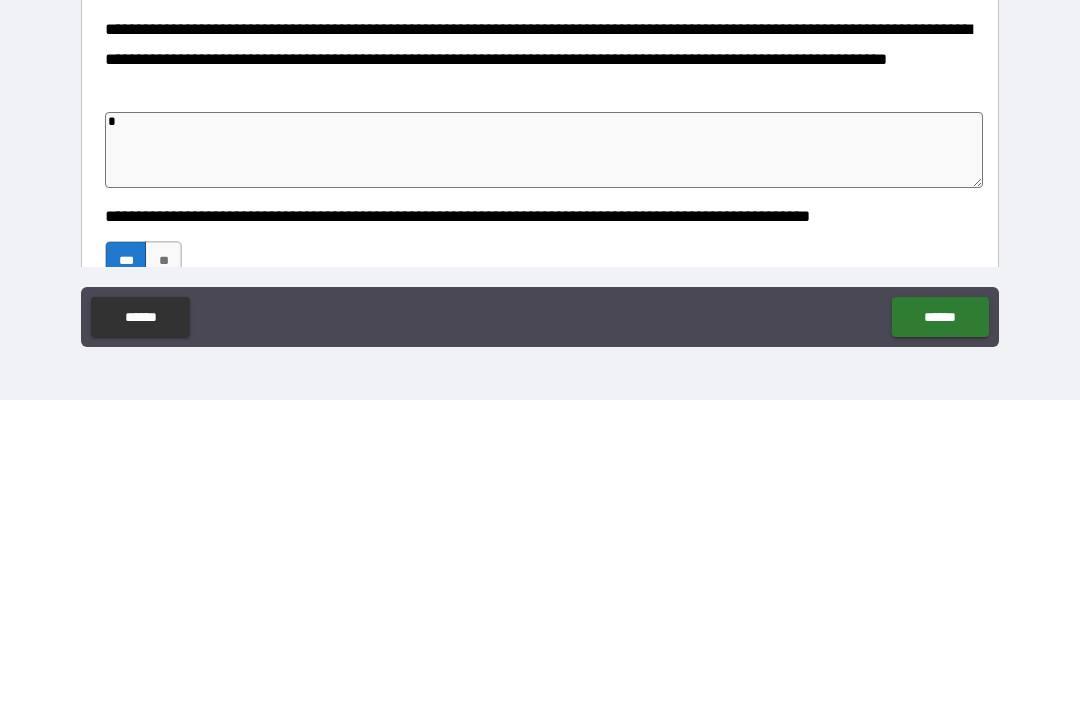 type on "*" 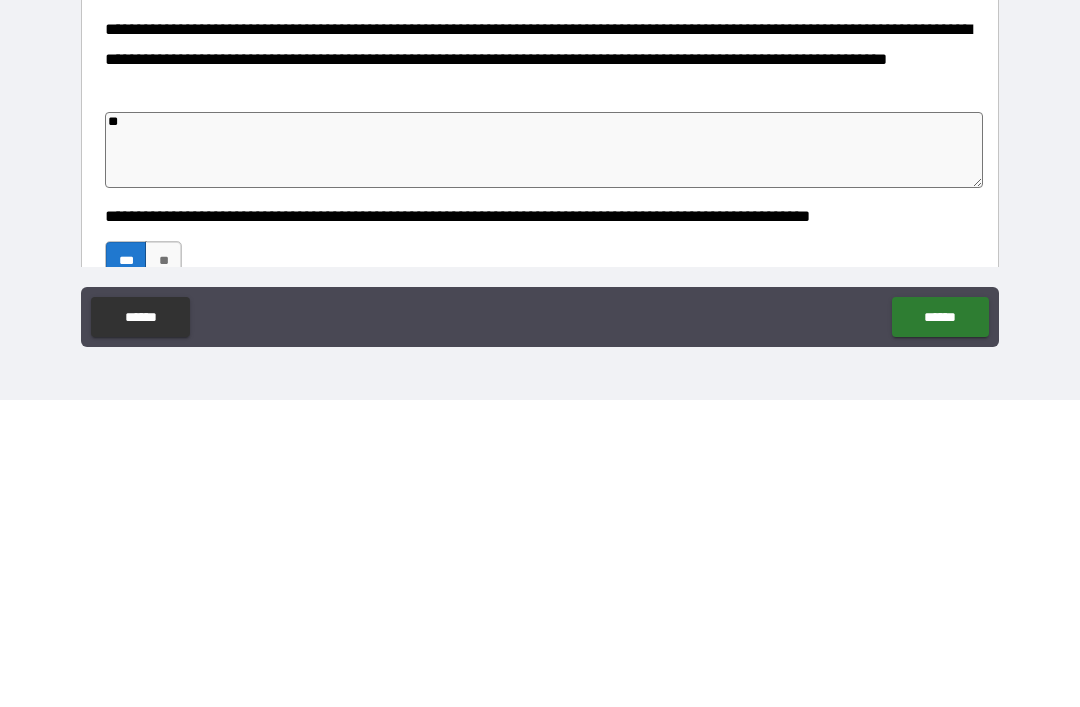 type on "*" 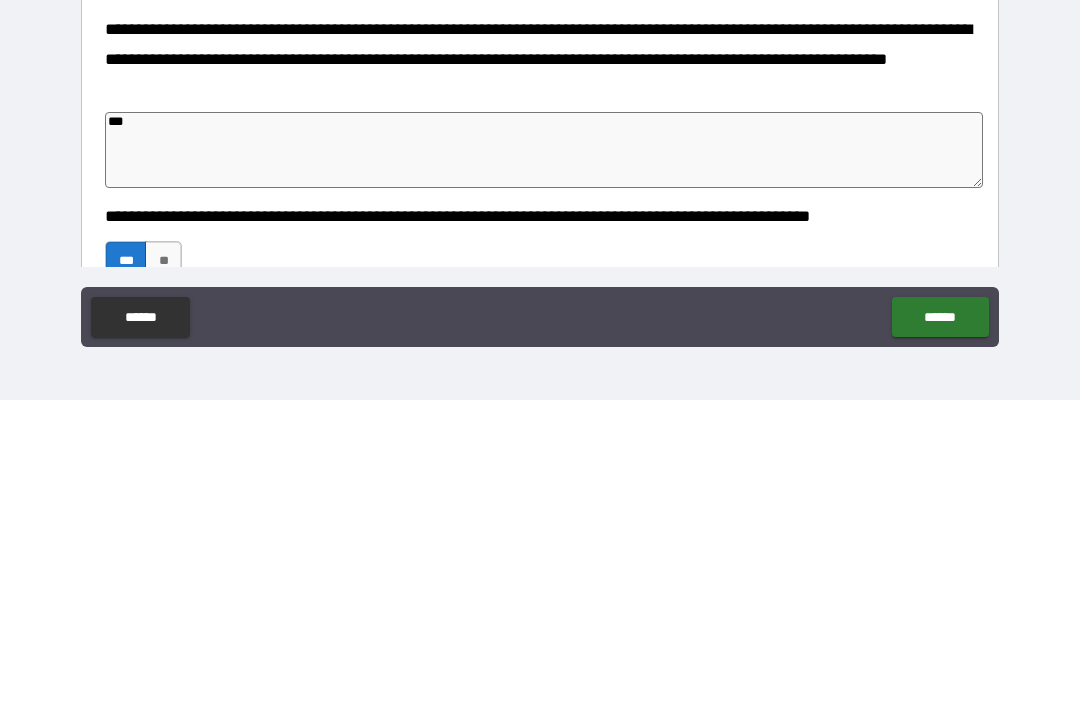 type on "****" 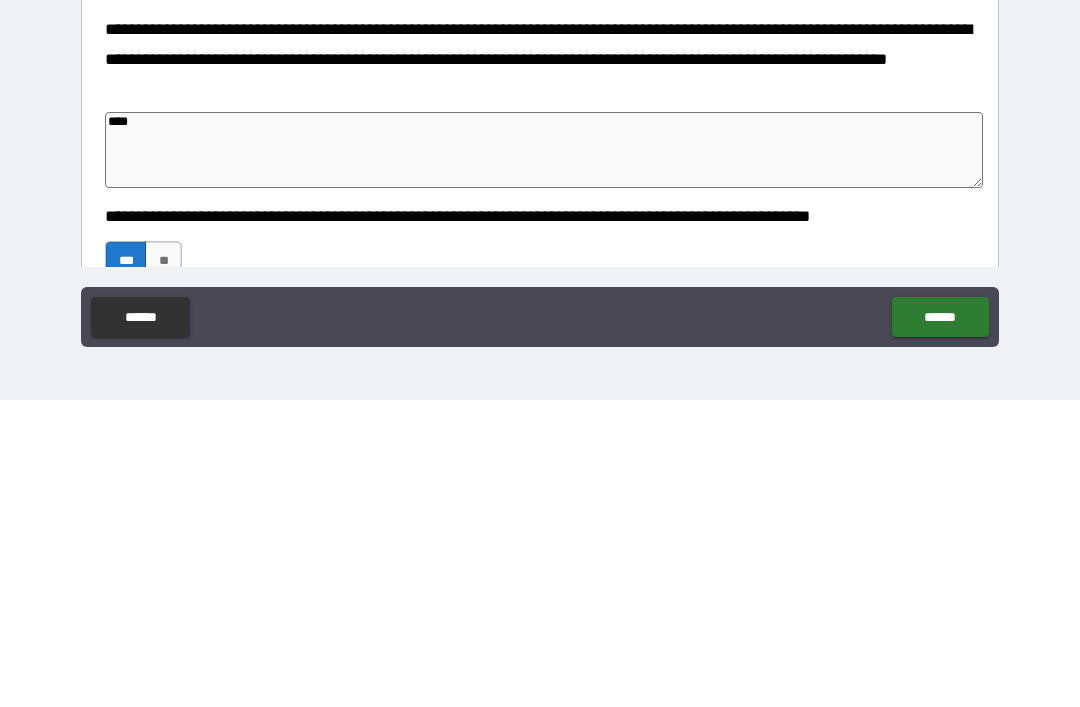 type on "*" 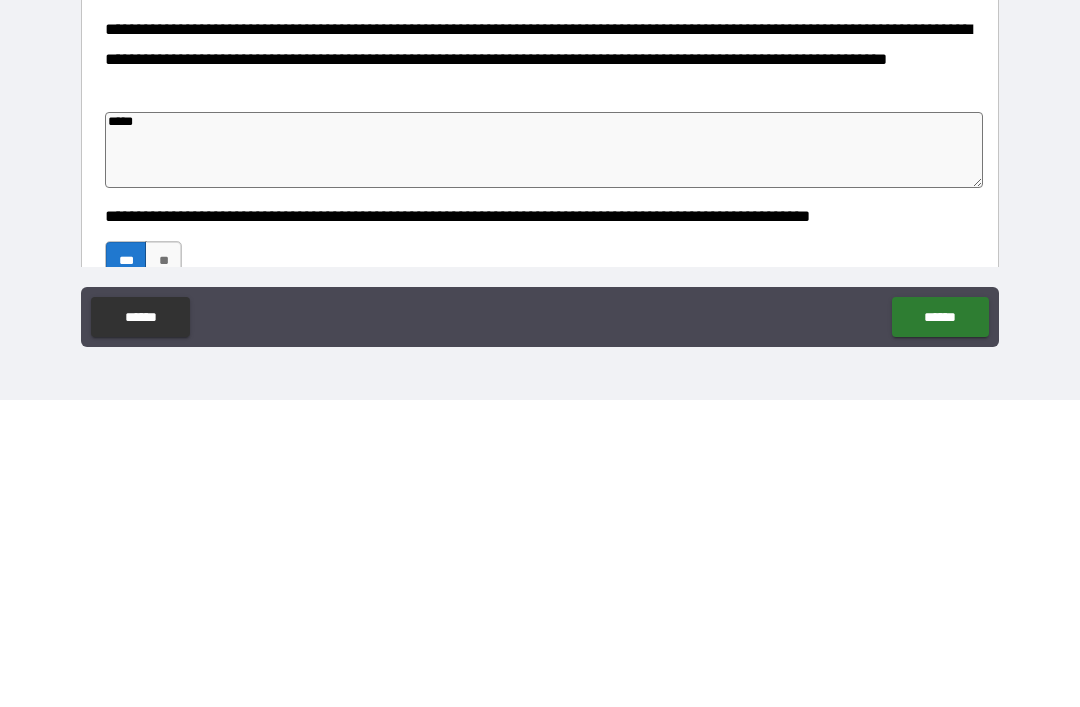 type on "*" 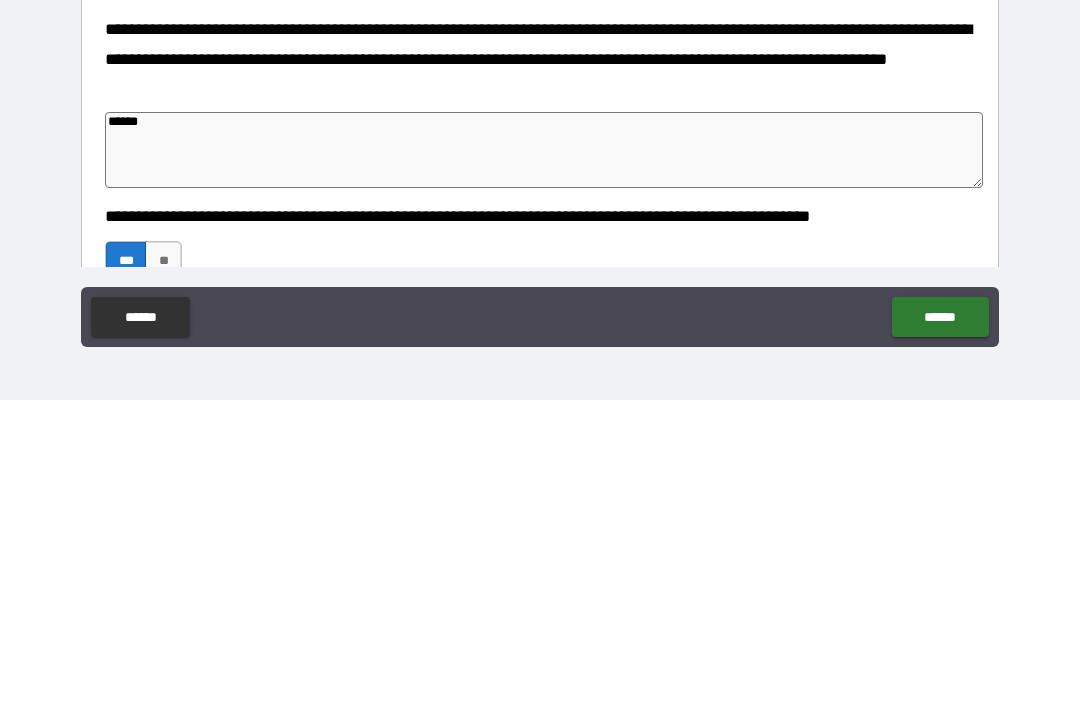 type on "*" 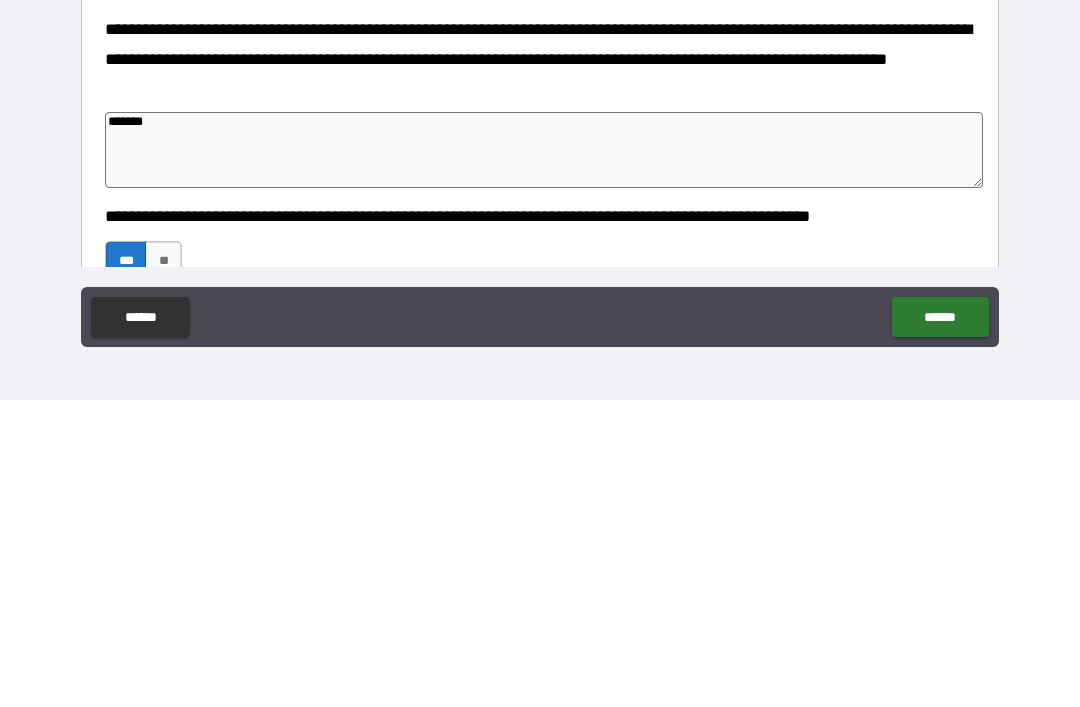 type on "*" 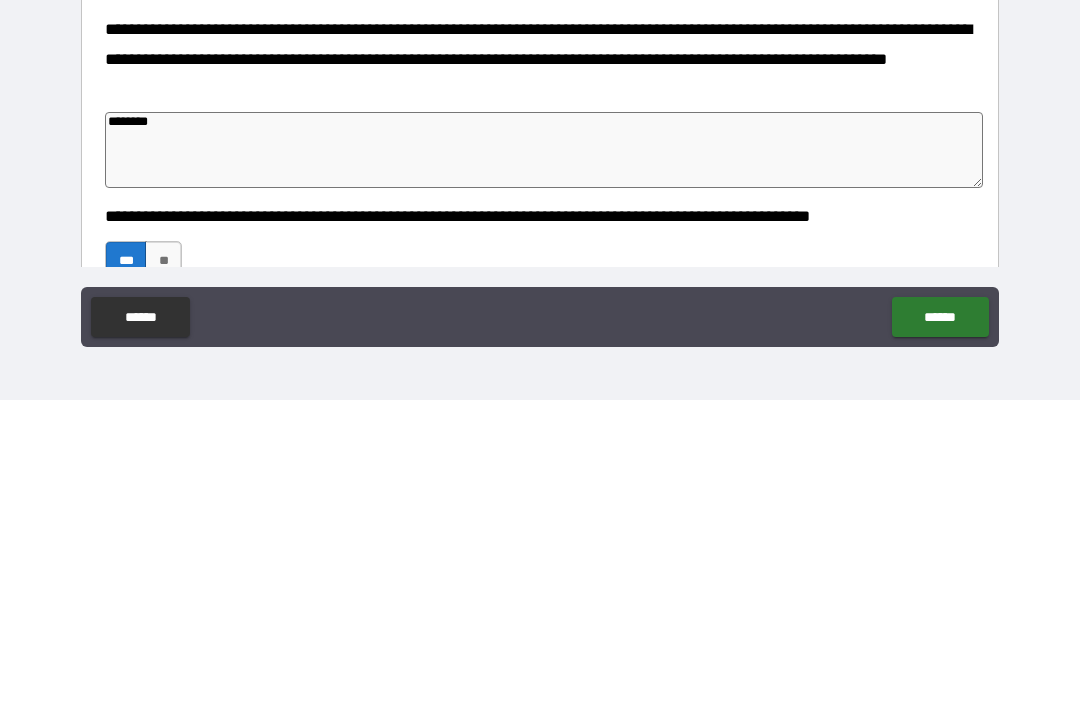 type on "*" 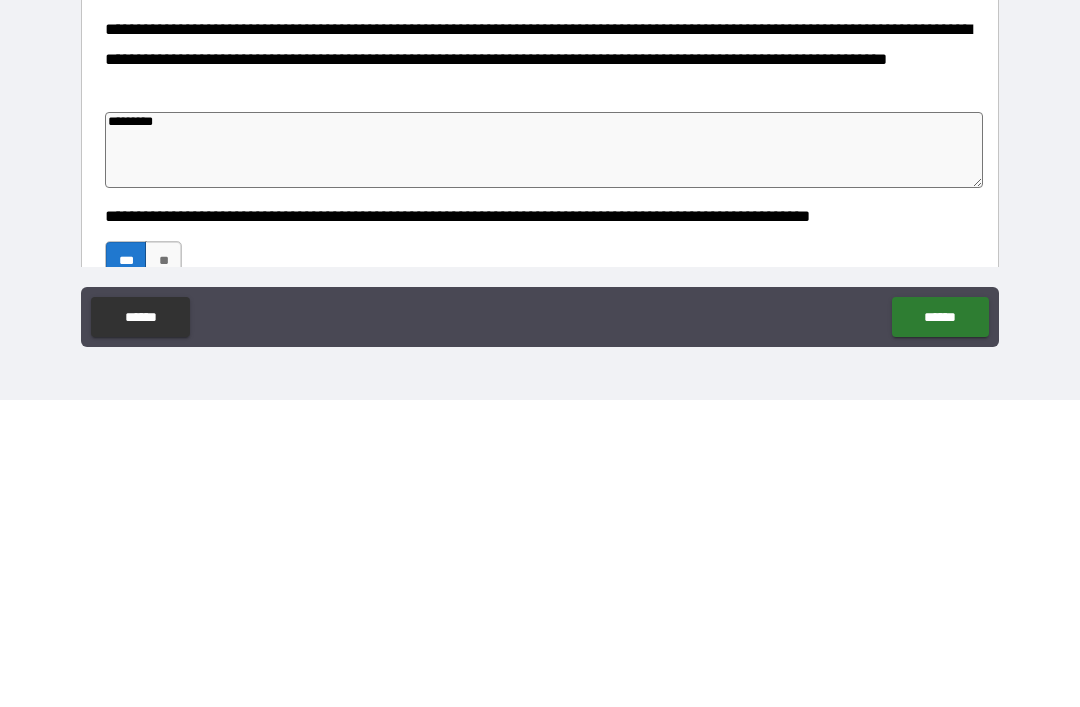 type on "*" 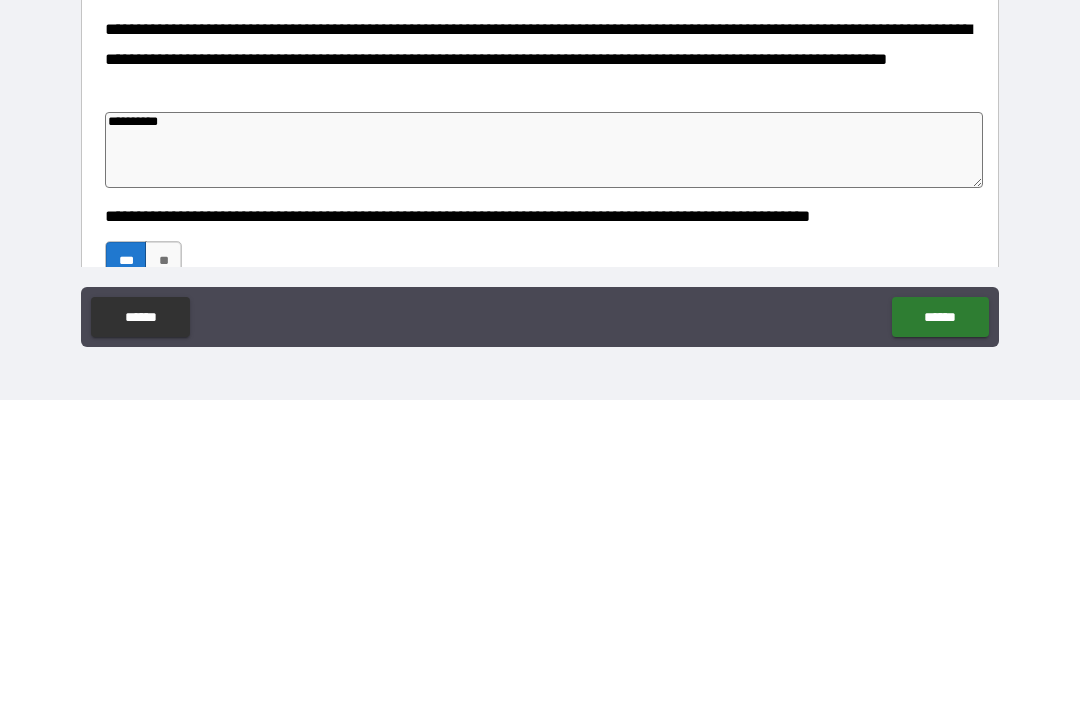 type on "*" 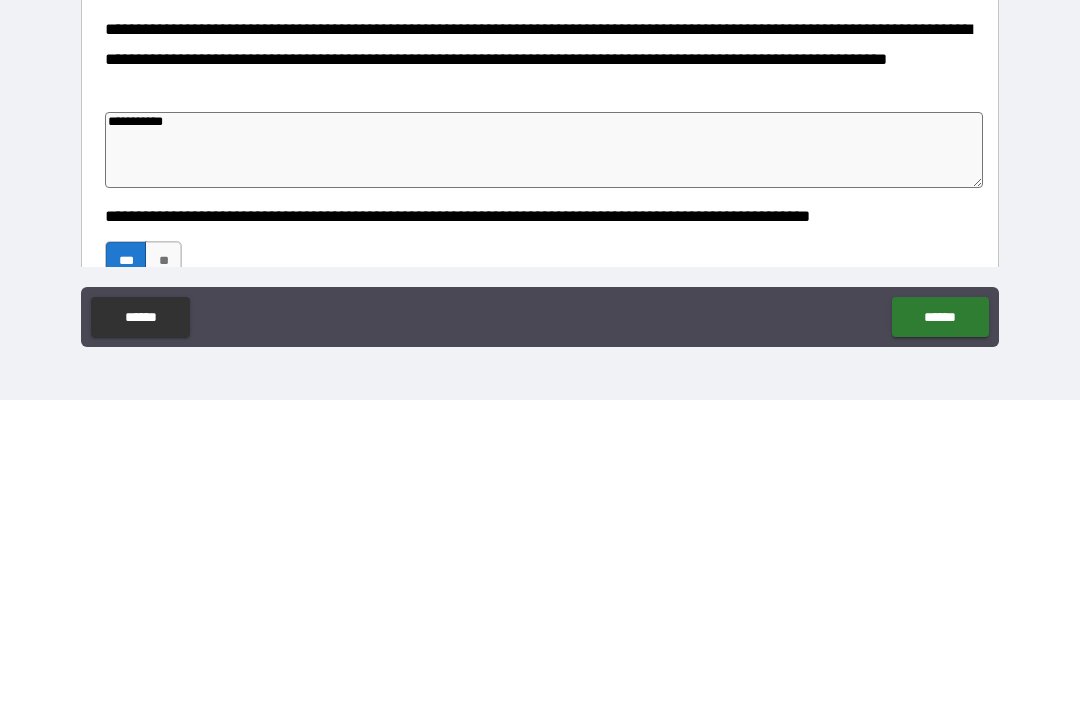 type on "*" 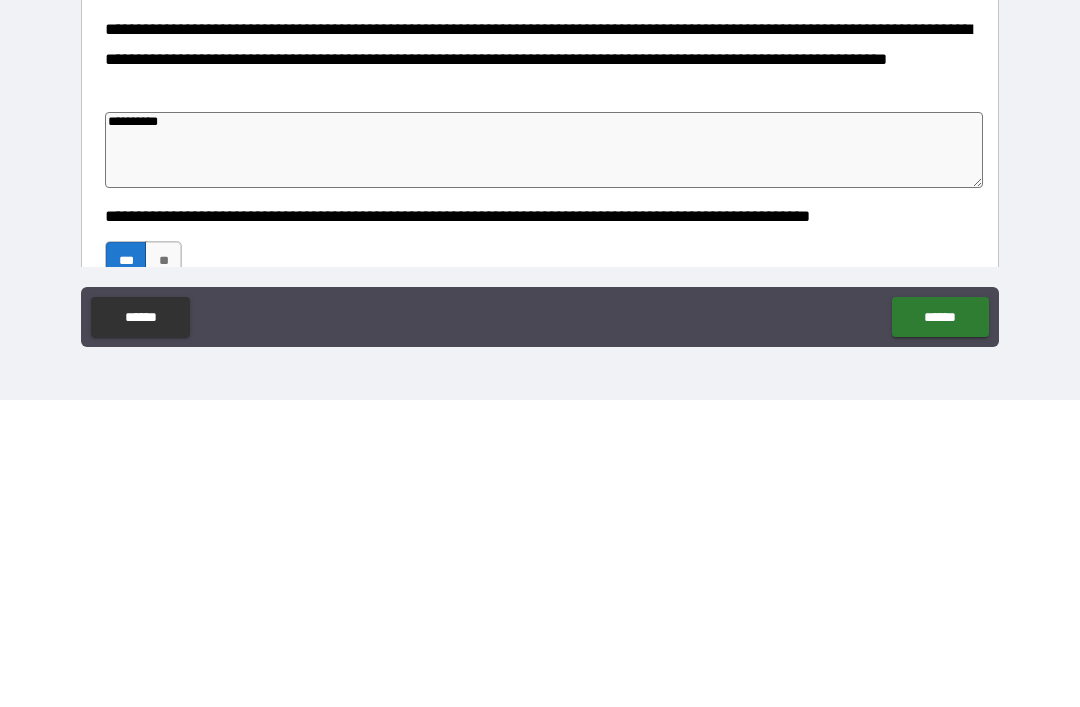 type on "*" 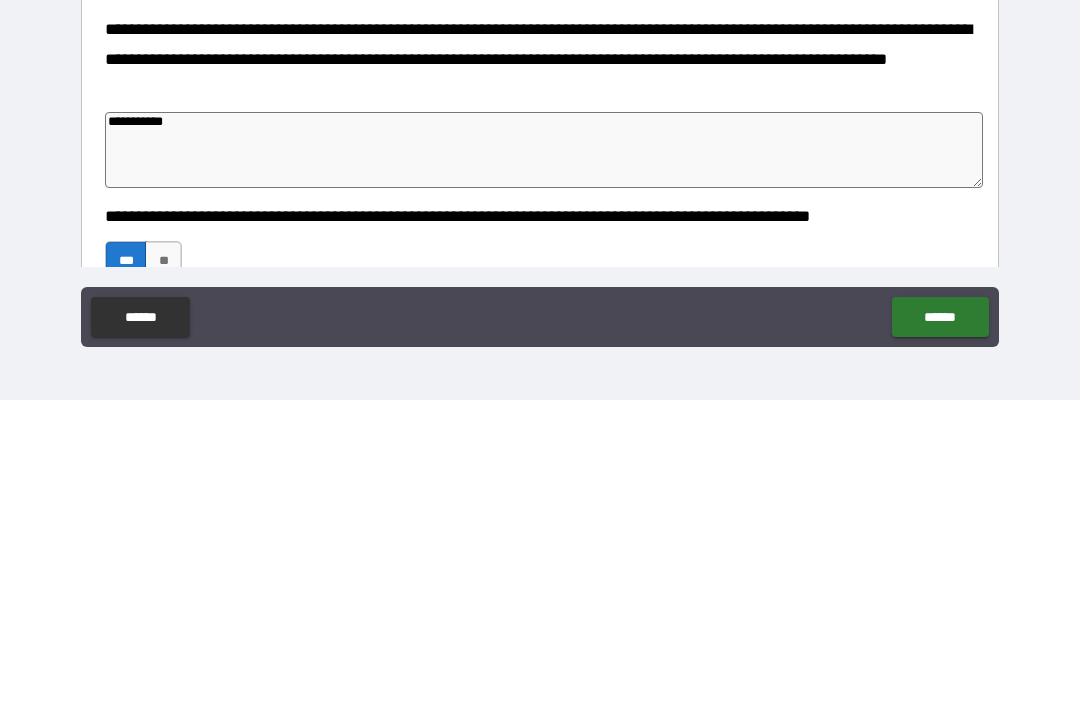 type on "*" 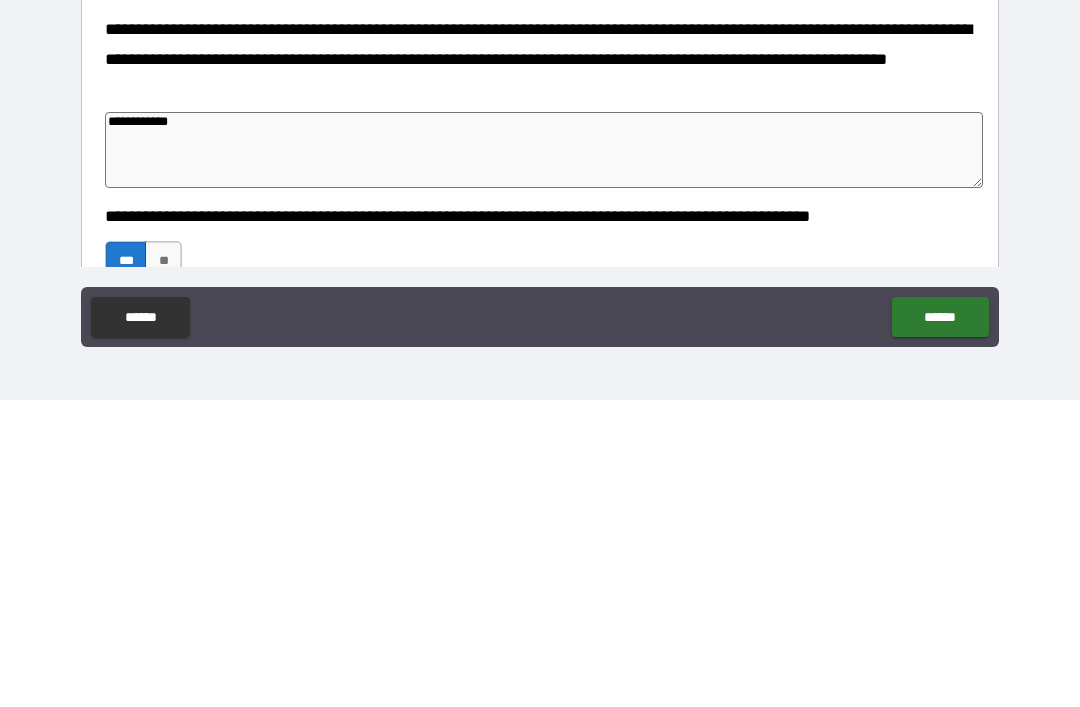 type on "*" 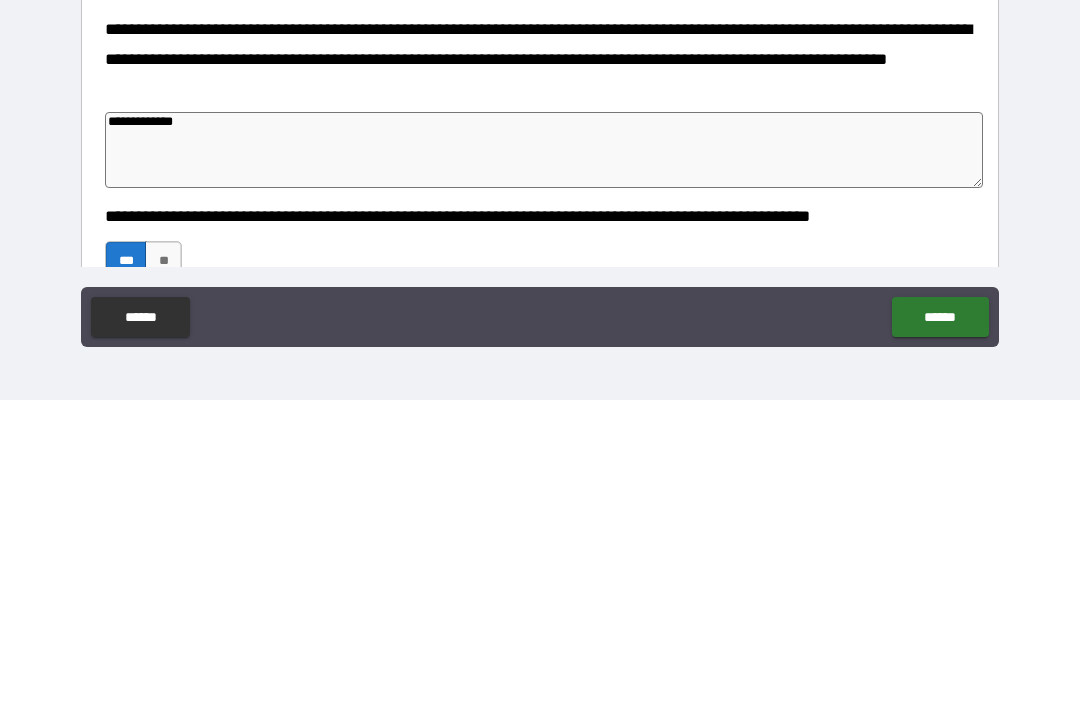 type on "*" 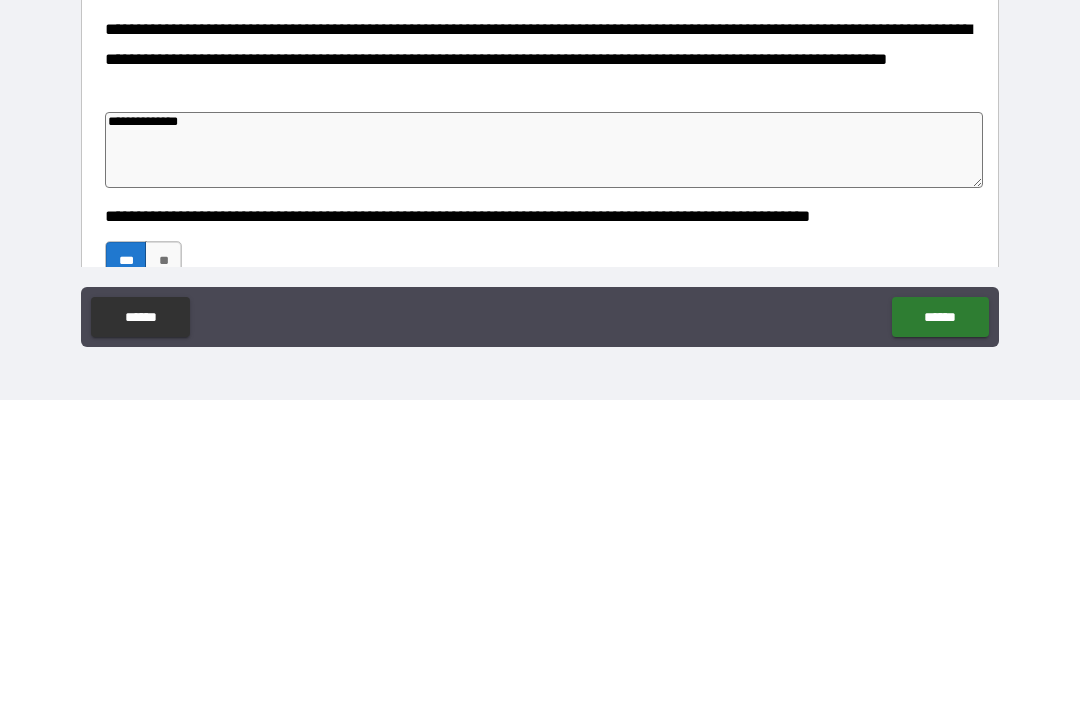type on "*" 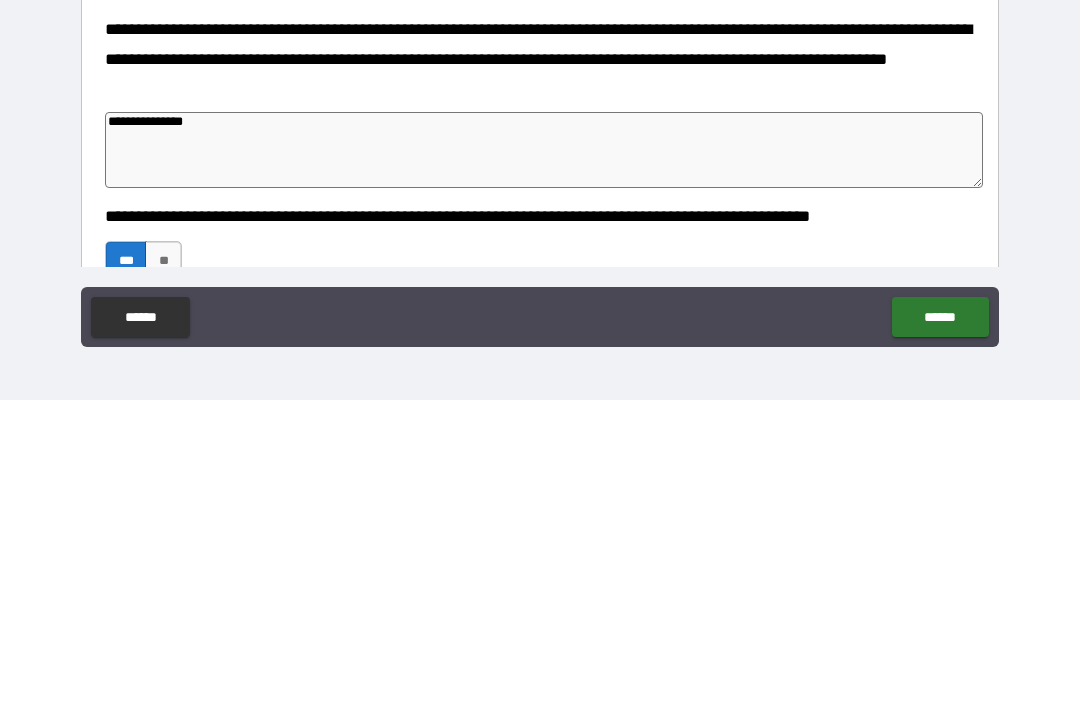 type on "*" 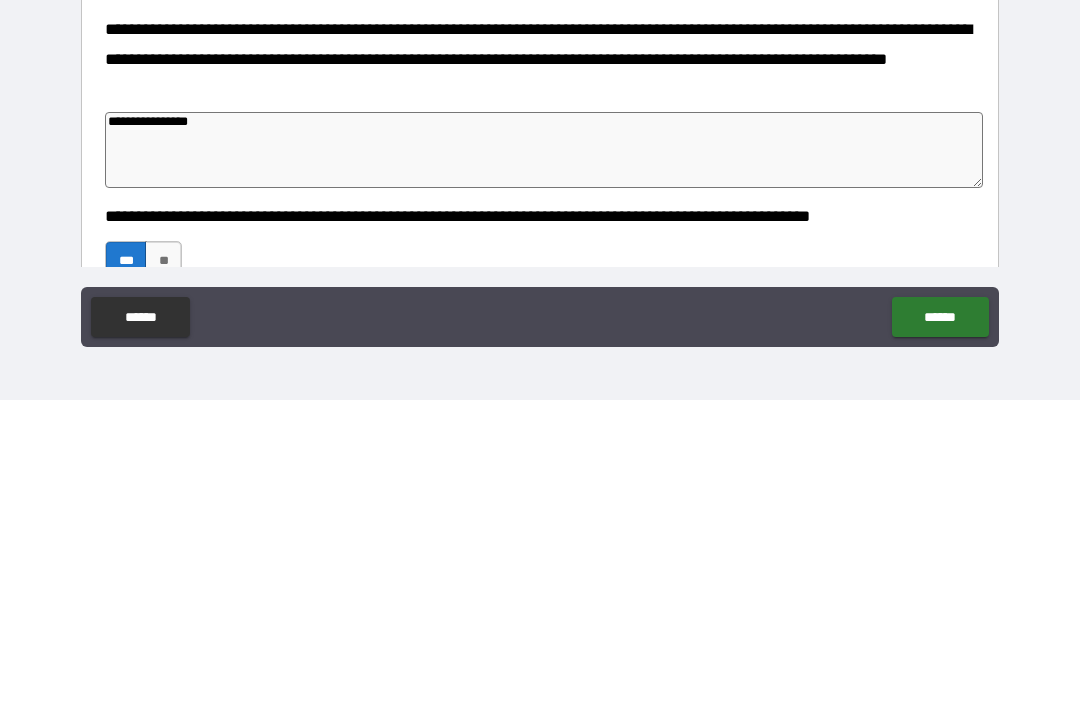 type on "*" 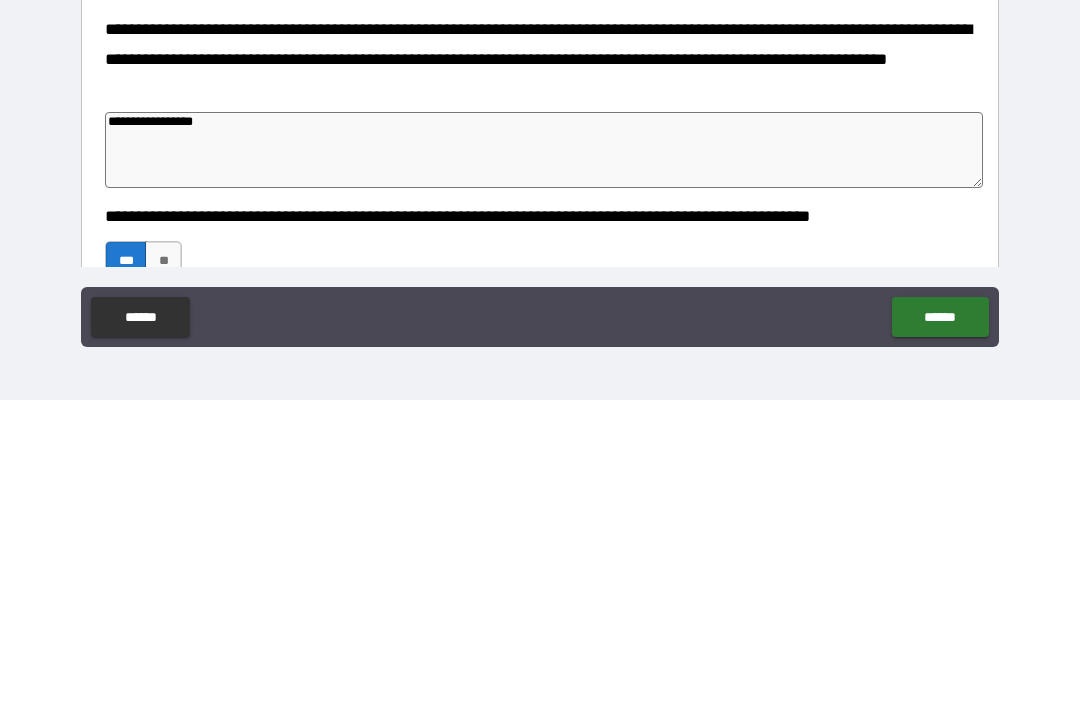 type on "*" 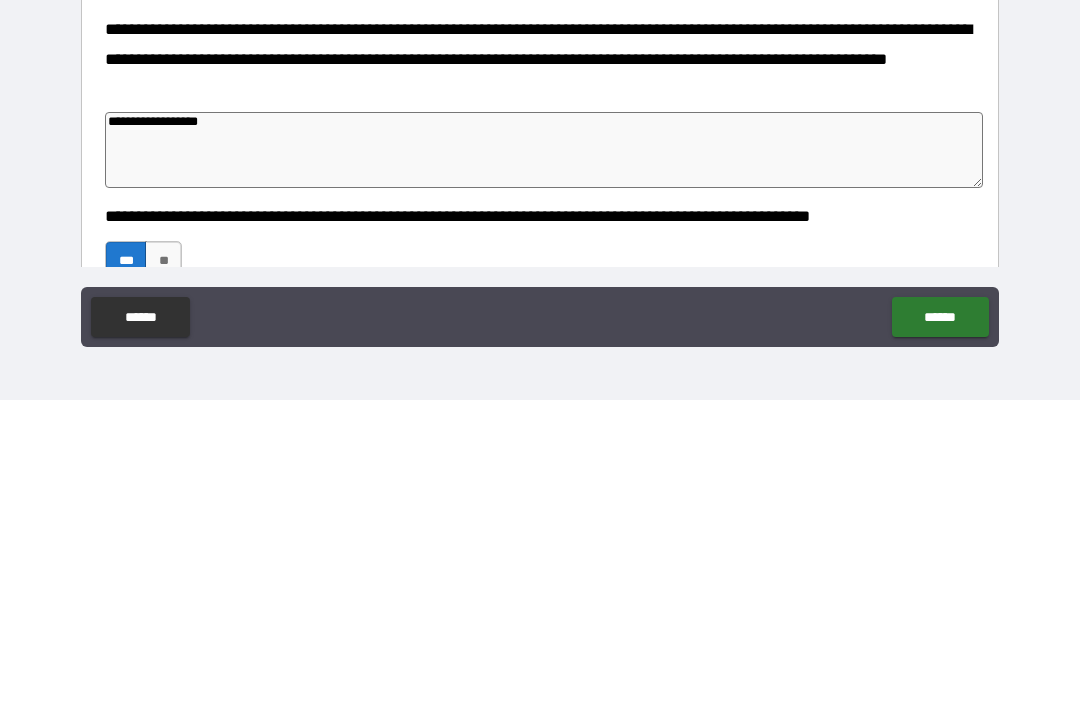 type on "*" 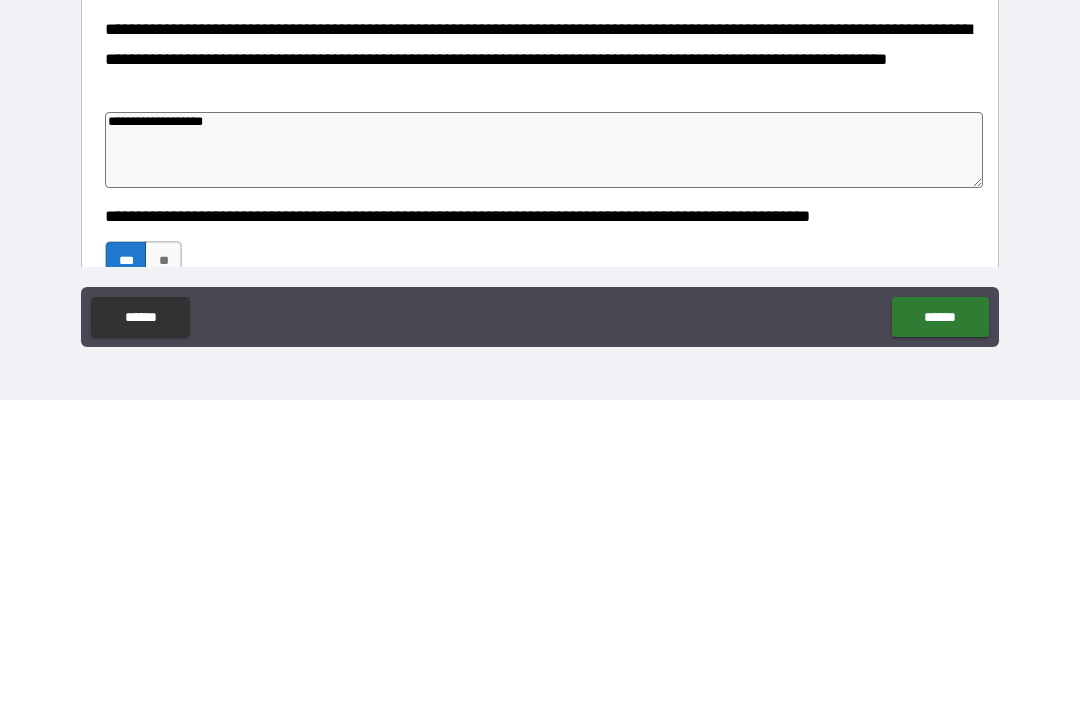 type on "*" 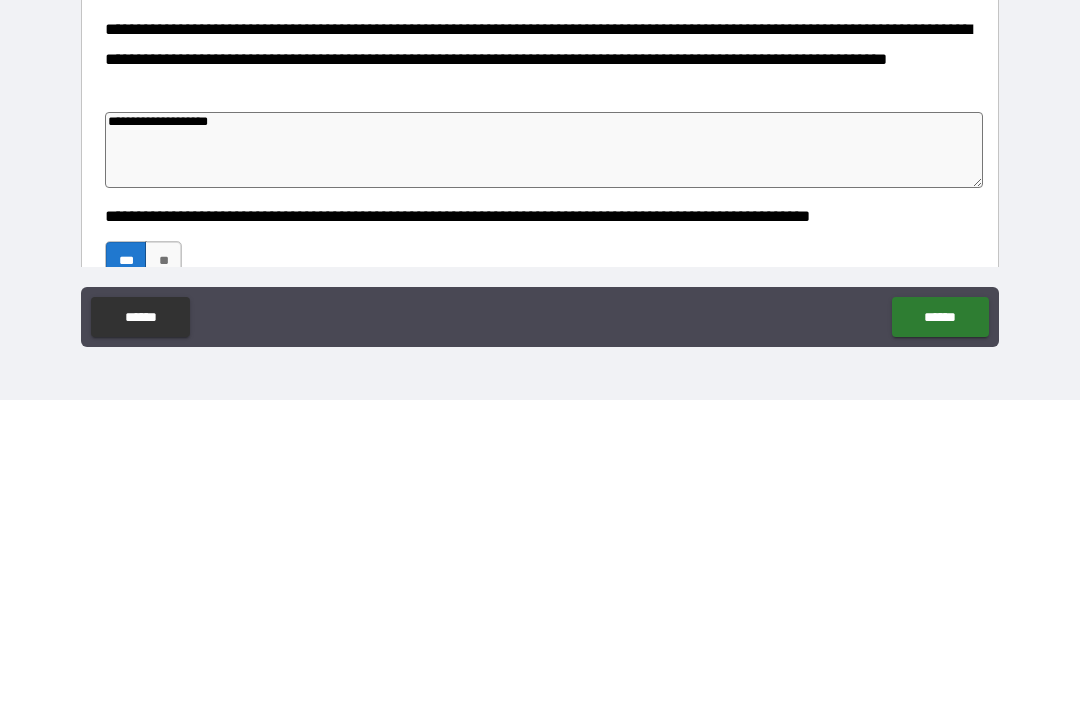 type on "*" 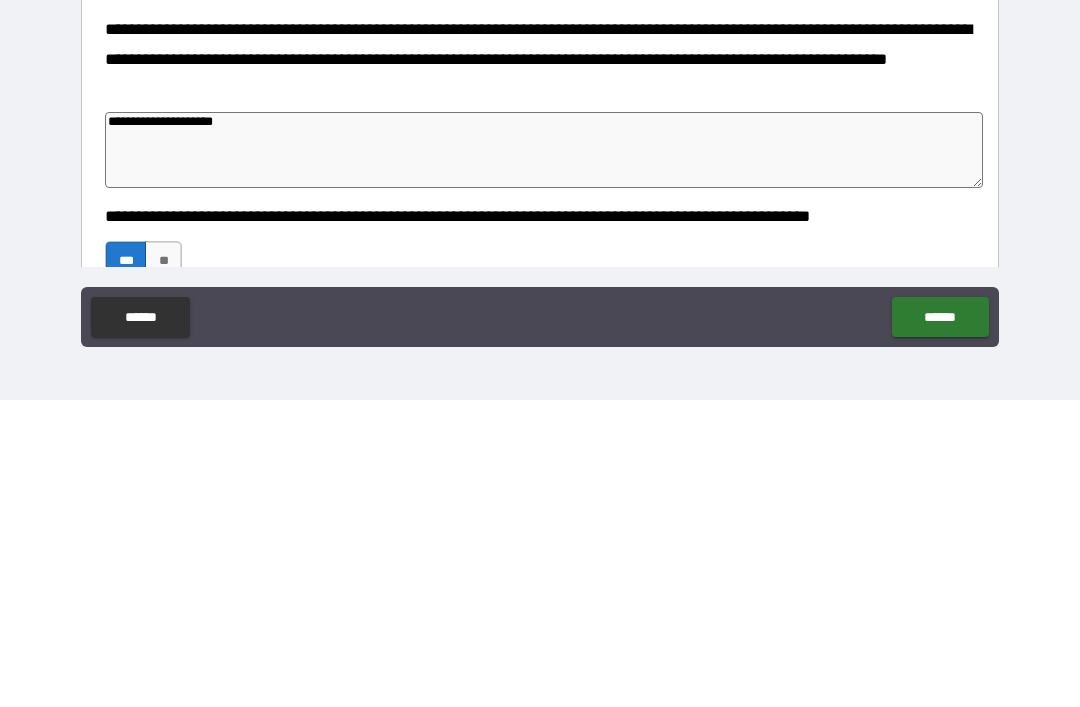 type on "*" 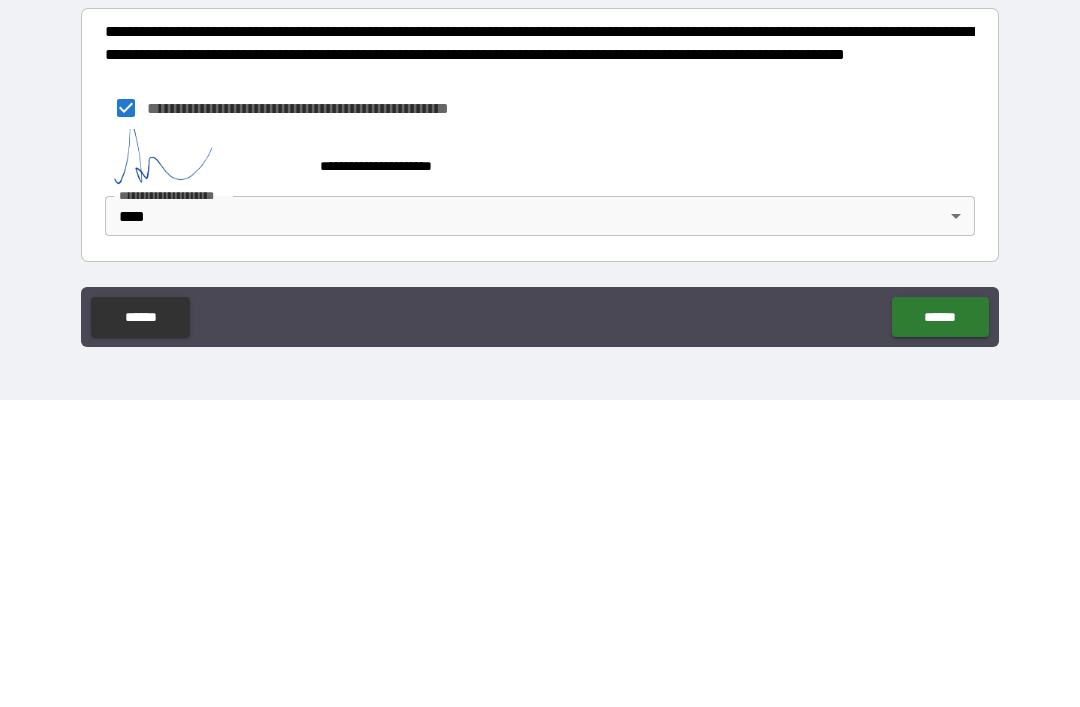 scroll, scrollTop: 3378, scrollLeft: 0, axis: vertical 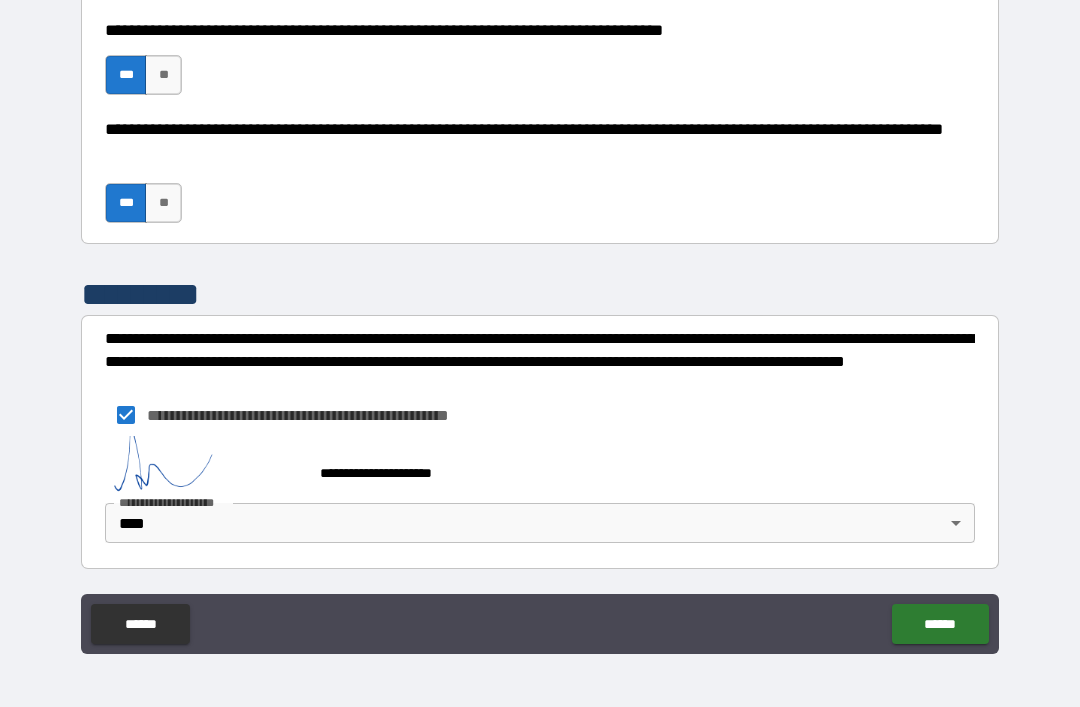 click on "******" 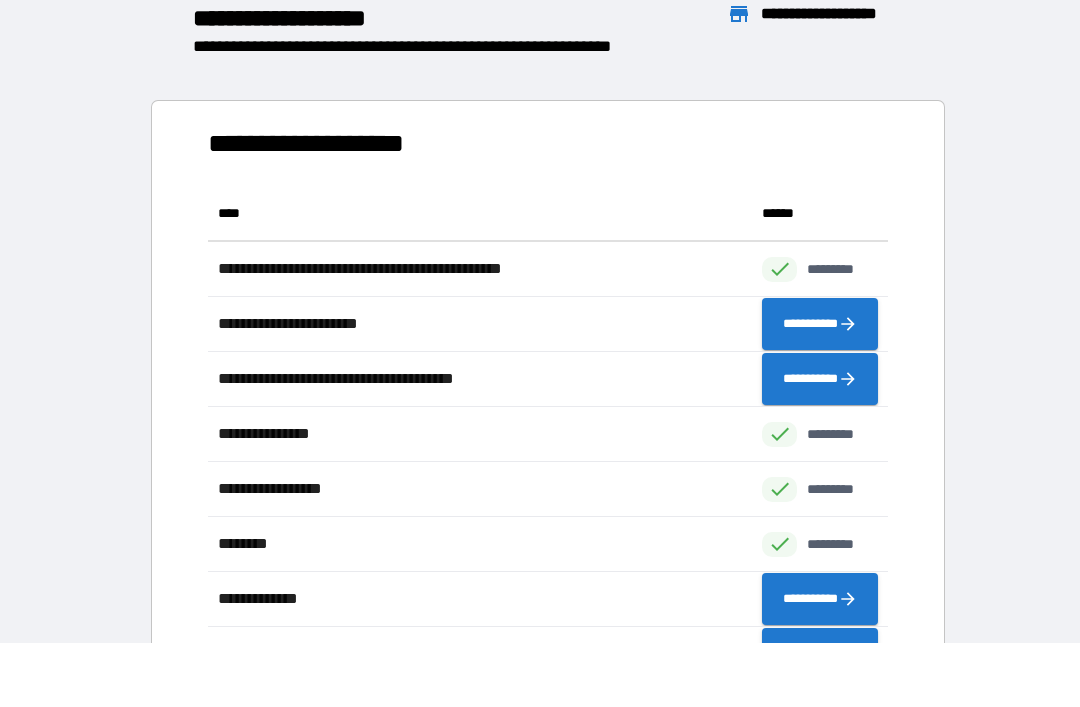 scroll, scrollTop: 1, scrollLeft: 1, axis: both 